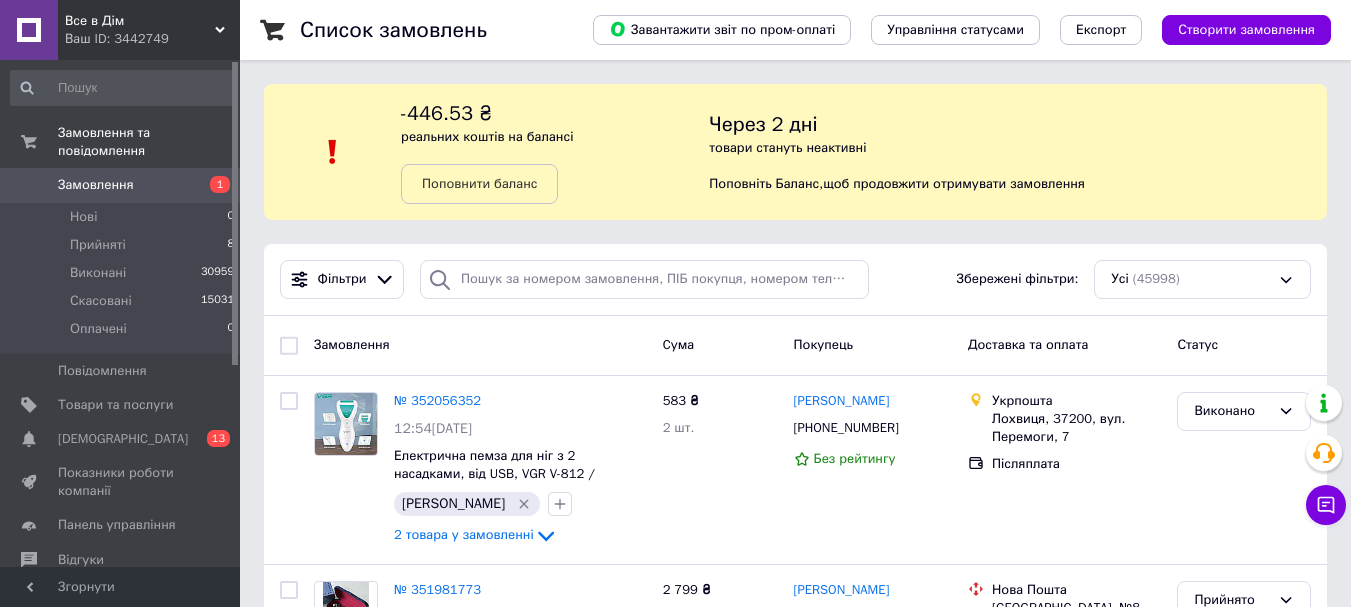 scroll, scrollTop: 0, scrollLeft: 0, axis: both 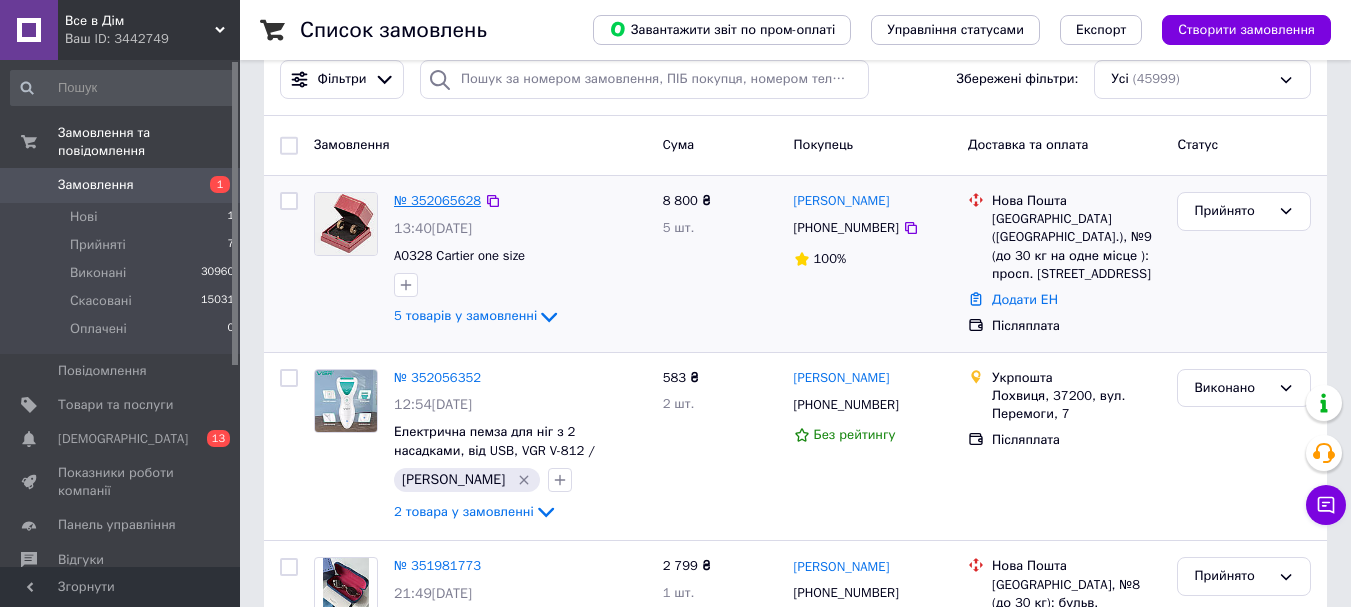 click on "№ 352065628" at bounding box center [437, 200] 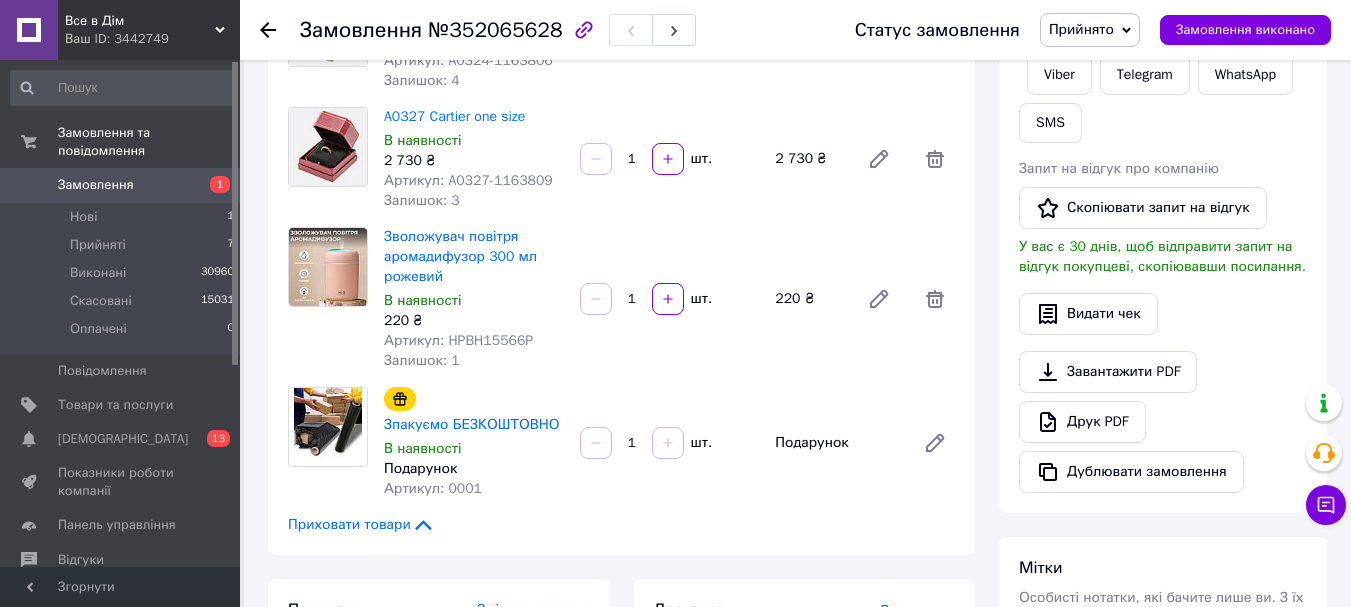 scroll, scrollTop: 400, scrollLeft: 0, axis: vertical 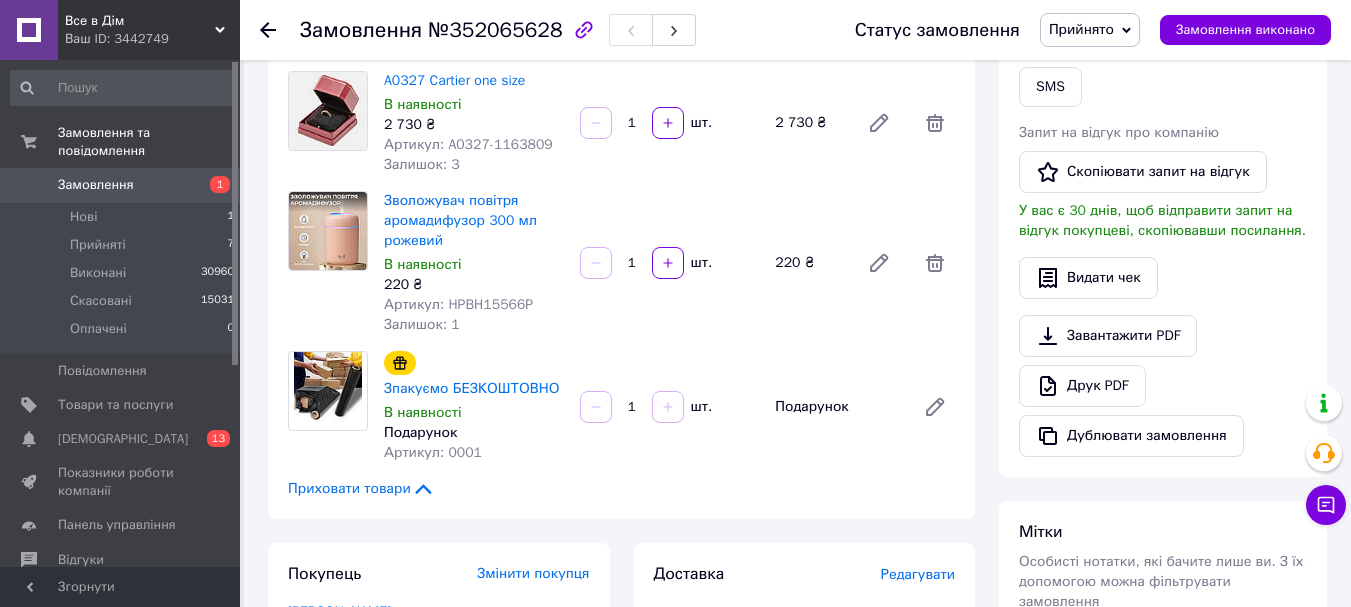 click on "Артикул: HPBH15566P" at bounding box center (458, 304) 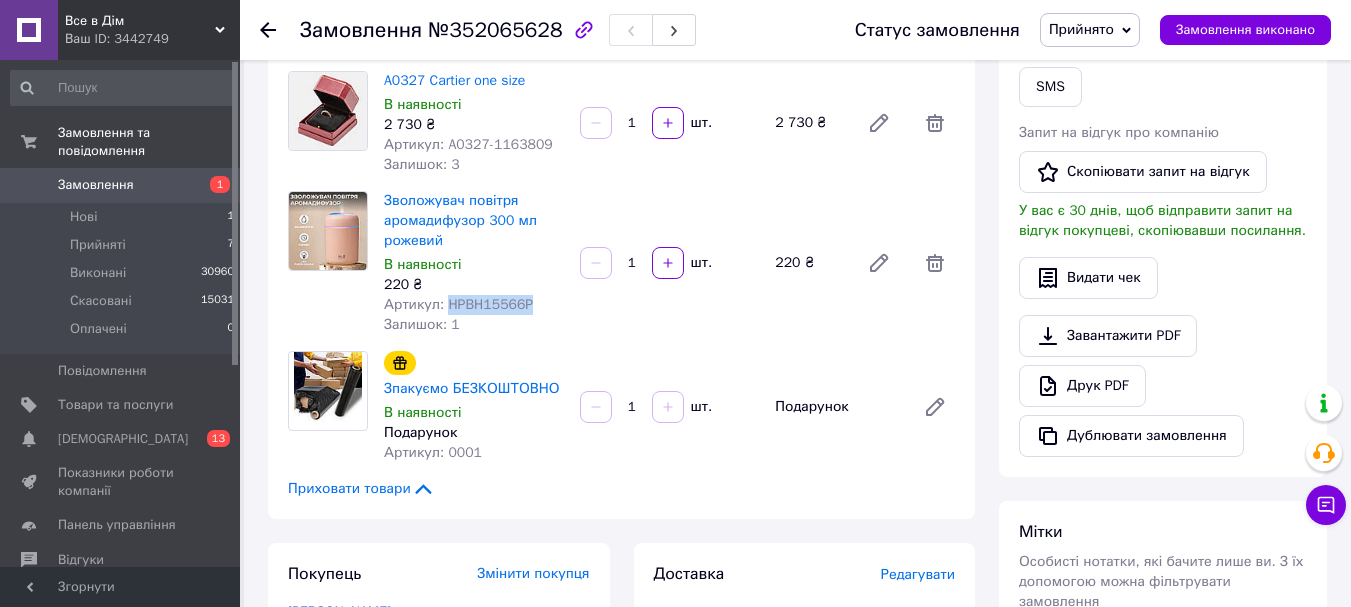 click on "Артикул: HPBH15566P" at bounding box center (458, 304) 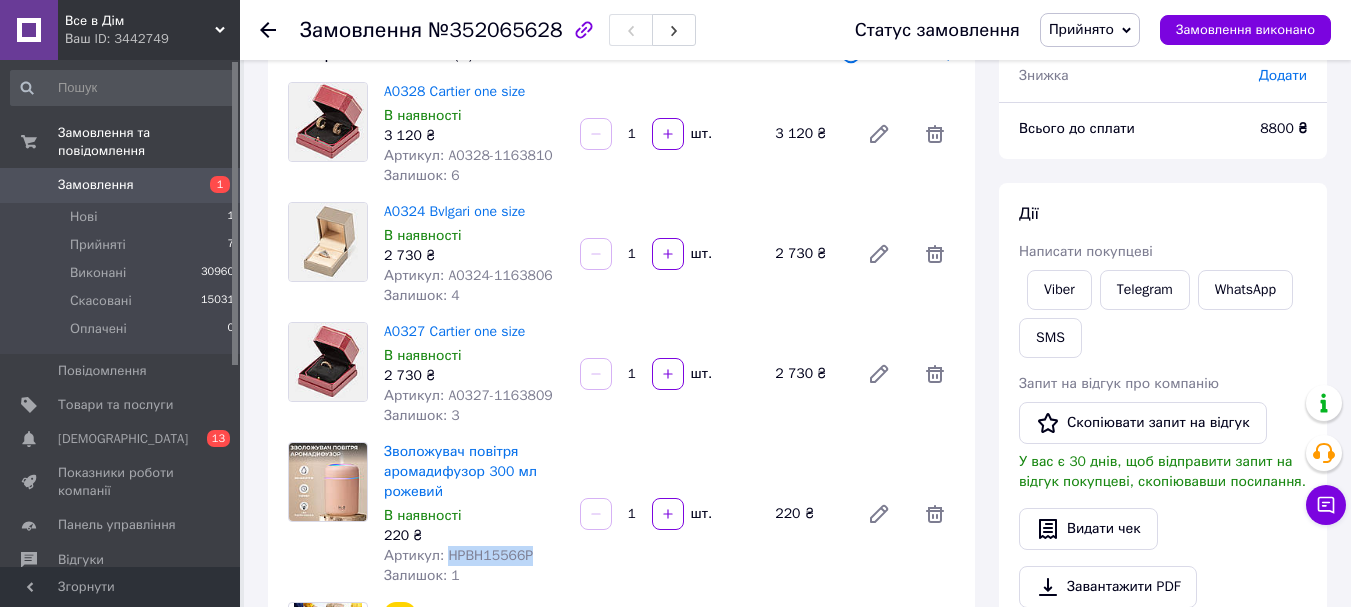 scroll, scrollTop: 100, scrollLeft: 0, axis: vertical 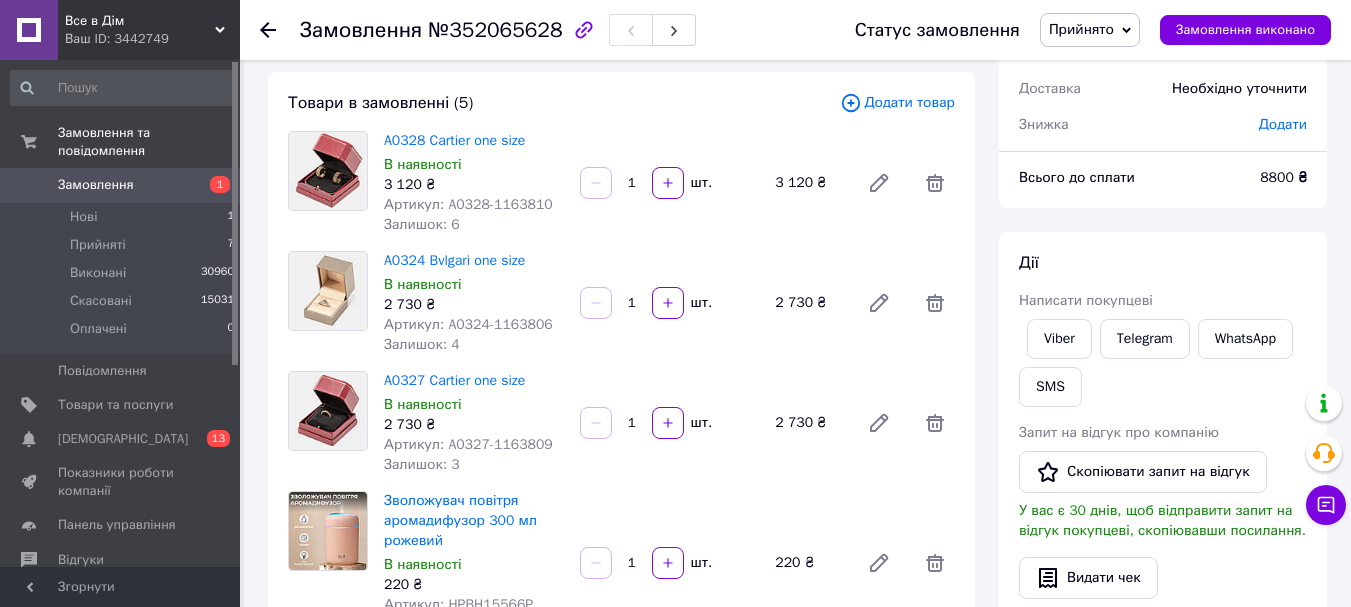 click on "Артикул: A0328-1163810" at bounding box center [468, 204] 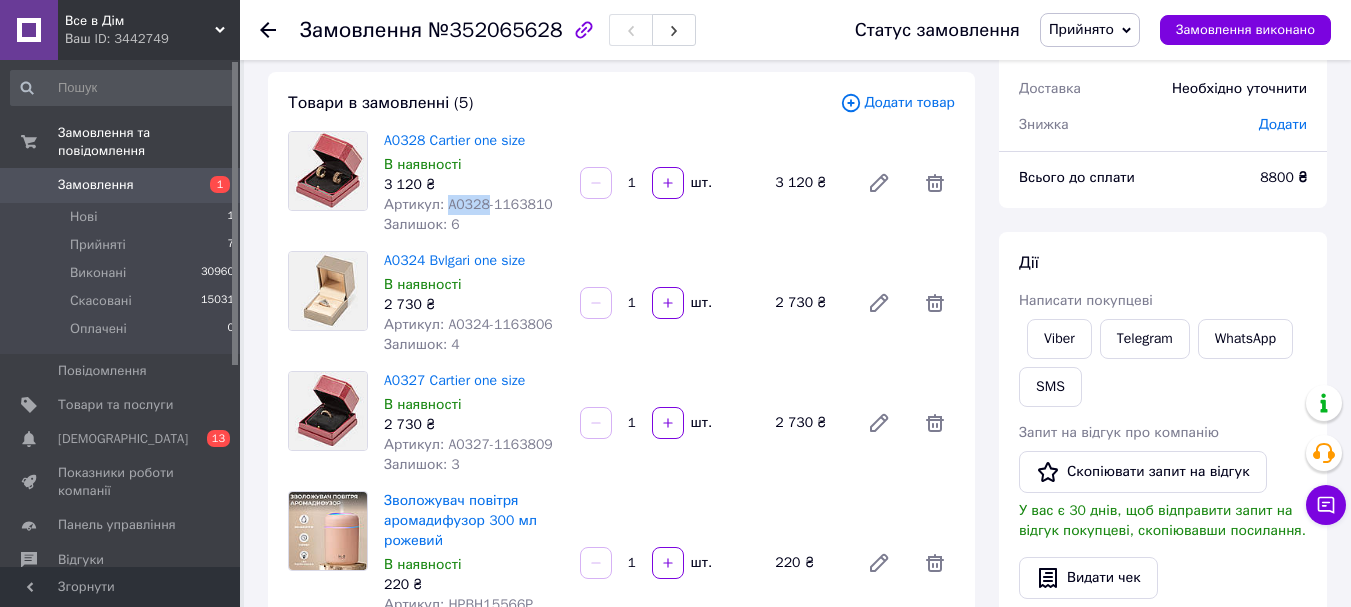 click on "Артикул: A0328-1163810" at bounding box center (468, 204) 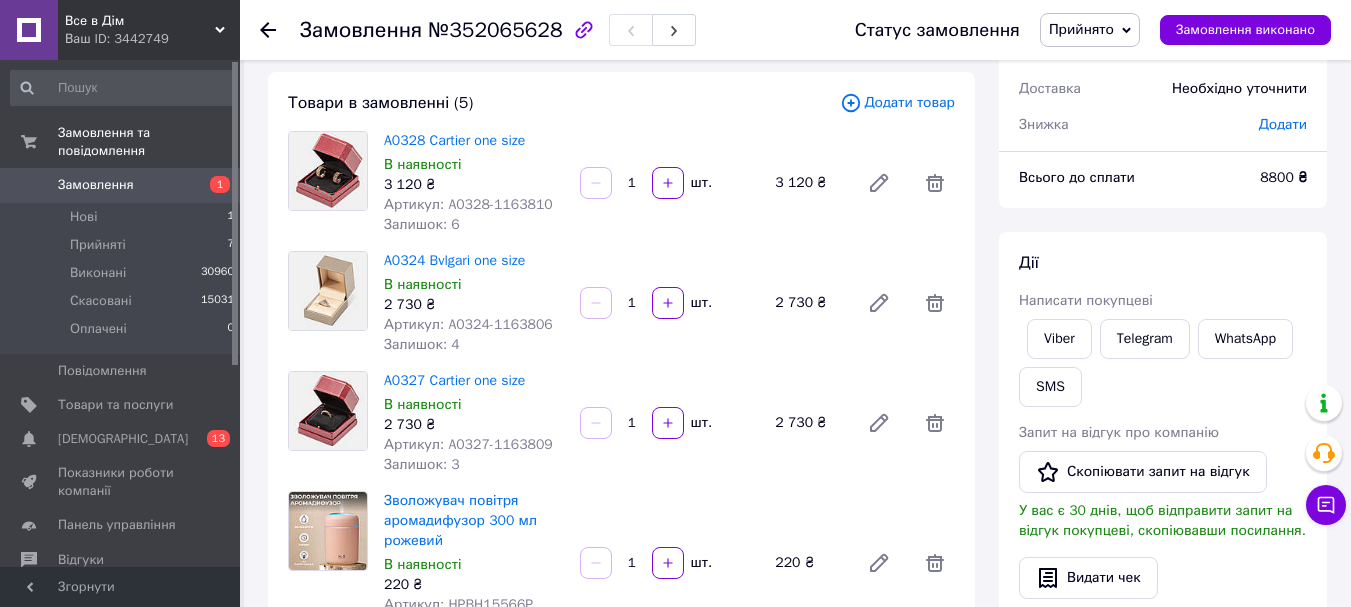click on "Артикул: A0324-1163806" at bounding box center [468, 324] 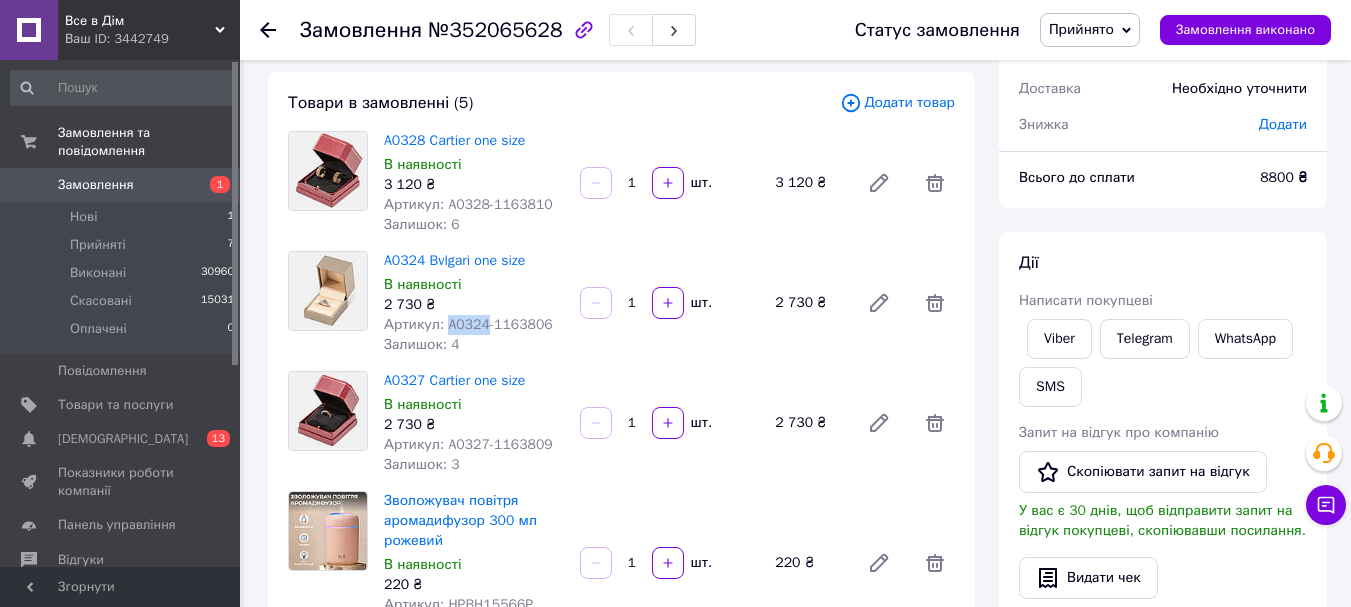 click on "Артикул: A0324-1163806" at bounding box center [468, 324] 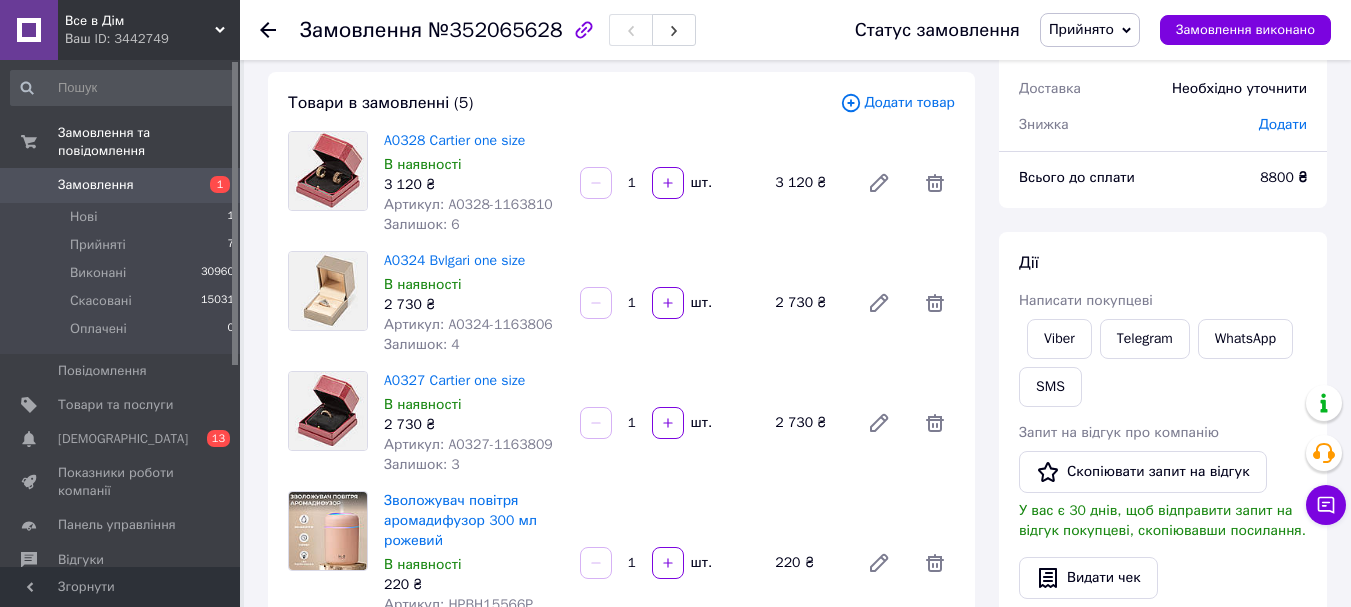 click on "Артикул: A0327-1163809" at bounding box center [468, 444] 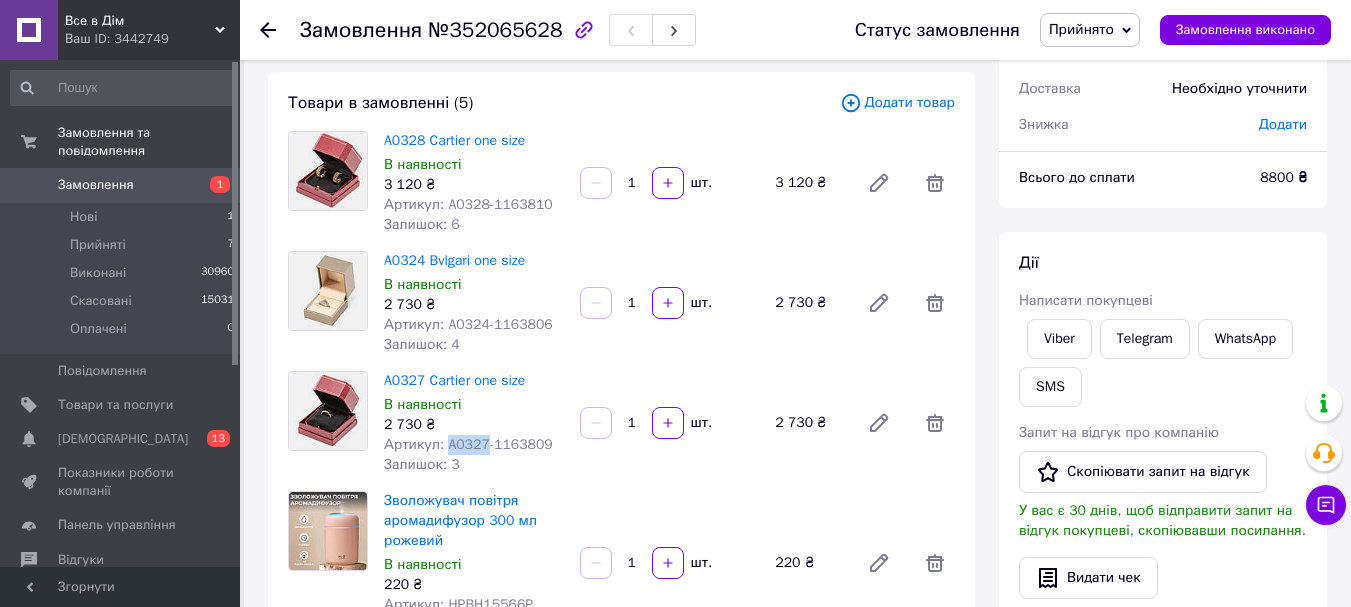 click on "Артикул: A0327-1163809" at bounding box center [468, 444] 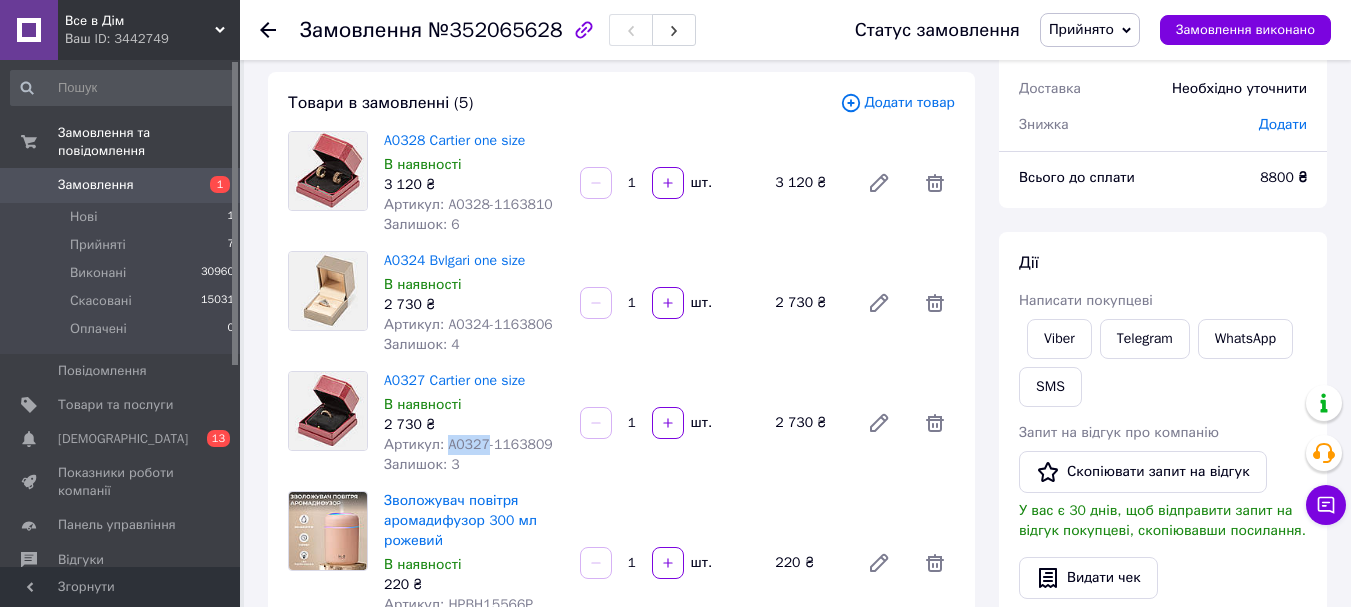 copy on "A0327" 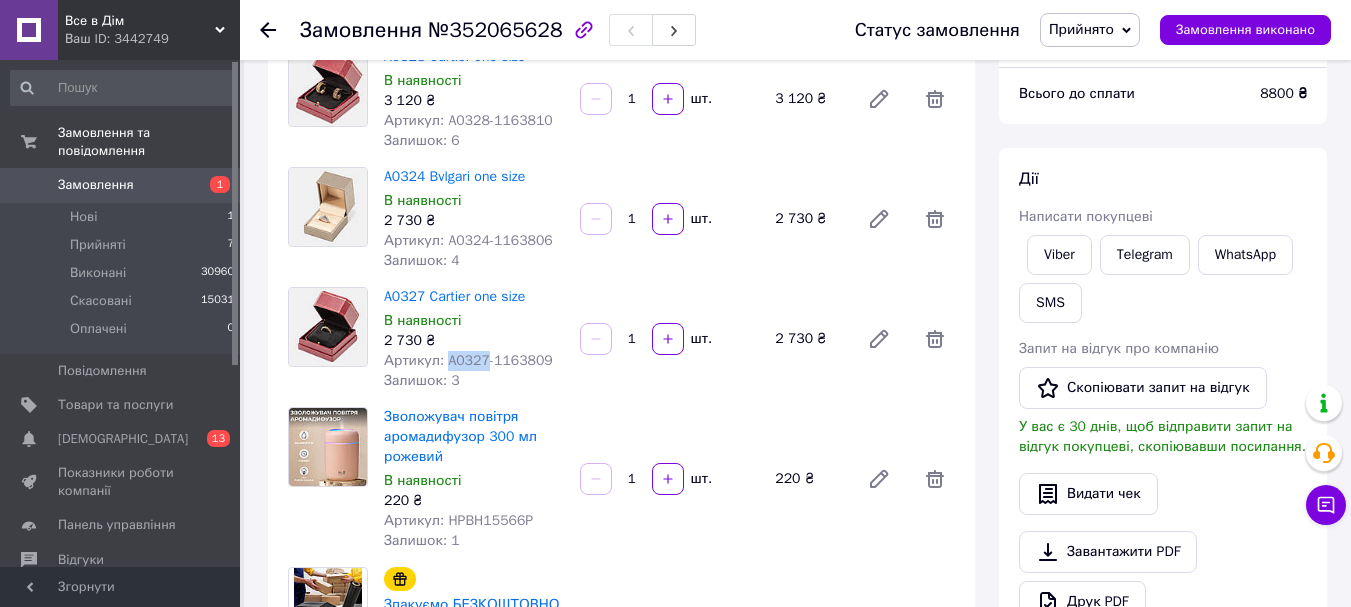 scroll, scrollTop: 300, scrollLeft: 0, axis: vertical 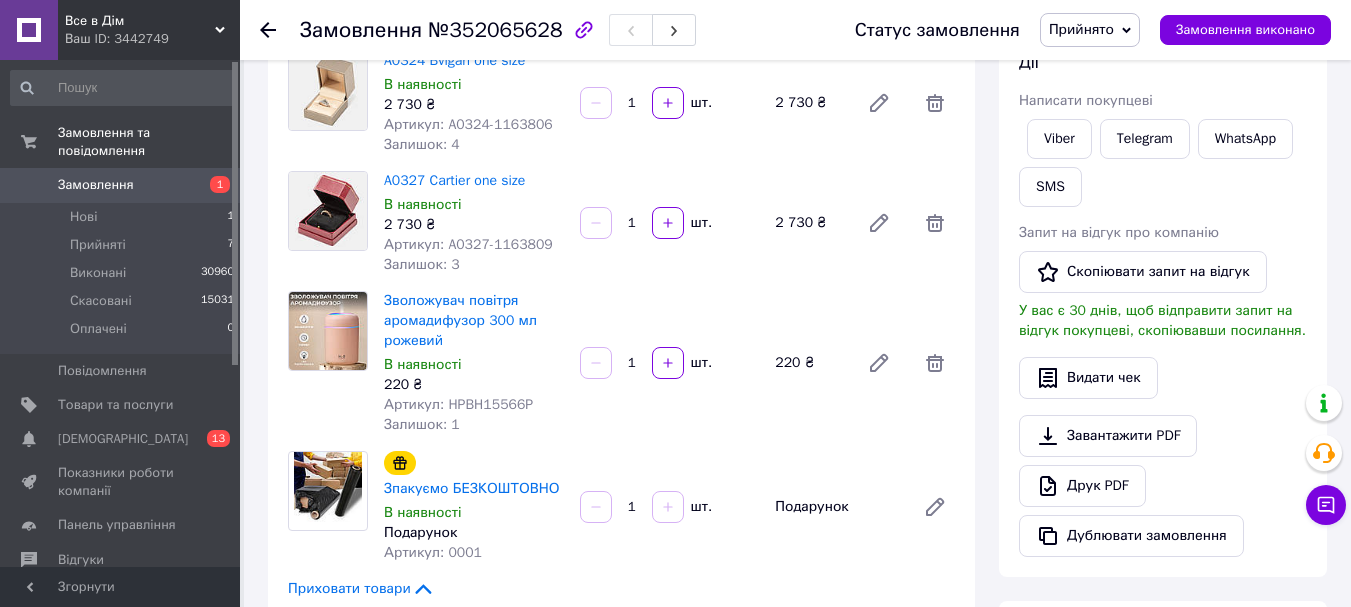 click on "Артикул: HPBH15566P" at bounding box center [458, 404] 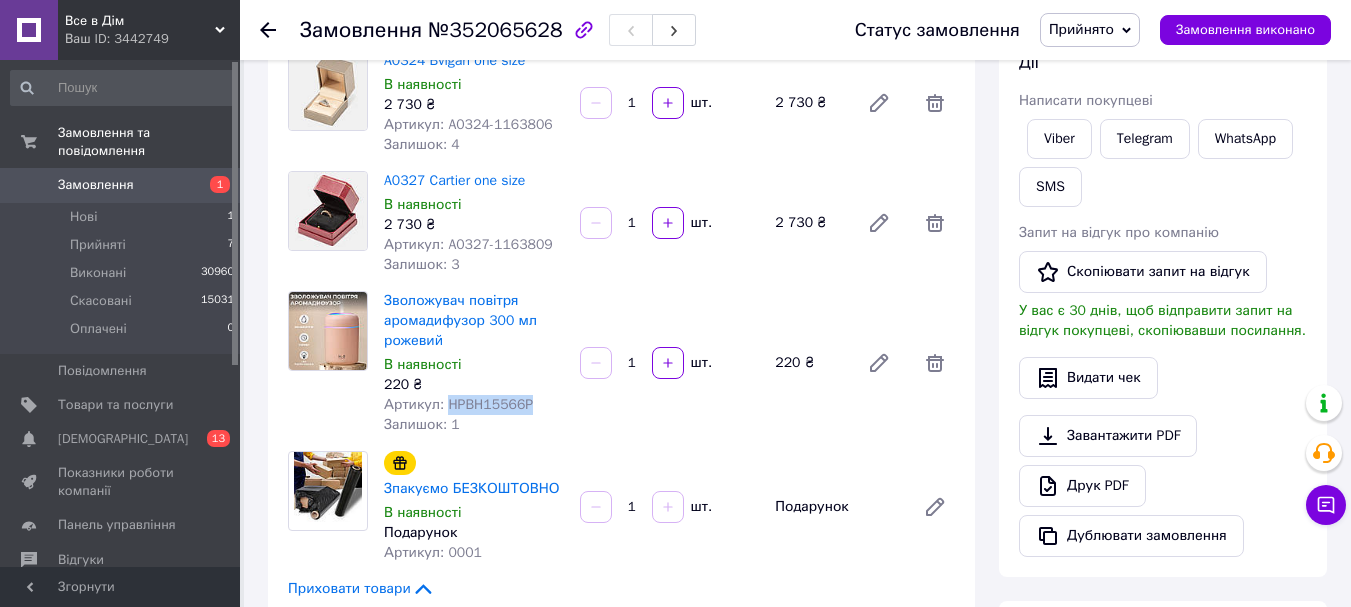 click on "Артикул: HPBH15566P" at bounding box center [458, 404] 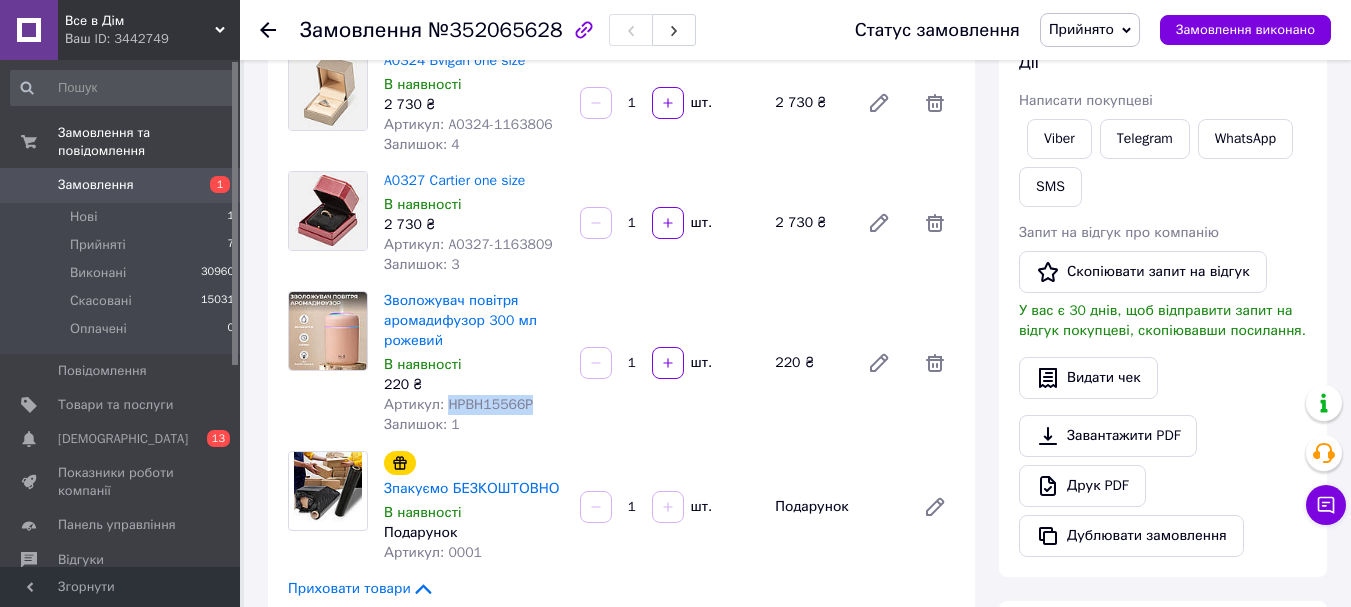 copy on "HPBH15566P" 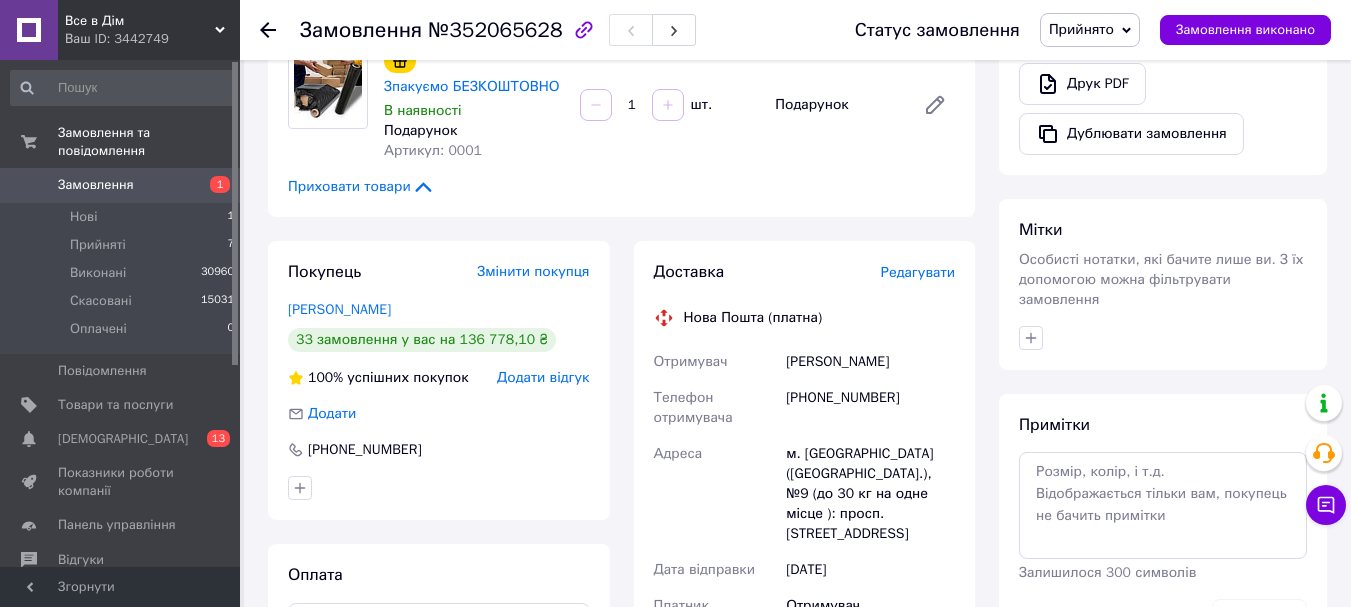 scroll, scrollTop: 800, scrollLeft: 0, axis: vertical 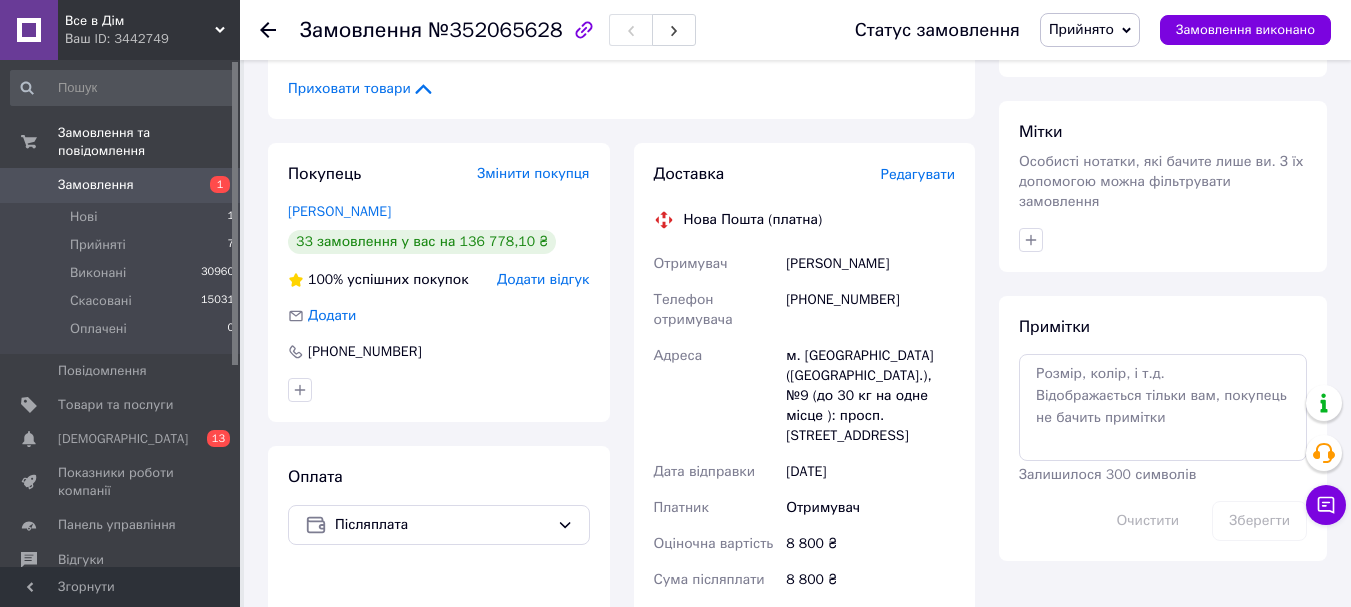 drag, startPoint x: 775, startPoint y: 267, endPoint x: 942, endPoint y: 261, distance: 167.10774 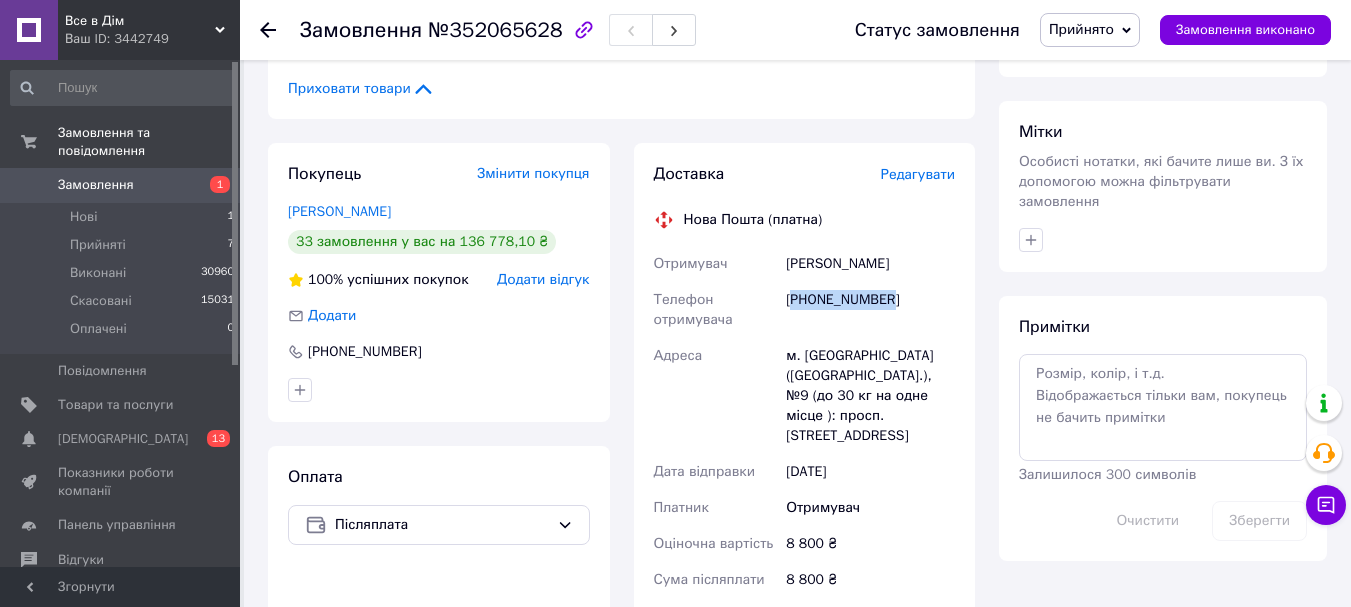 click on "[PHONE_NUMBER]" at bounding box center (870, 310) 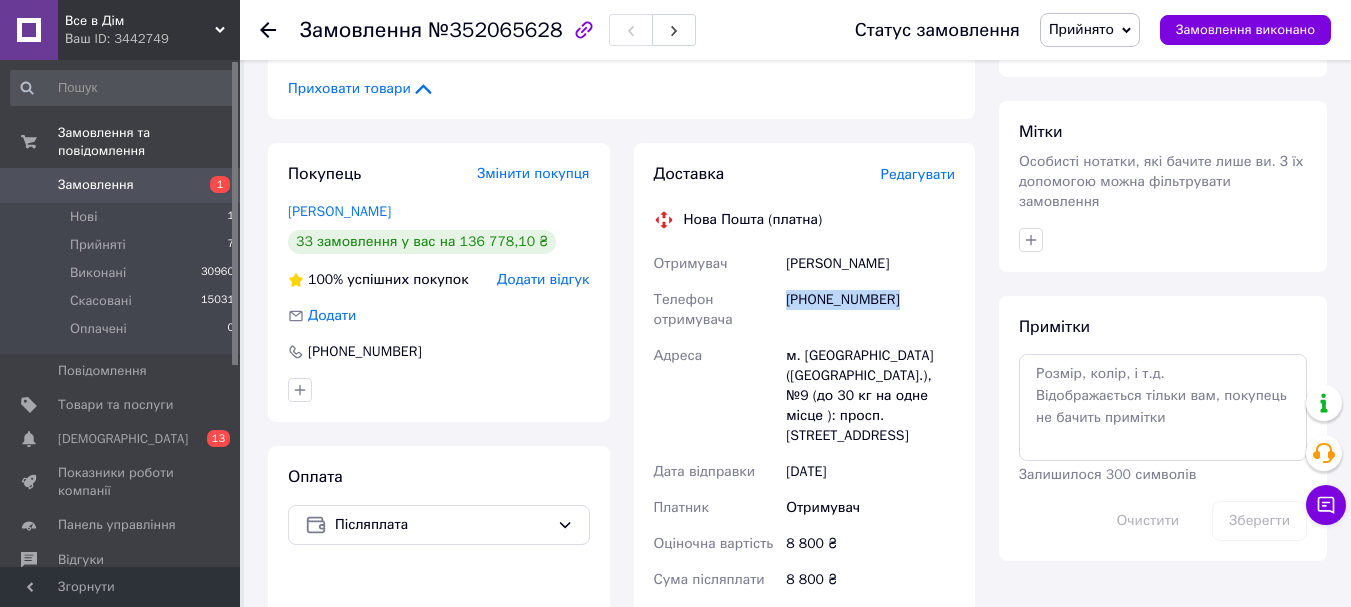 click on "[PHONE_NUMBER]" at bounding box center (870, 310) 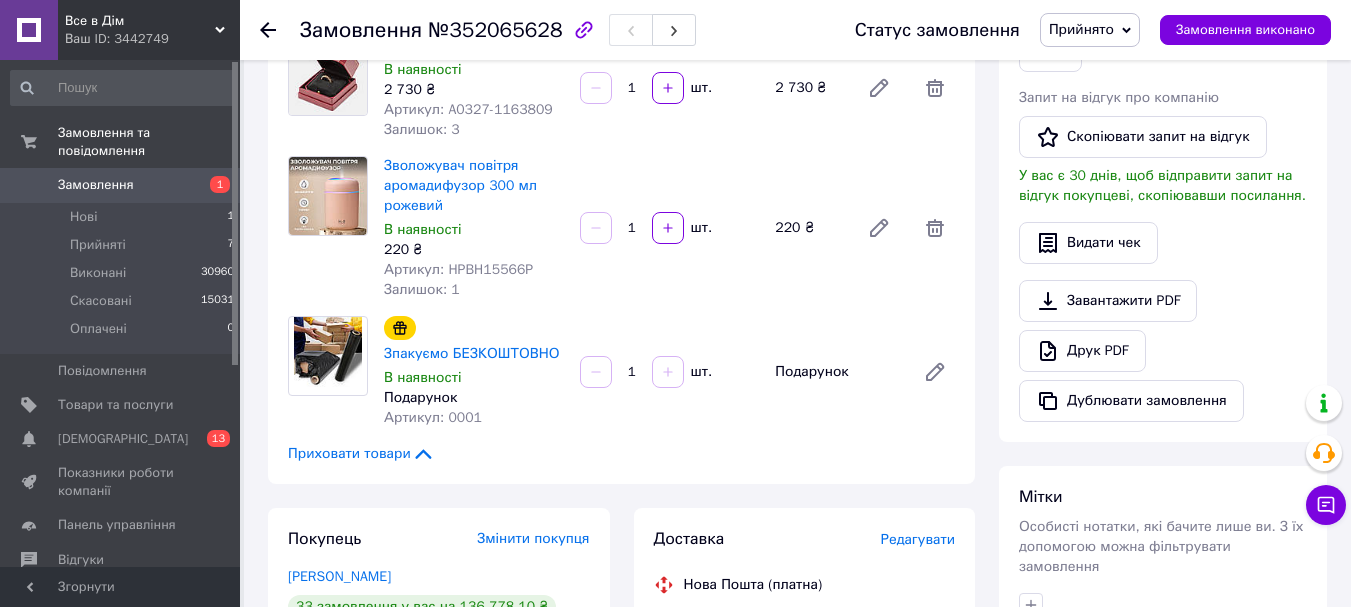 scroll, scrollTop: 400, scrollLeft: 0, axis: vertical 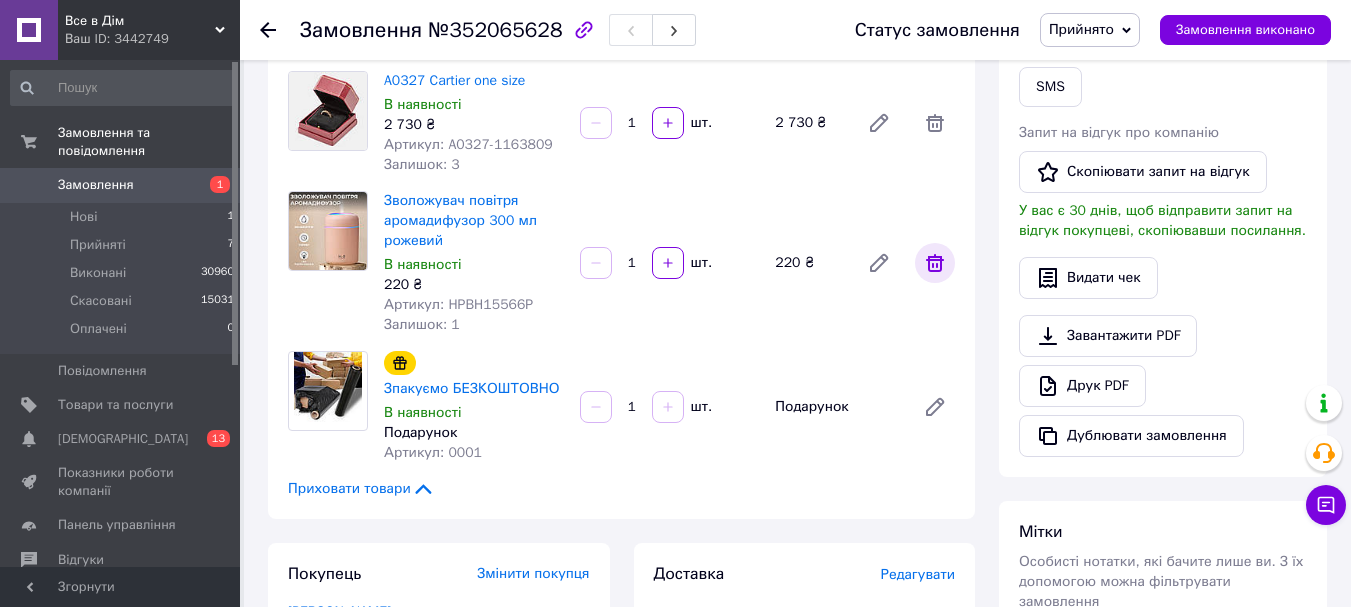 click 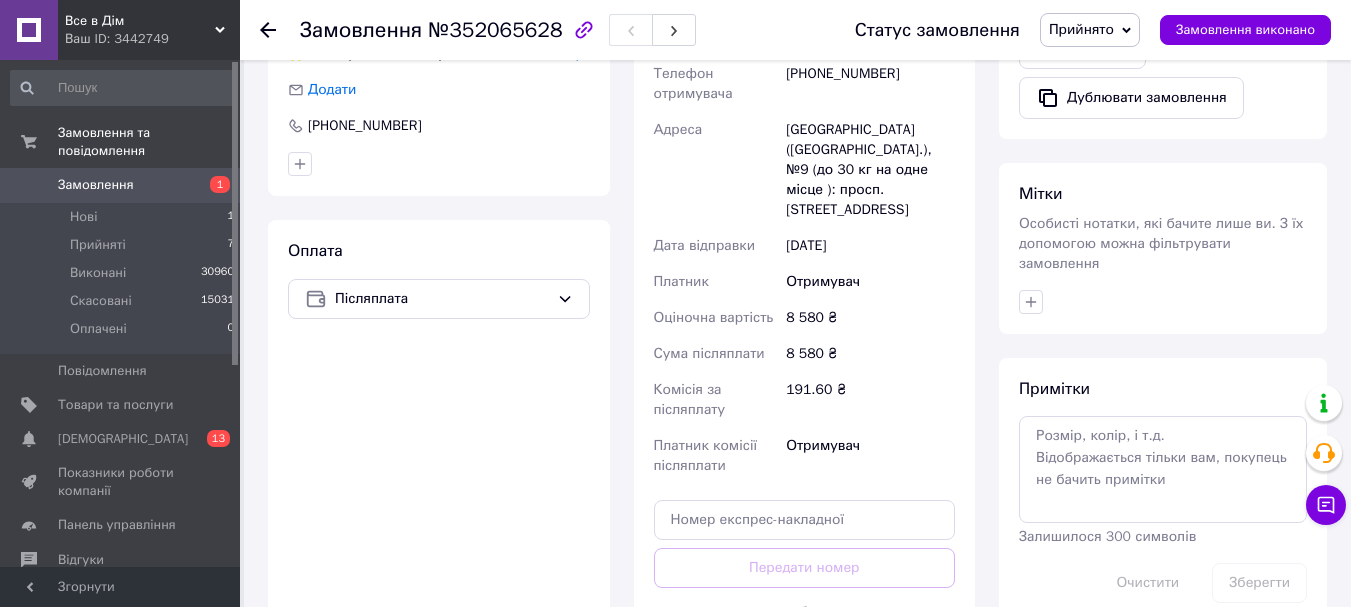 scroll, scrollTop: 739, scrollLeft: 0, axis: vertical 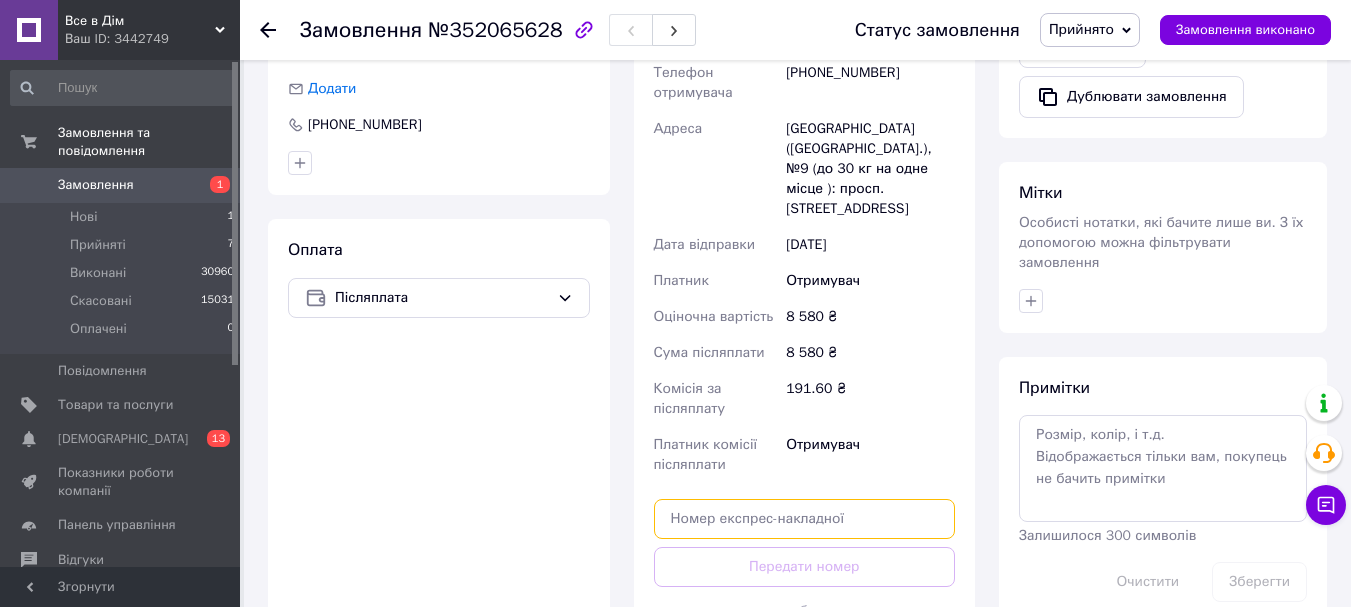 paste on "20451203056352" 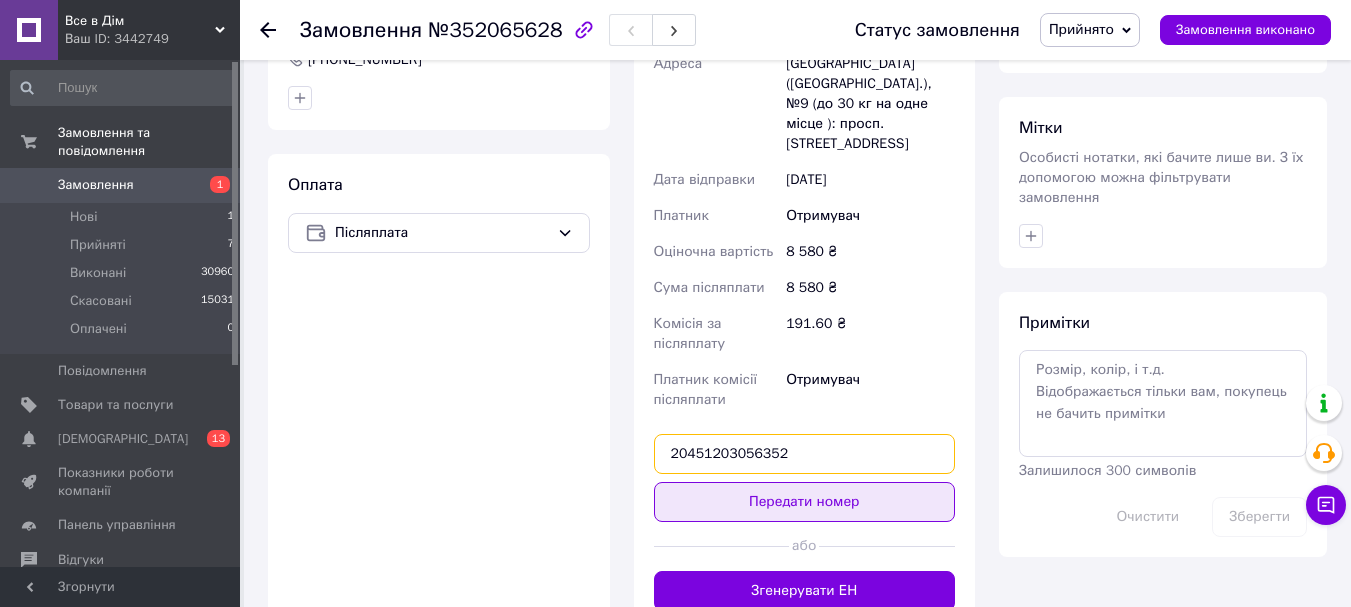 scroll, scrollTop: 839, scrollLeft: 0, axis: vertical 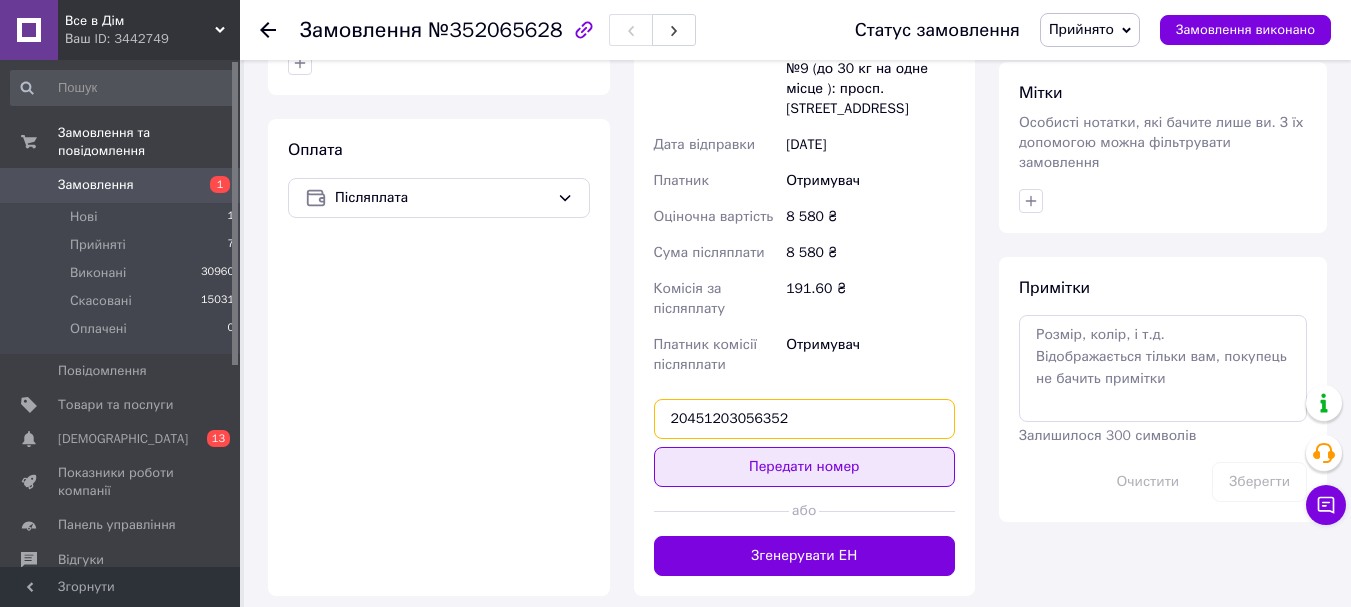 type on "20451203056352" 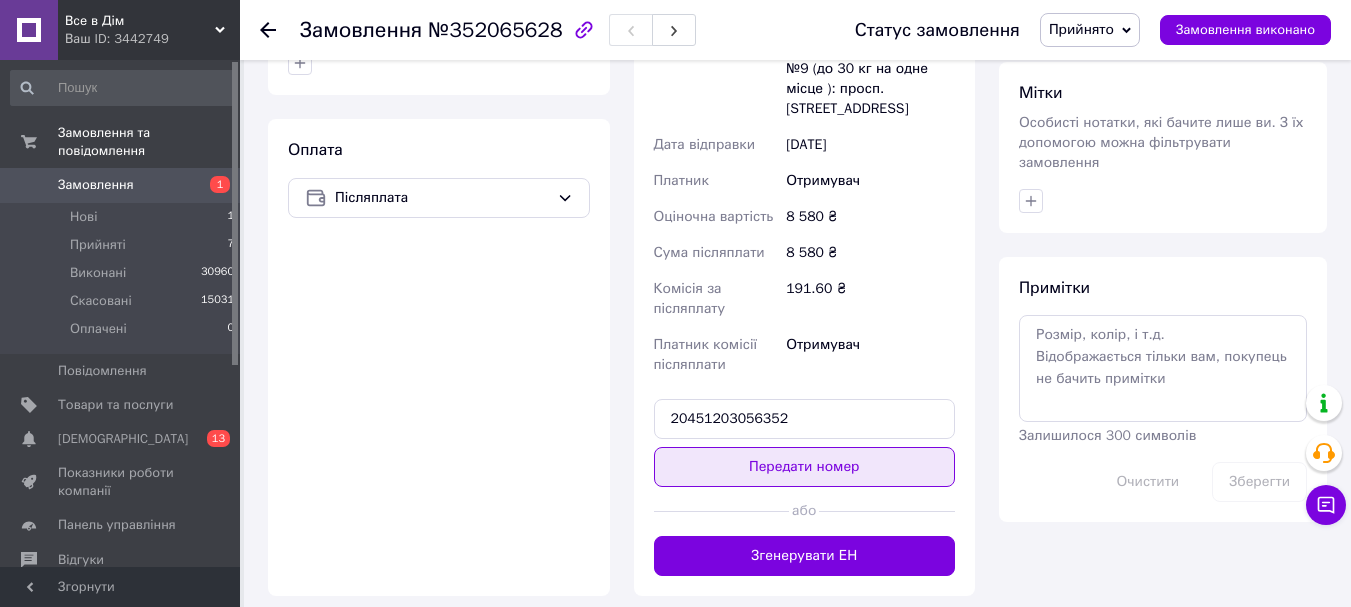 click on "Передати номер" at bounding box center (805, 467) 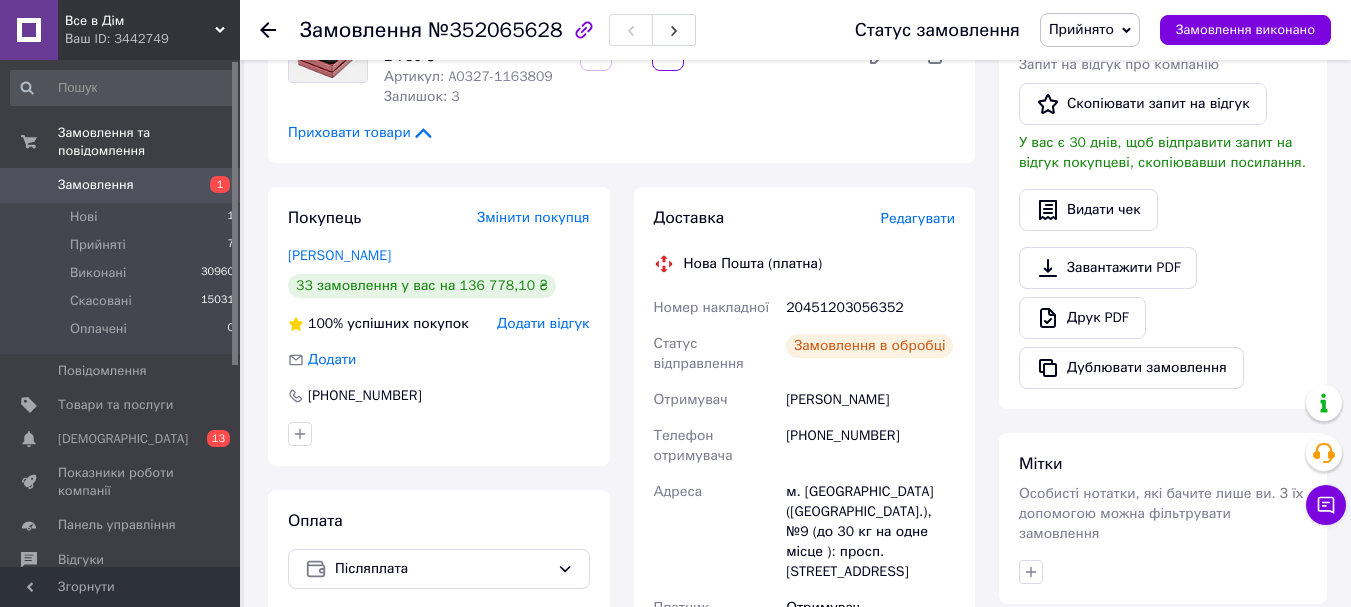 scroll, scrollTop: 439, scrollLeft: 0, axis: vertical 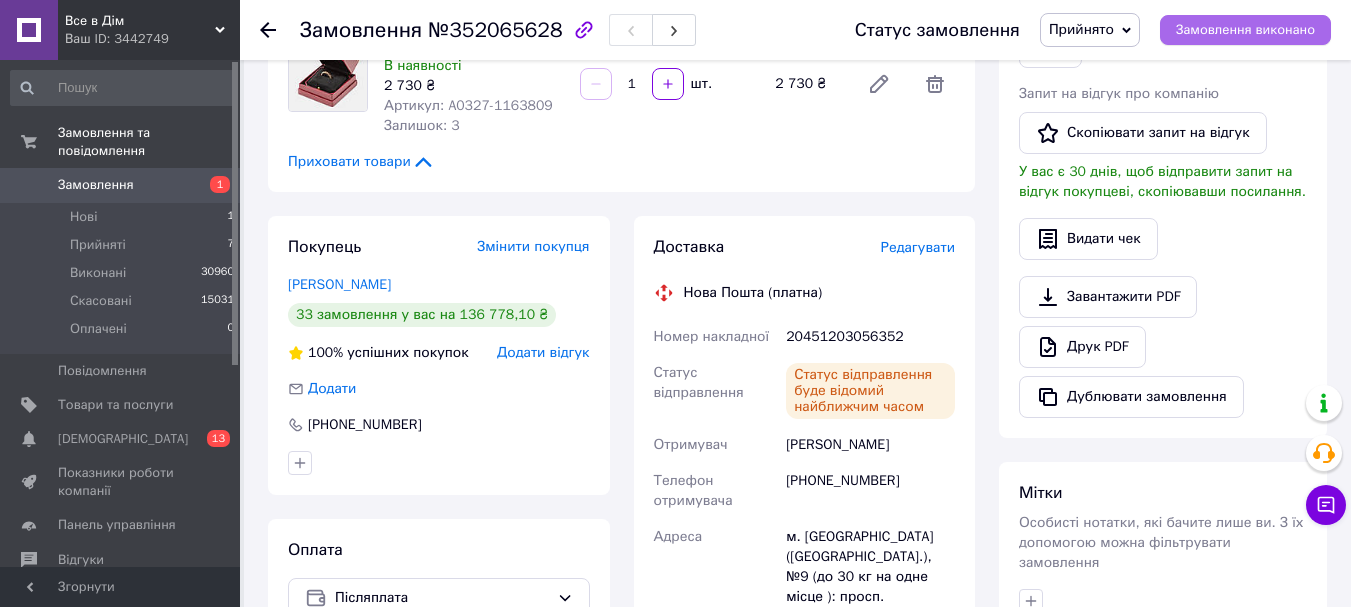 click on "Замовлення виконано" at bounding box center (1245, 30) 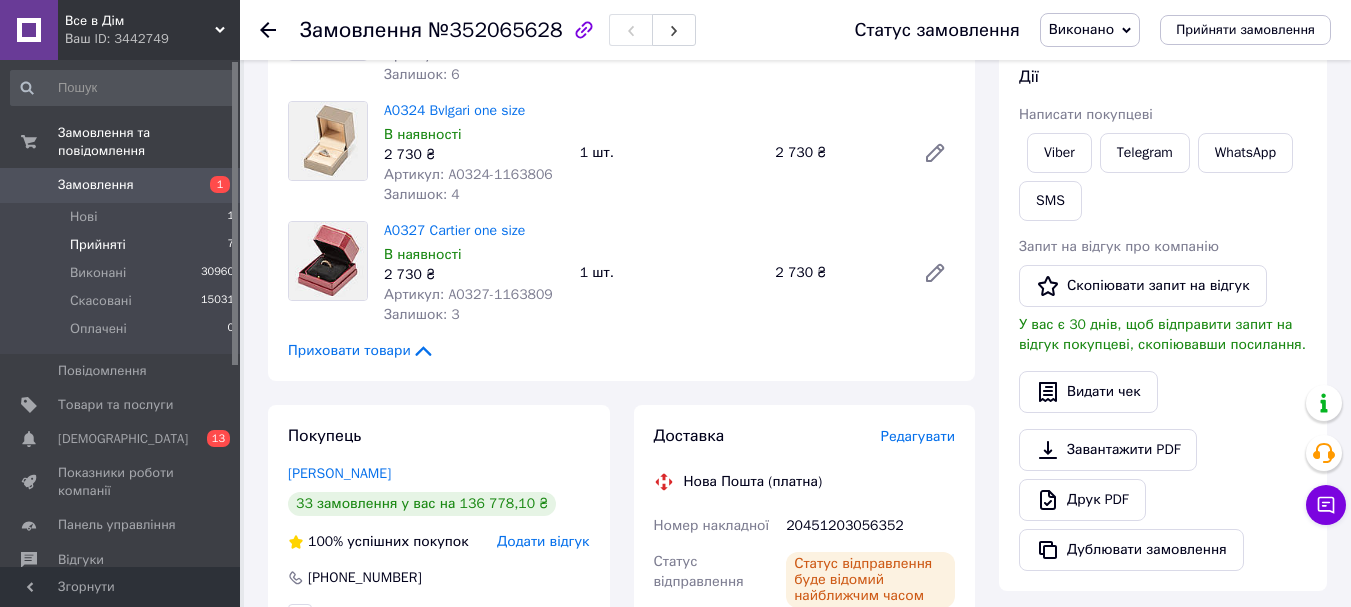 scroll, scrollTop: 39, scrollLeft: 0, axis: vertical 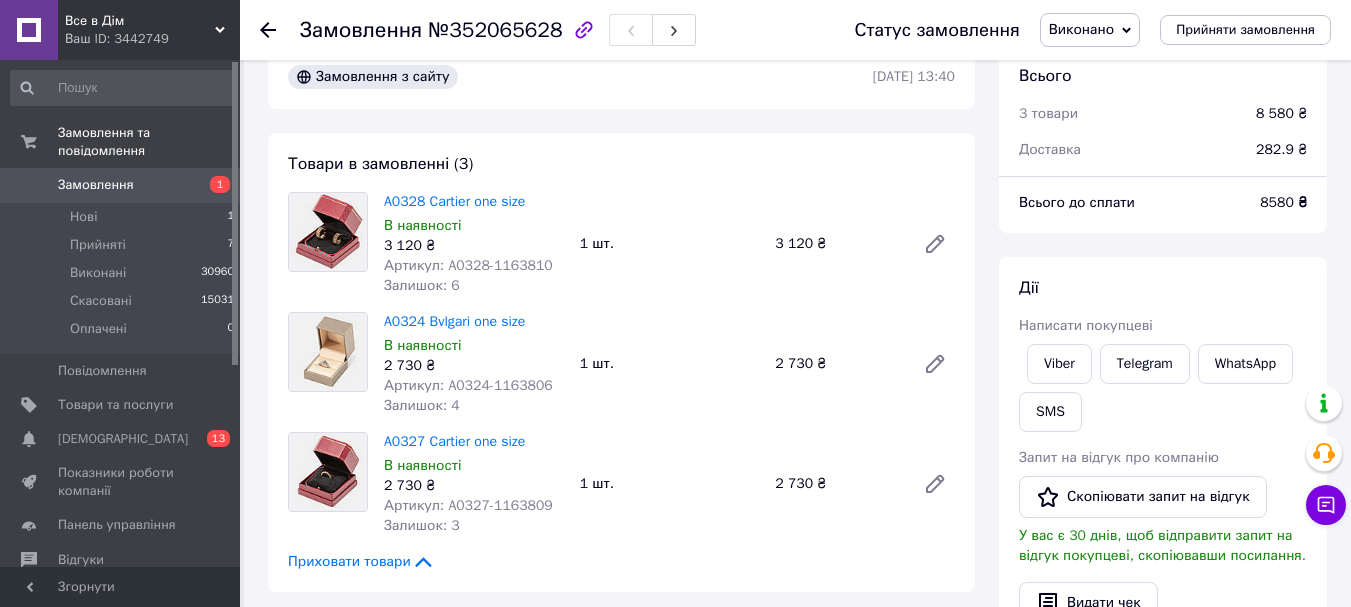 click on "Замовлення" at bounding box center [96, 185] 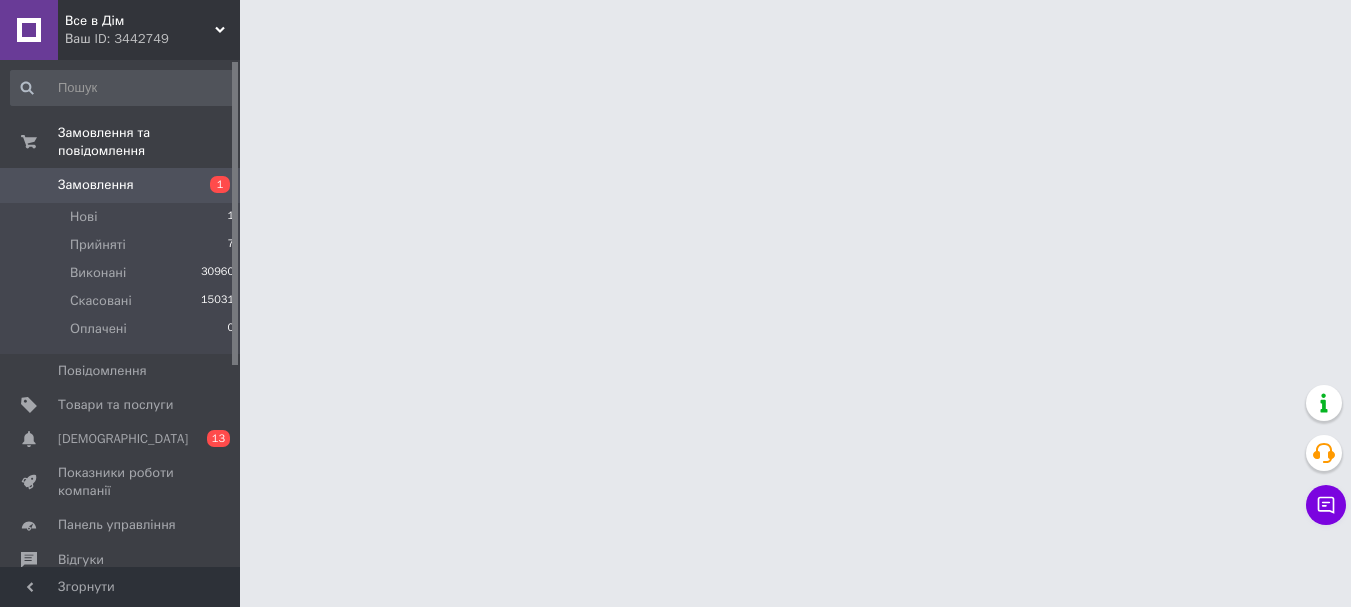 scroll, scrollTop: 0, scrollLeft: 0, axis: both 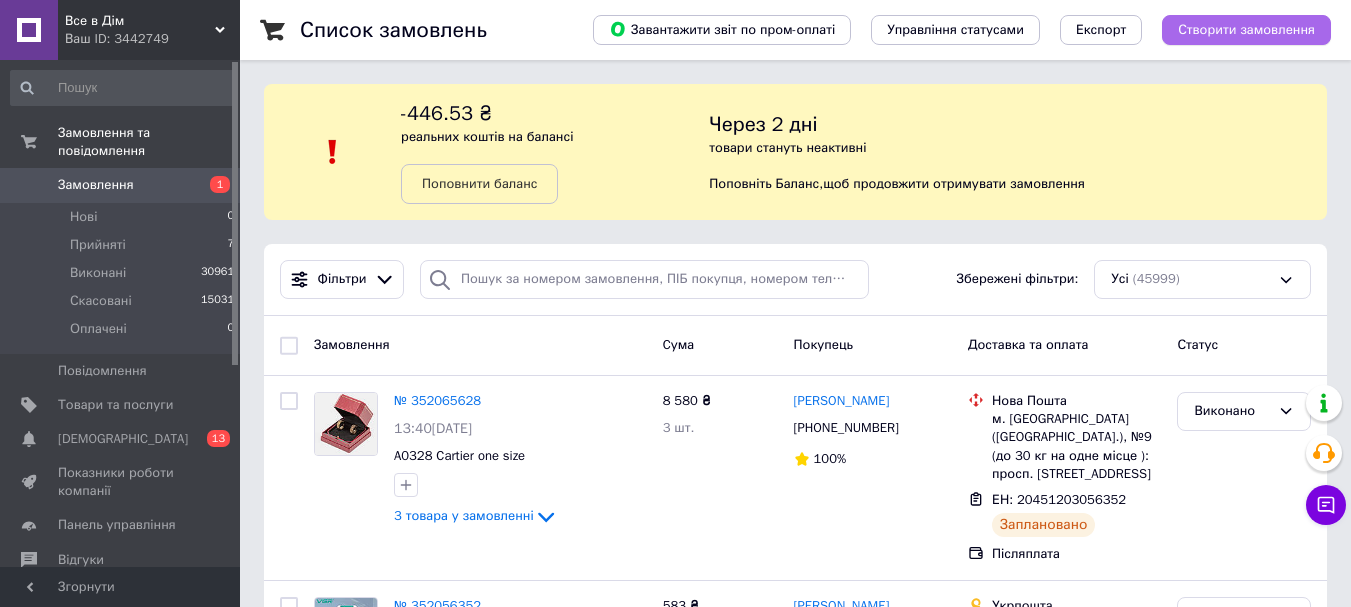 click on "Створити замовлення" at bounding box center (1246, 30) 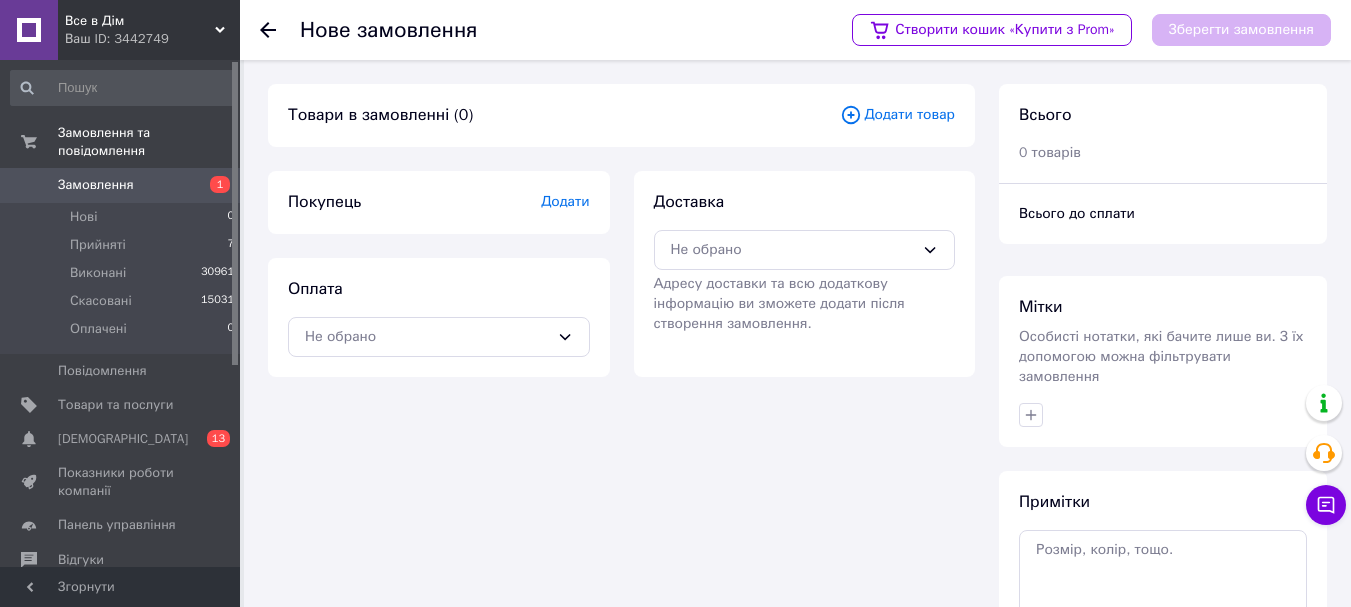 click on "Додати товар" at bounding box center (897, 115) 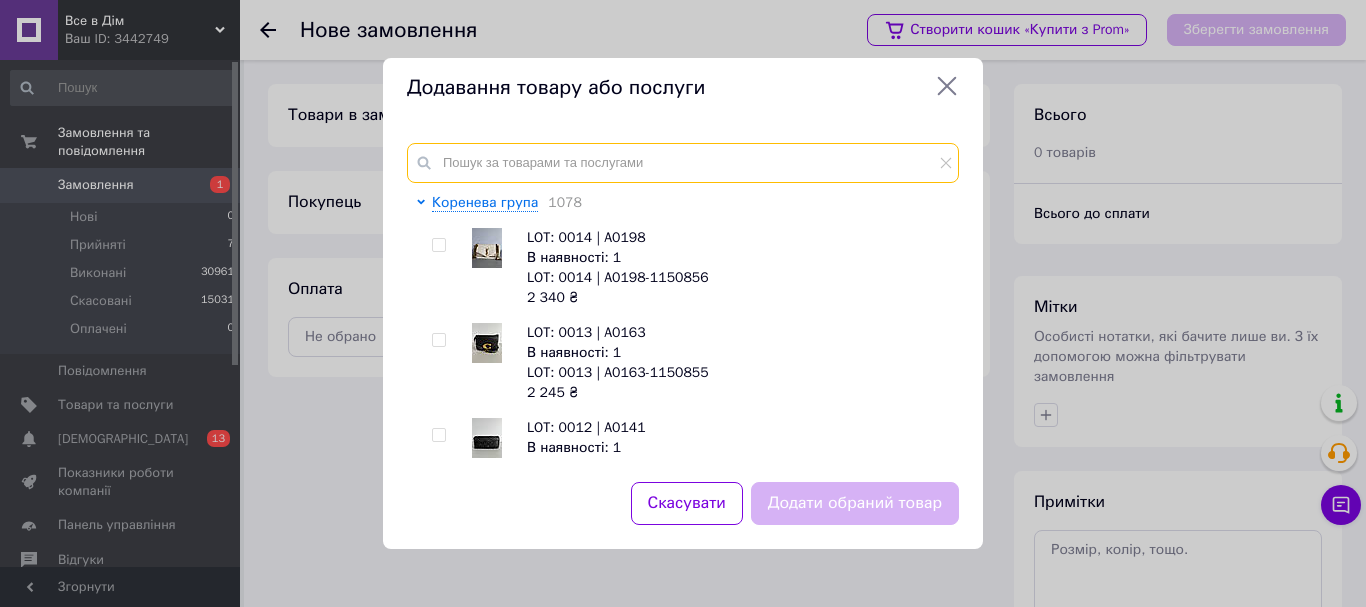 paste on "HPBH15566P" 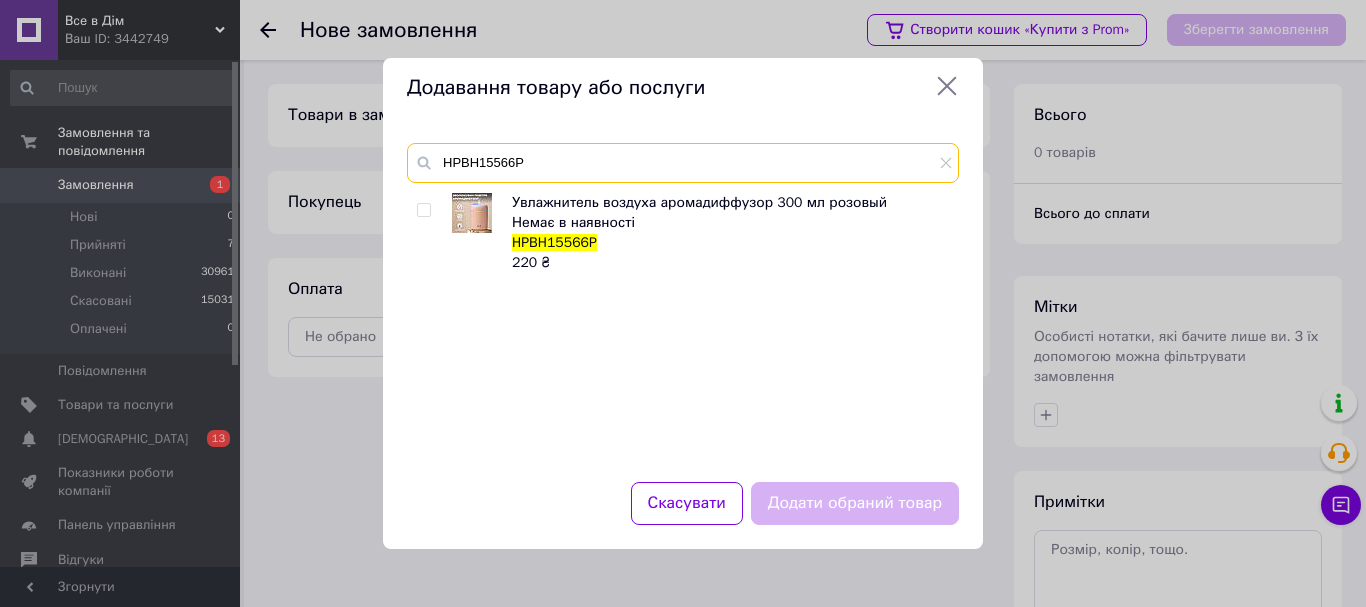 type on "HPBH15566P" 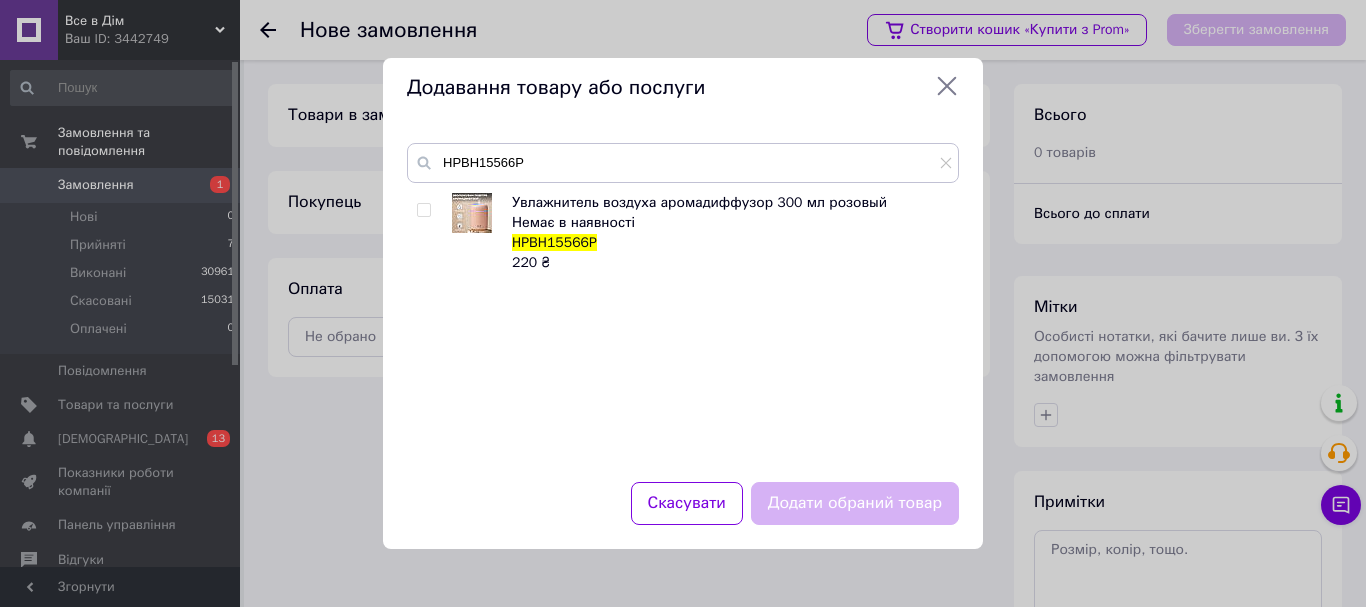 click 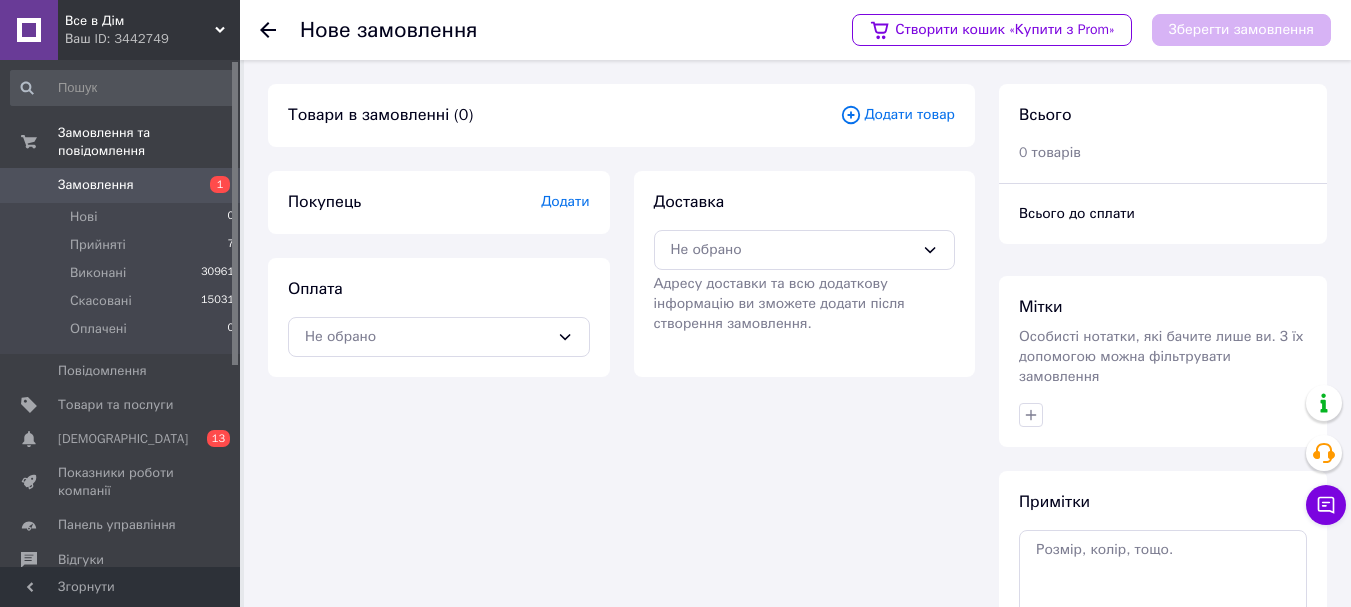click on "Додати товар" at bounding box center [897, 115] 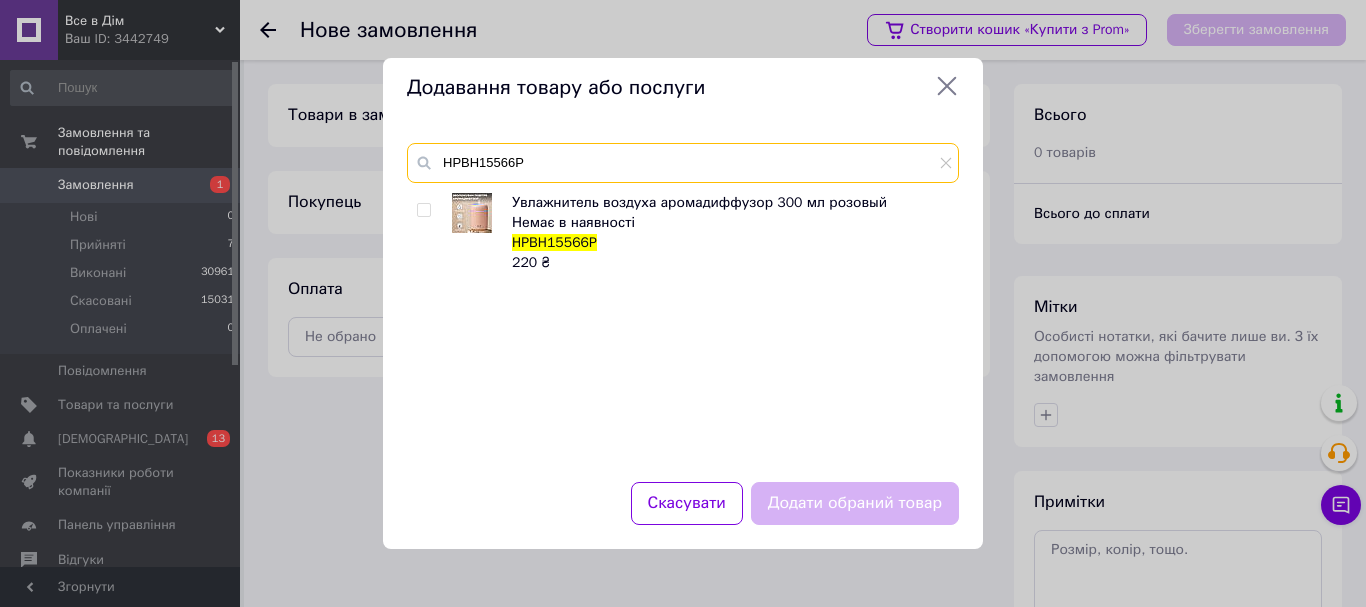 click on "HPBH15566P" at bounding box center [683, 163] 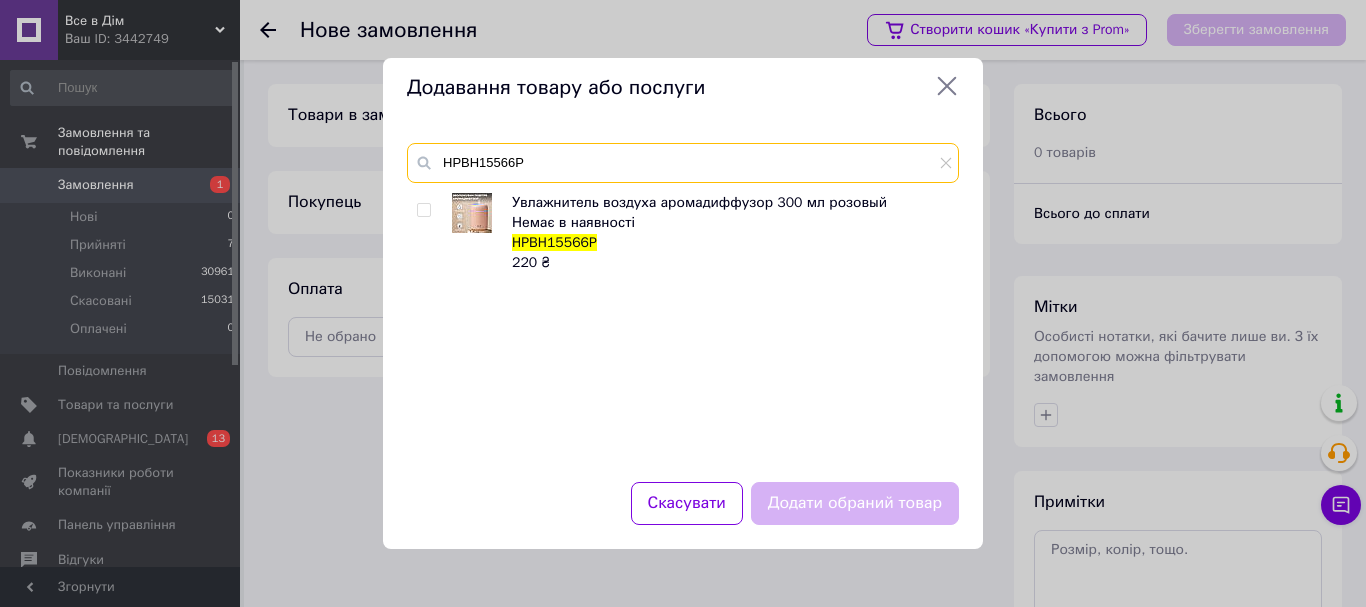 paste on "6991" 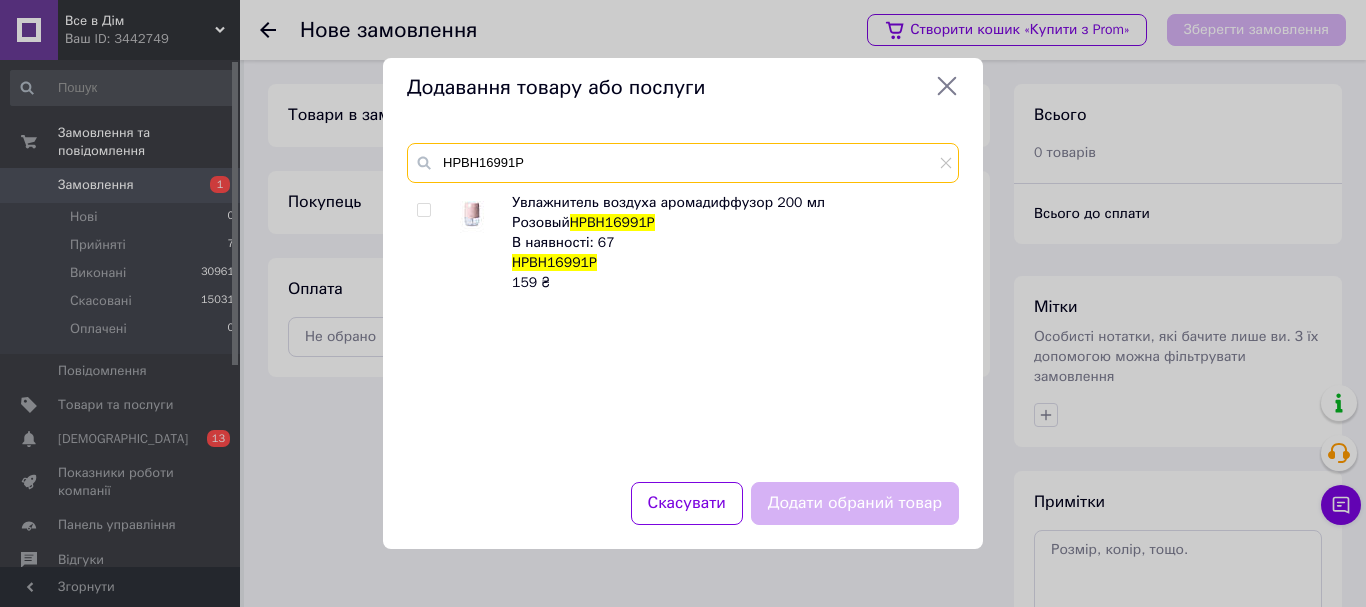 type on "HPBH16991P" 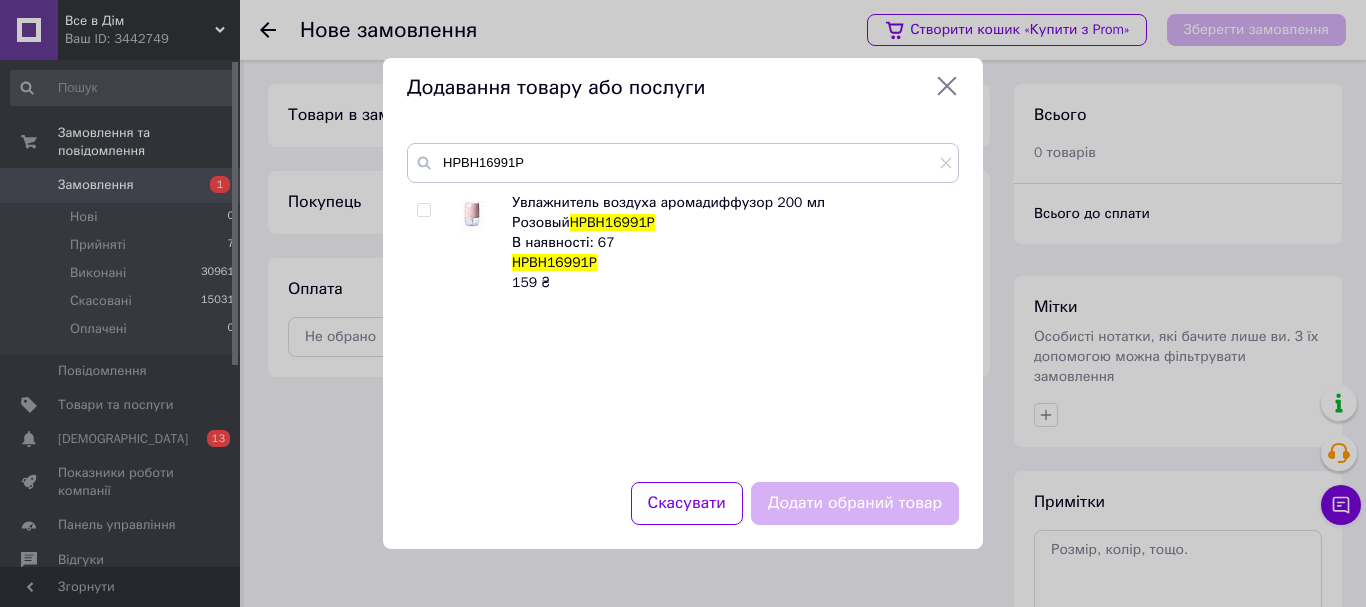 click at bounding box center [423, 210] 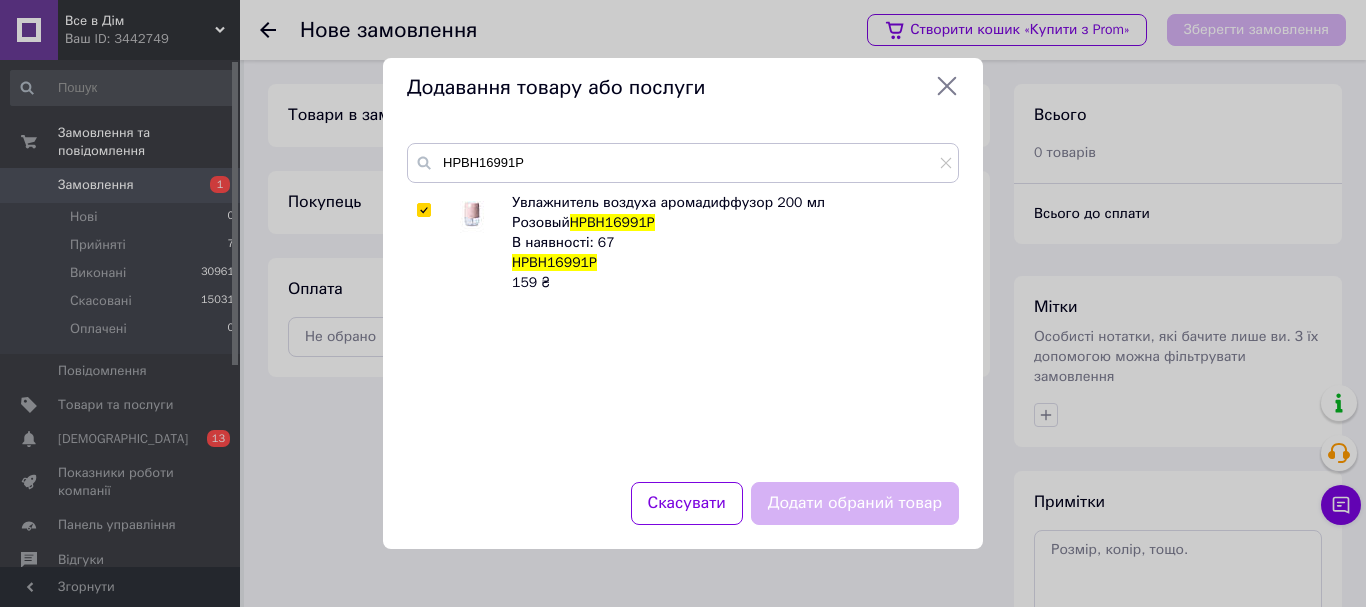 checkbox on "true" 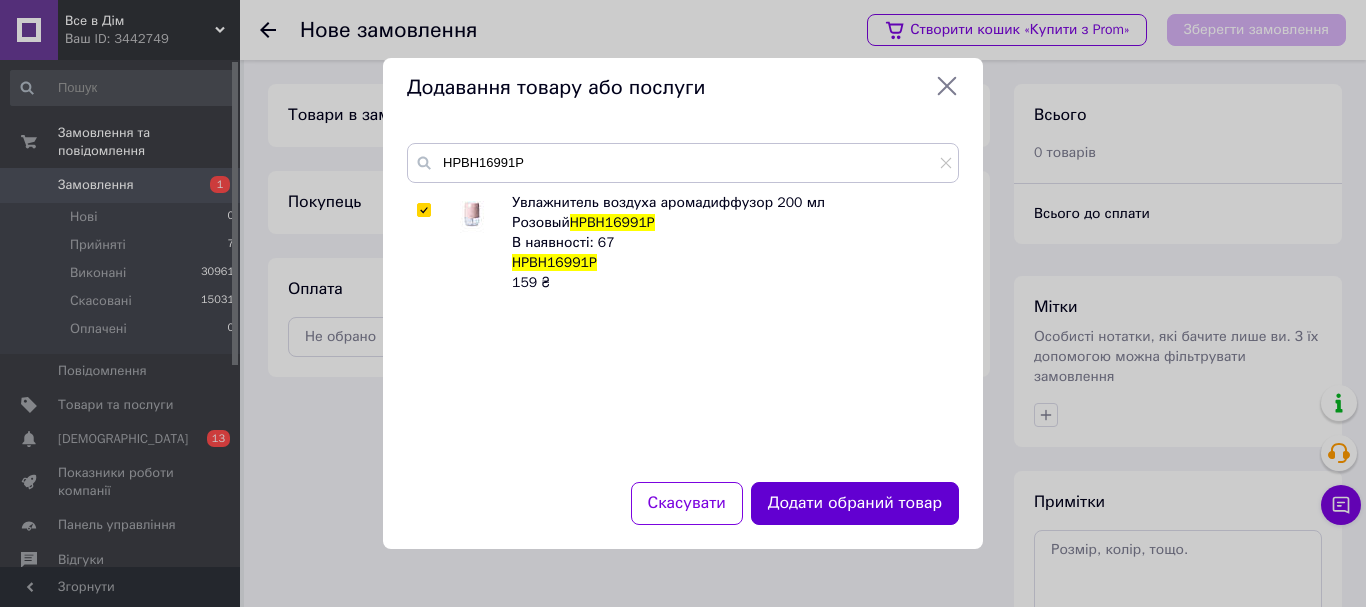 click on "Додати обраний товар" at bounding box center (855, 503) 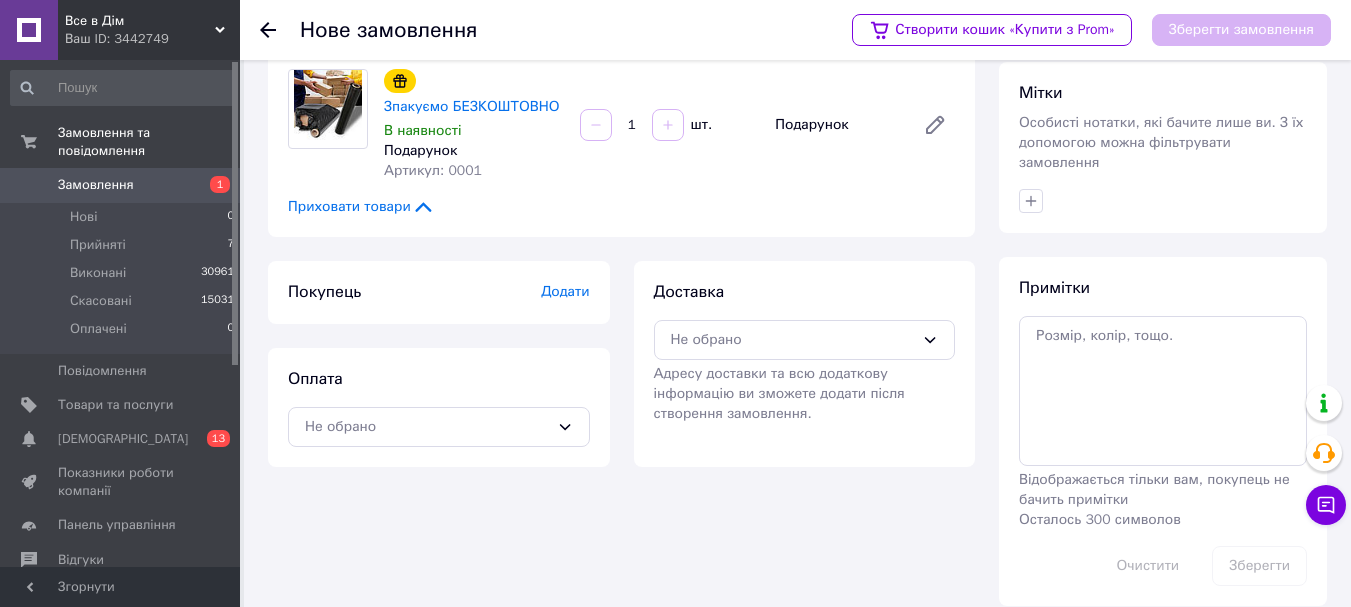 scroll, scrollTop: 217, scrollLeft: 0, axis: vertical 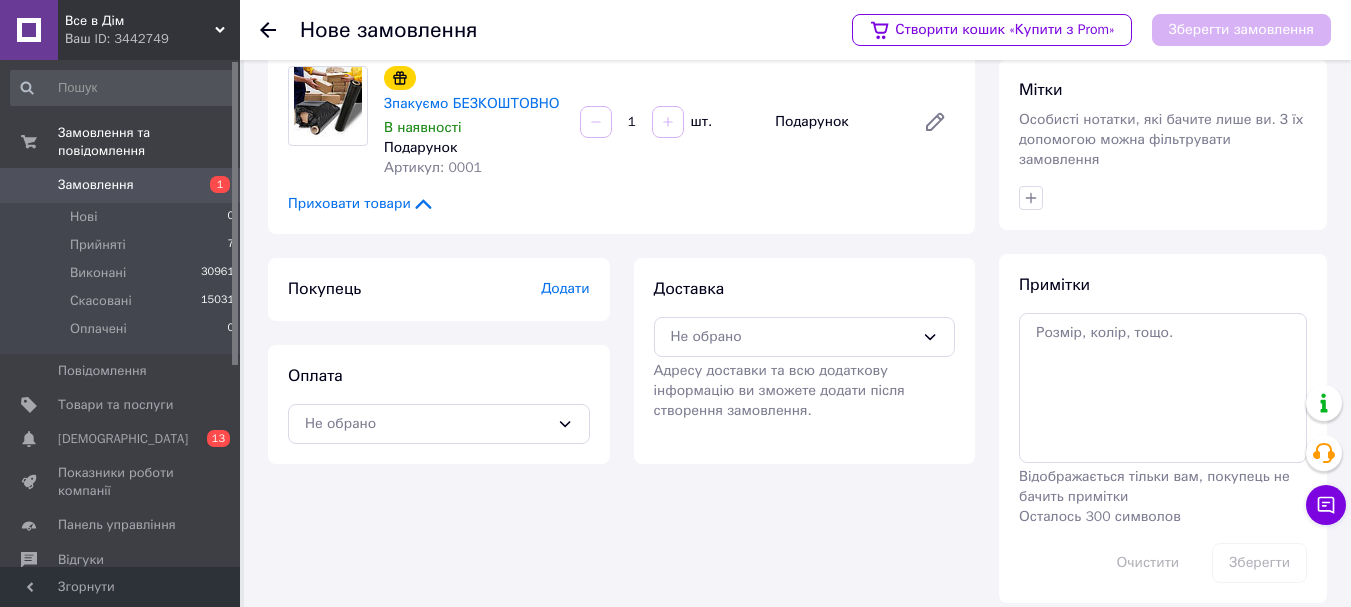 click on "Додати" at bounding box center [565, 288] 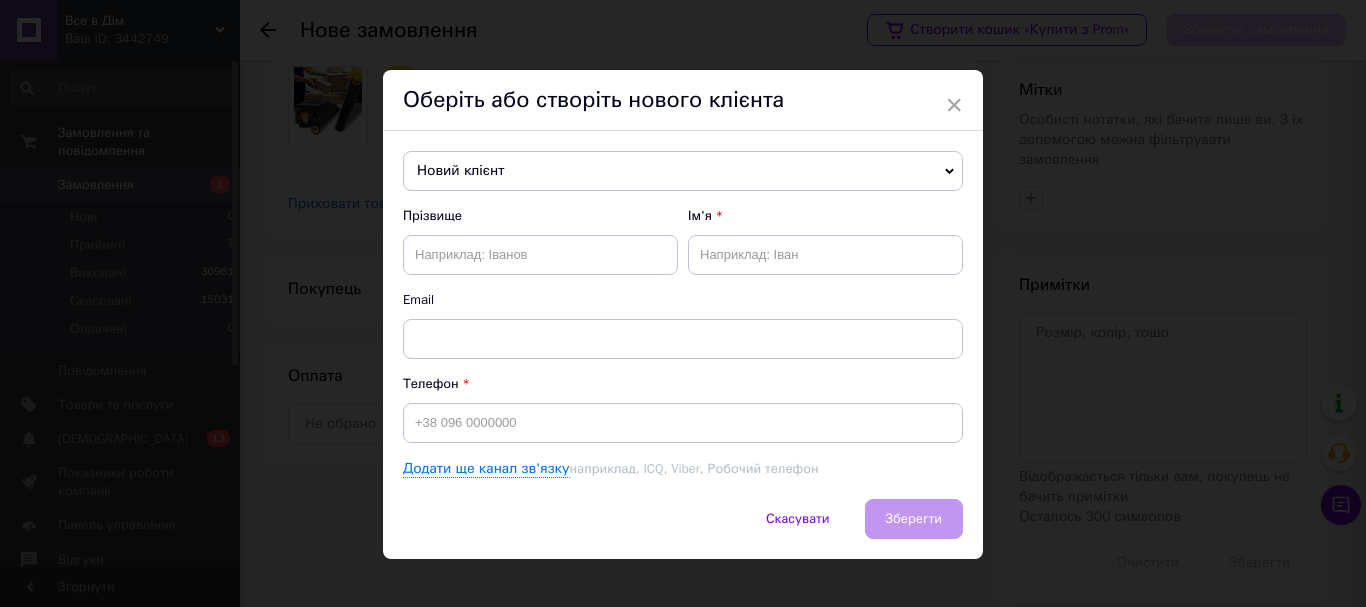 click on "Новий клієнт" at bounding box center [683, 171] 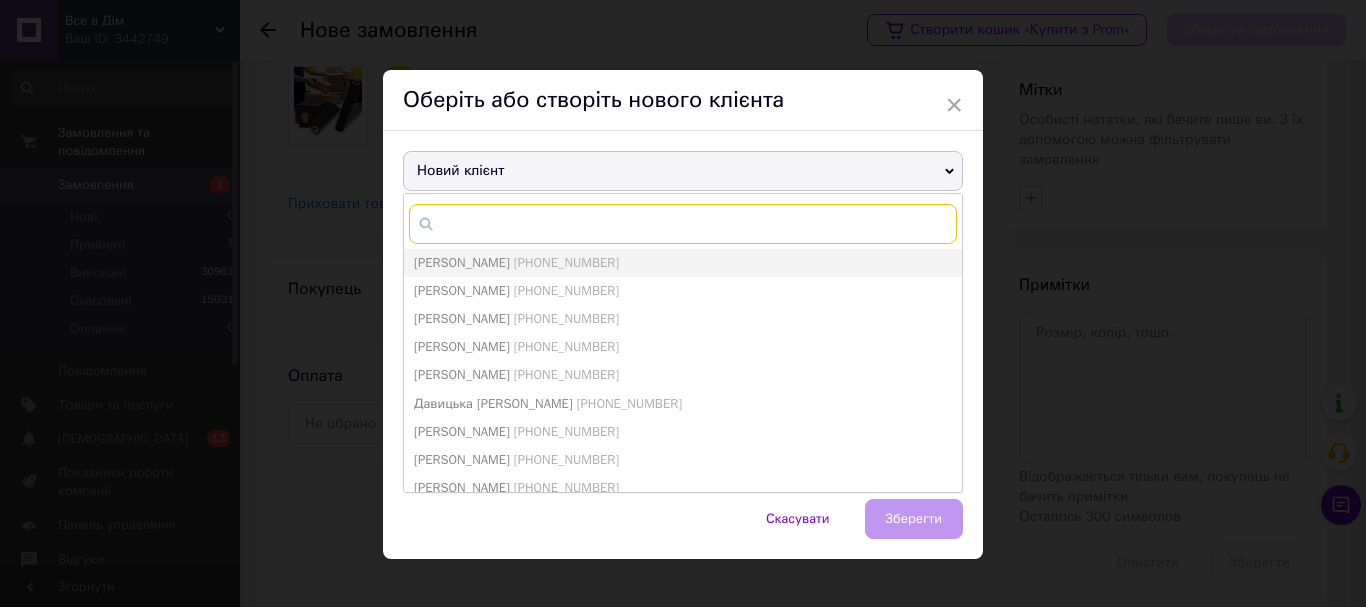 click at bounding box center [683, 224] 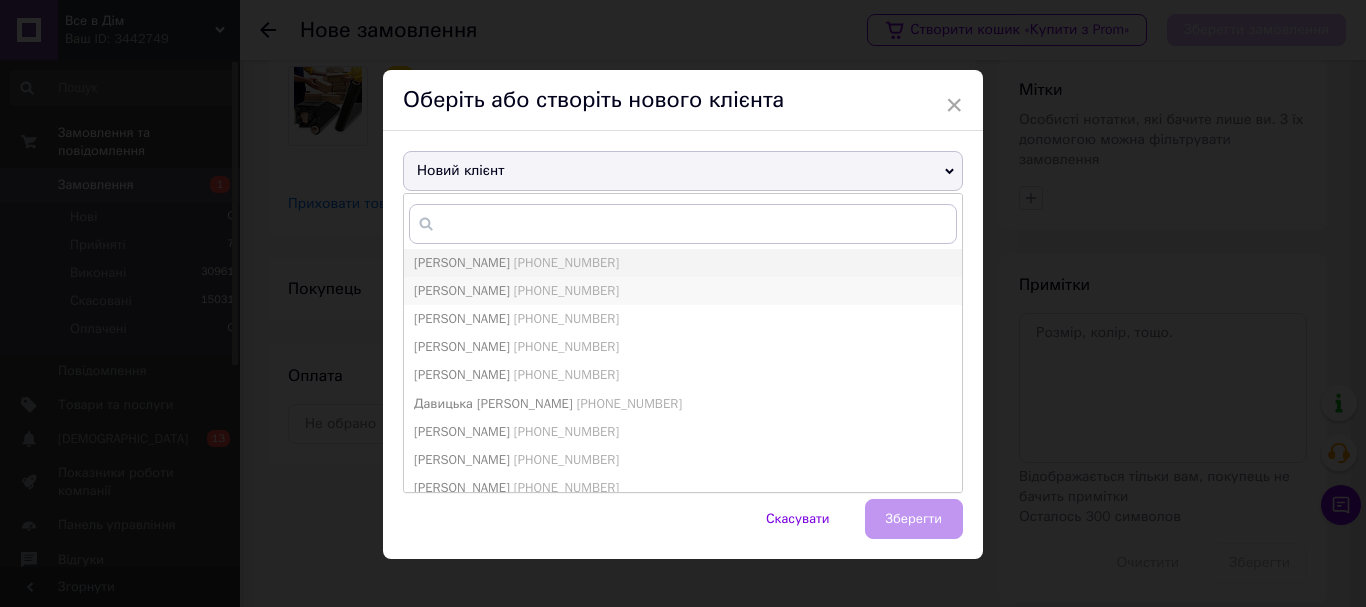 click on "Бондаренко Олександр" at bounding box center [462, 290] 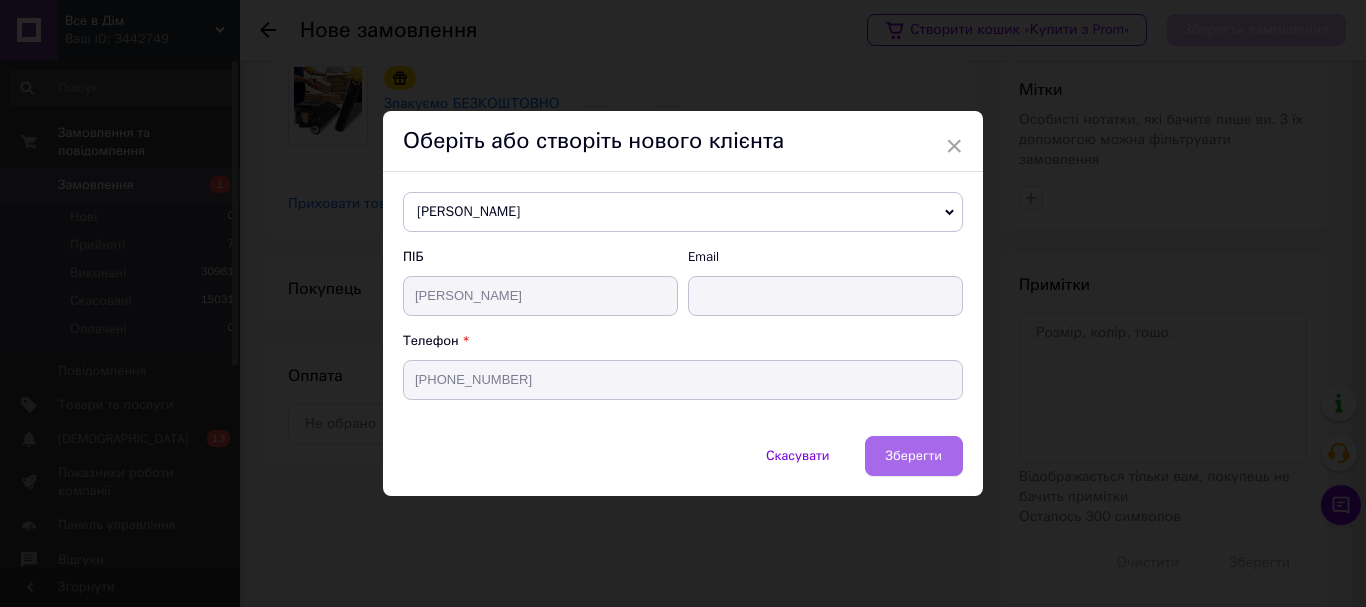 click on "Зберегти" at bounding box center [914, 455] 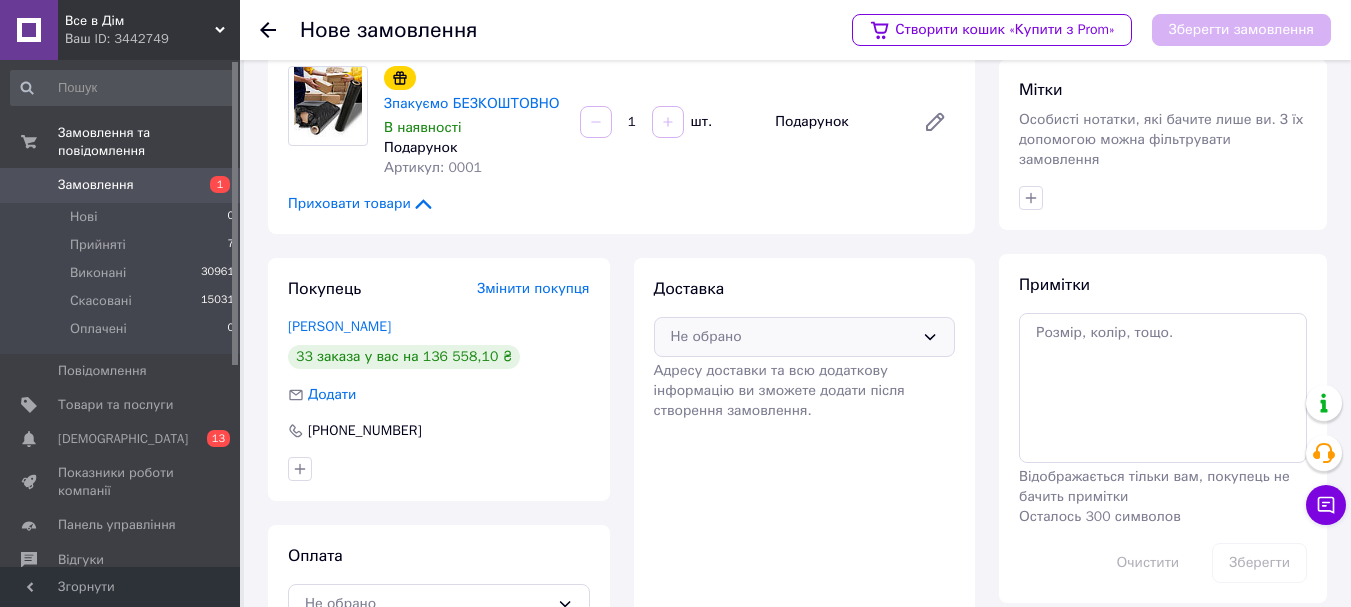 click 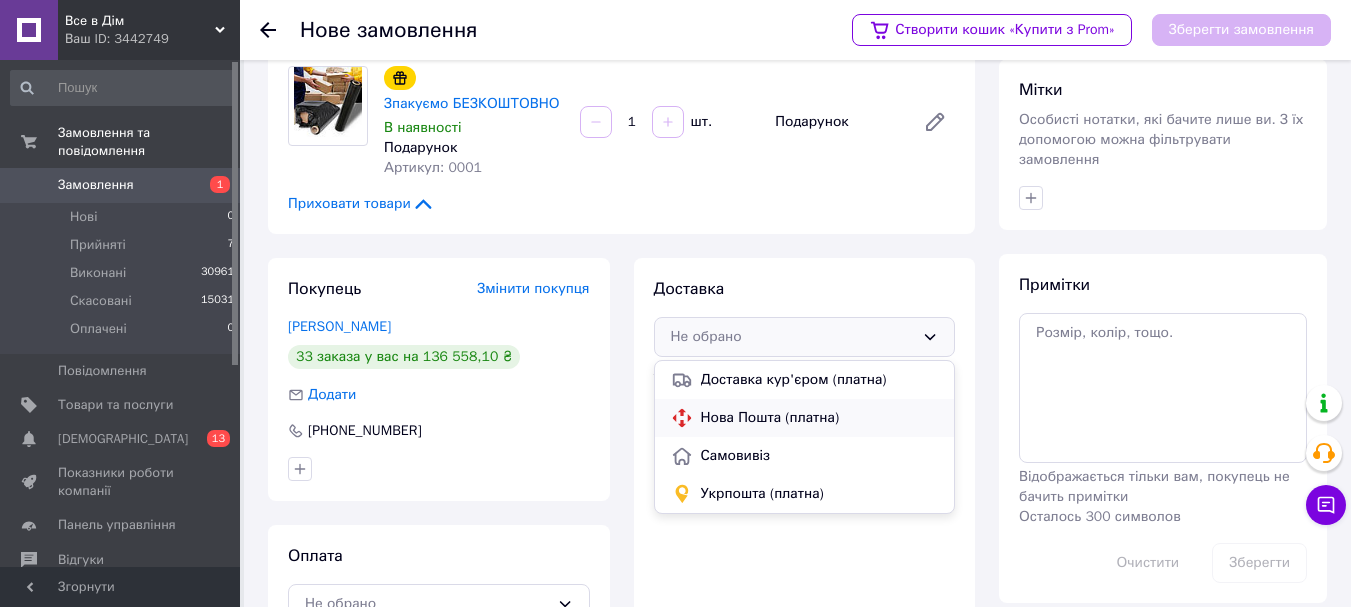 click on "Нова Пошта (платна)" at bounding box center [820, 418] 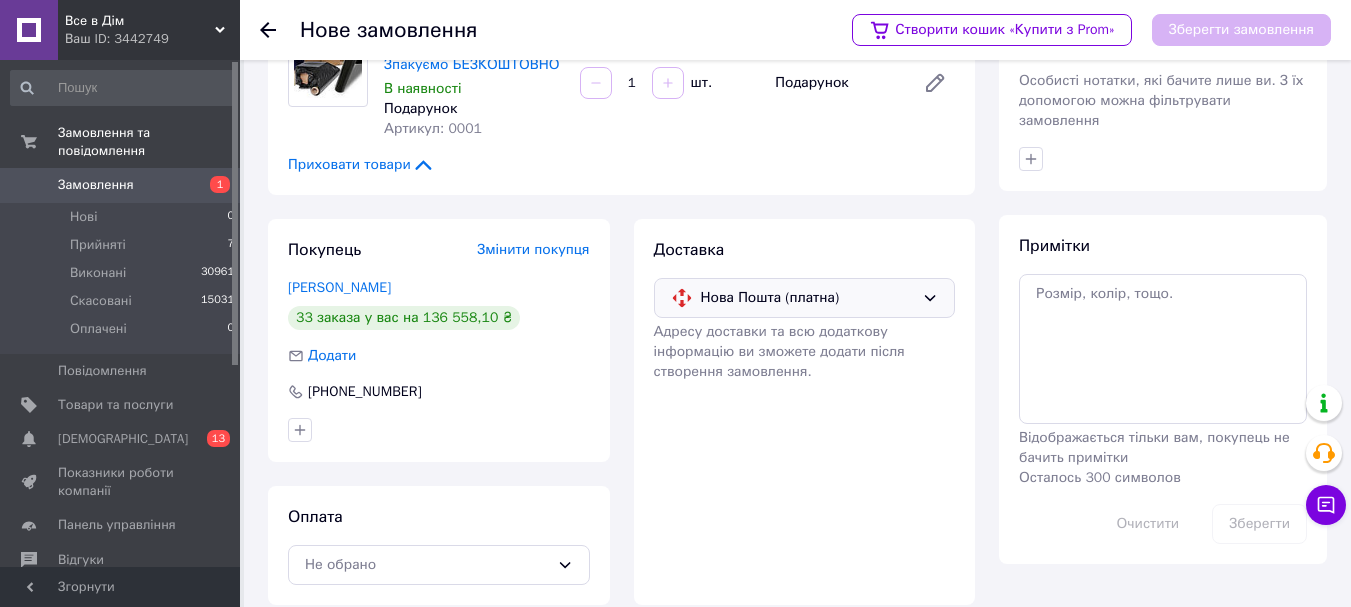 scroll, scrollTop: 278, scrollLeft: 0, axis: vertical 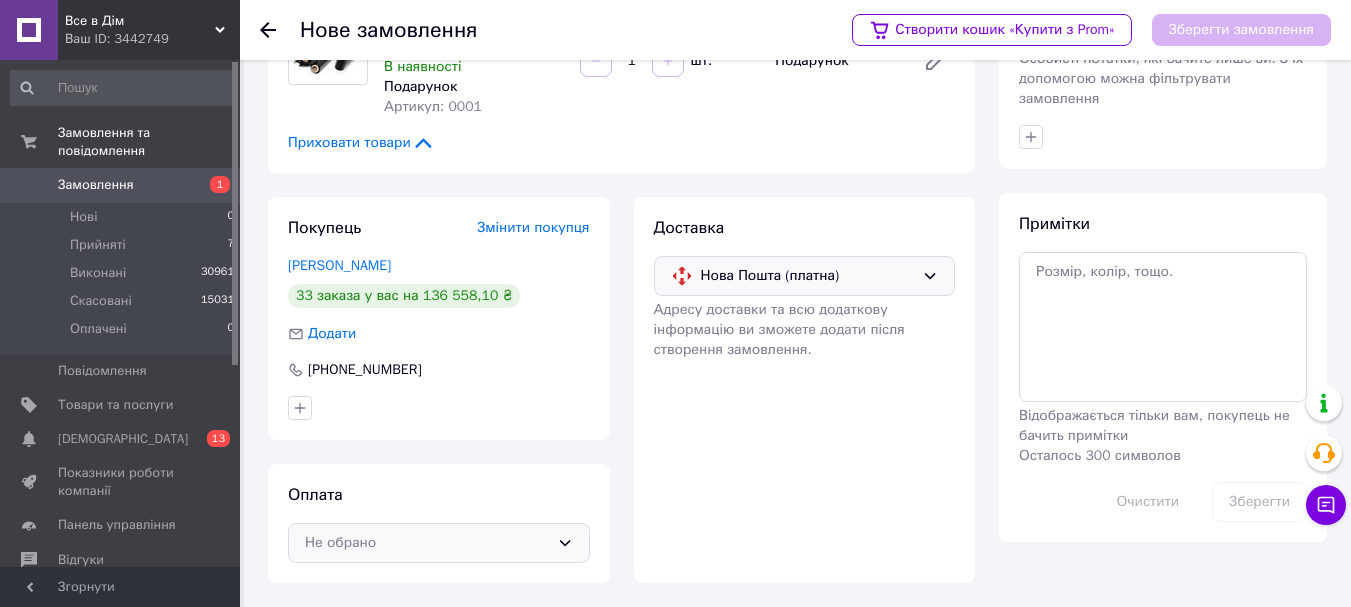 click on "Не обрано" at bounding box center [439, 543] 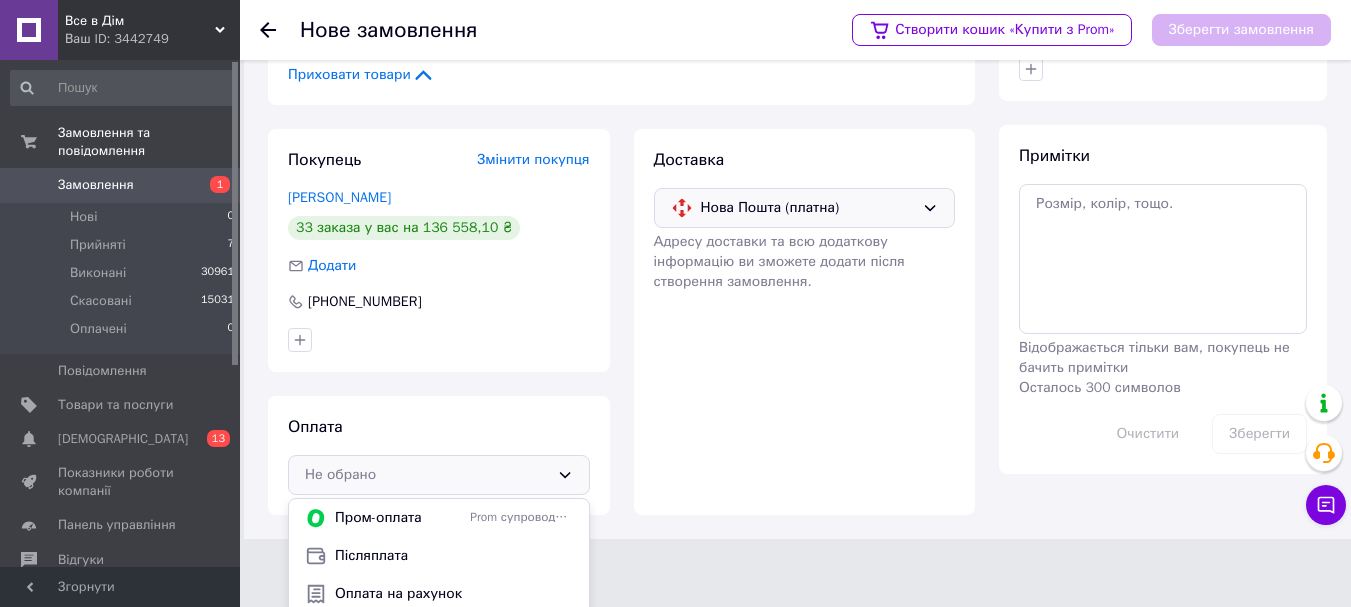 scroll, scrollTop: 411, scrollLeft: 0, axis: vertical 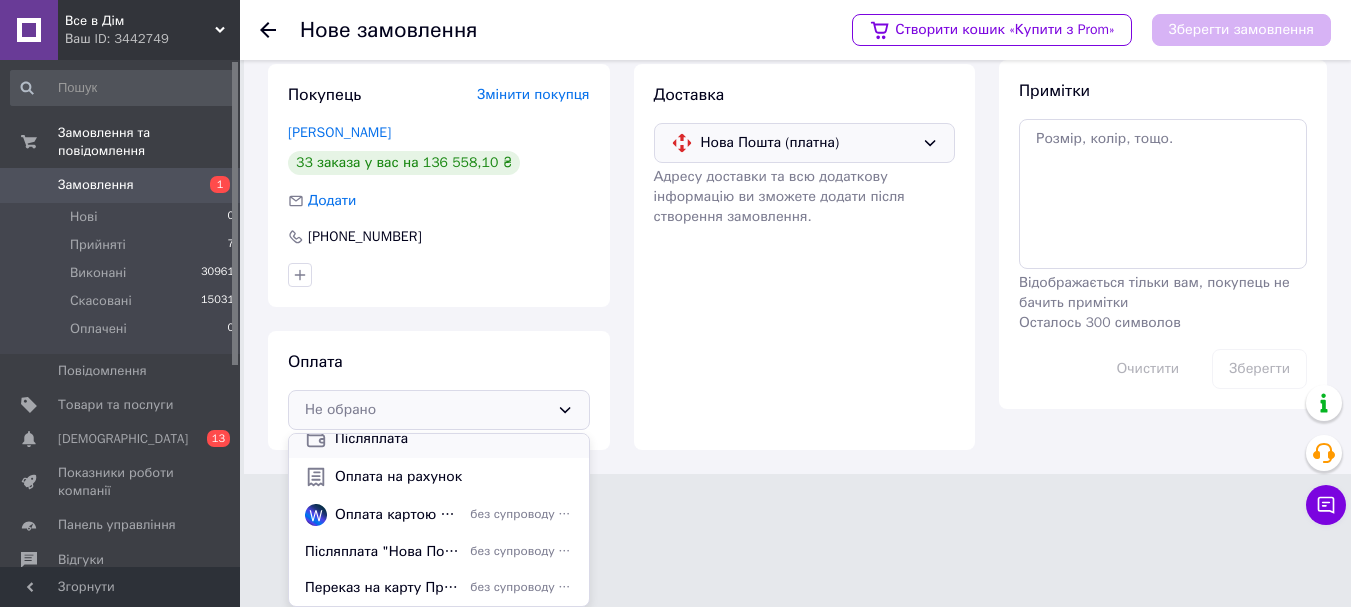 click on "Післяплата" at bounding box center [454, 439] 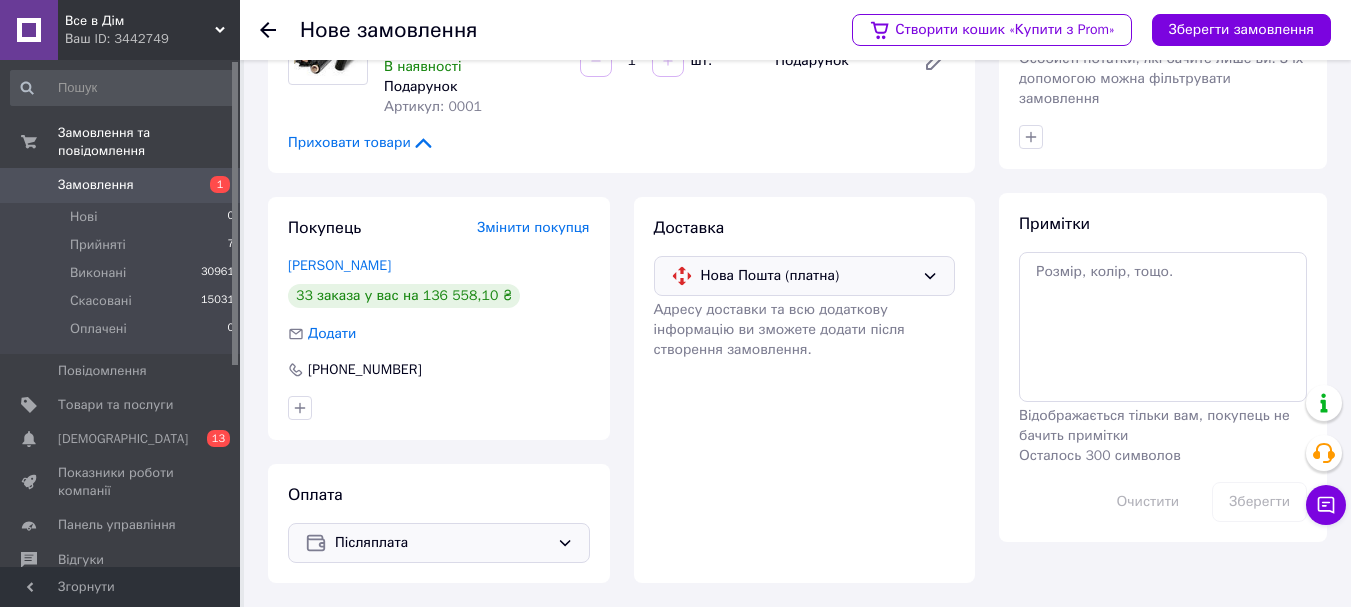 scroll, scrollTop: 78, scrollLeft: 0, axis: vertical 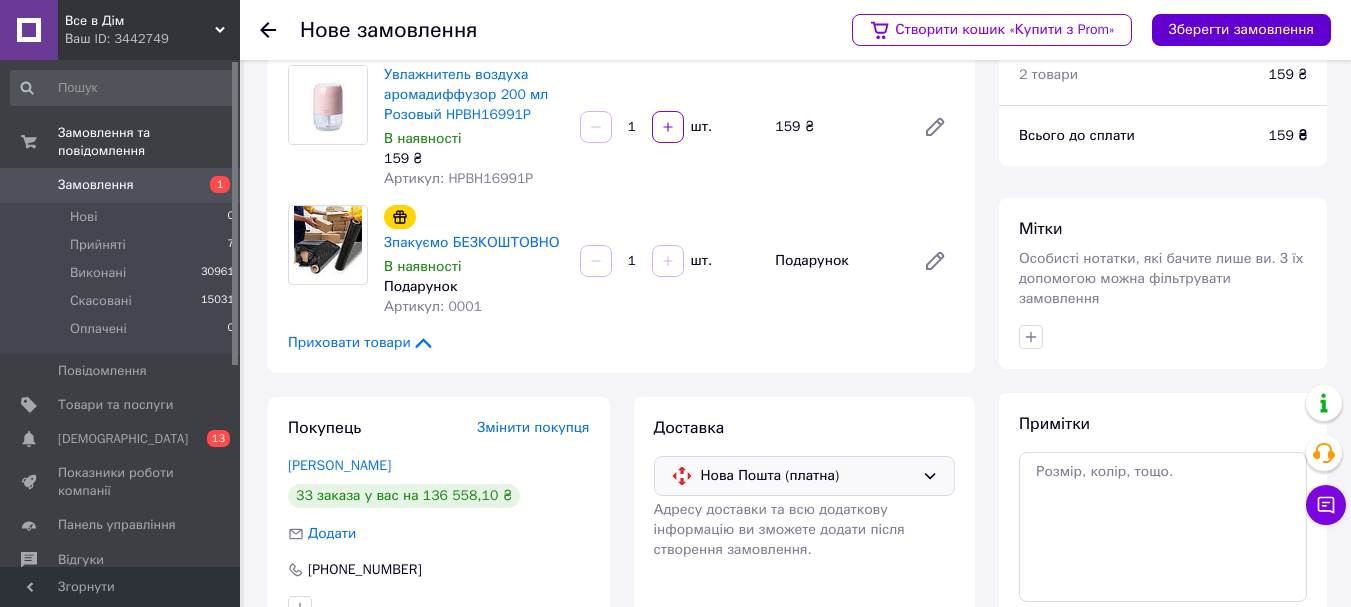 click on "Зберегти замовлення" at bounding box center [1241, 30] 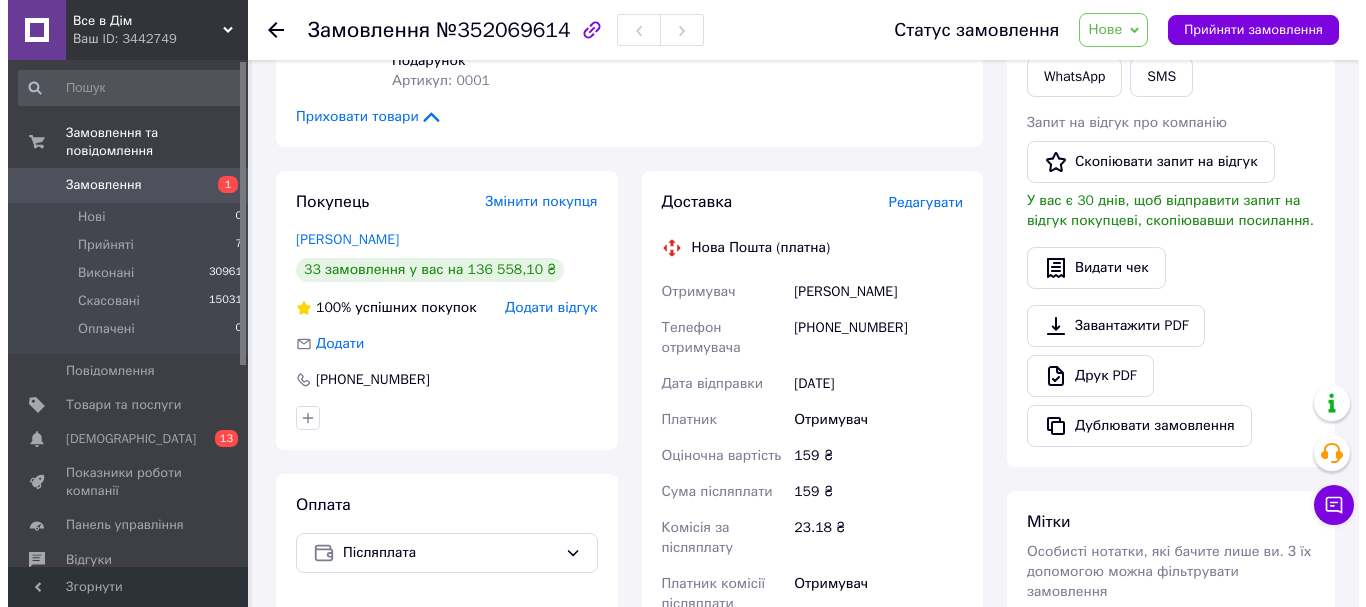 scroll, scrollTop: 378, scrollLeft: 0, axis: vertical 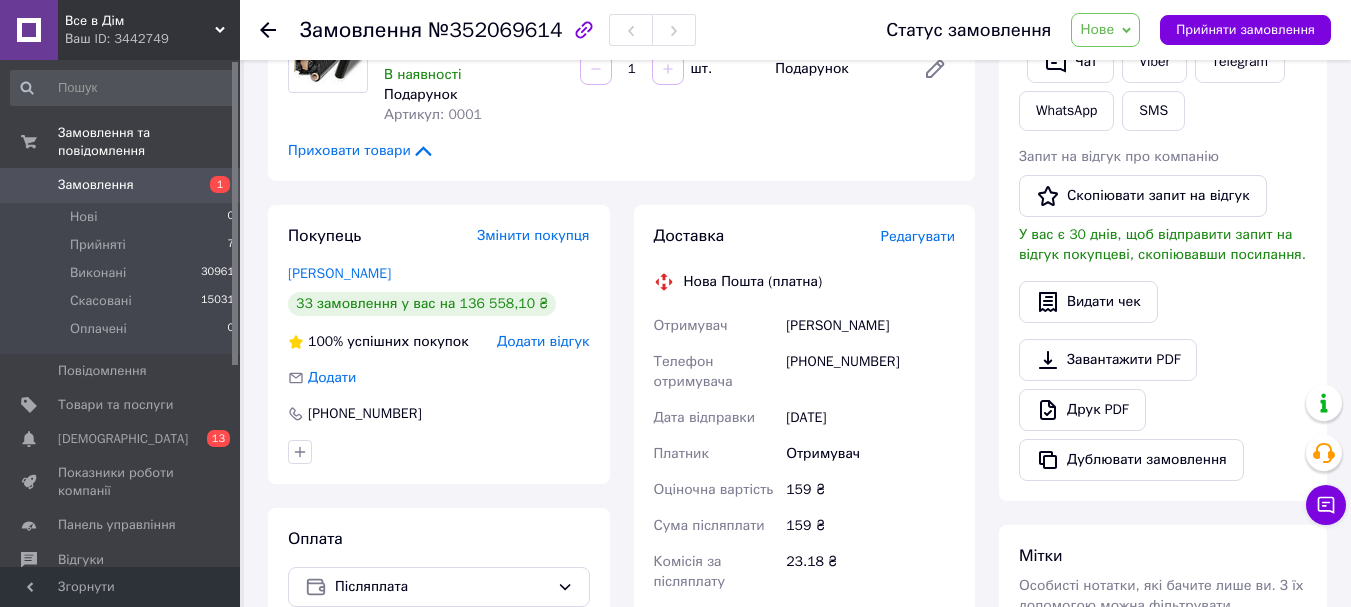 click on "Редагувати" at bounding box center [918, 236] 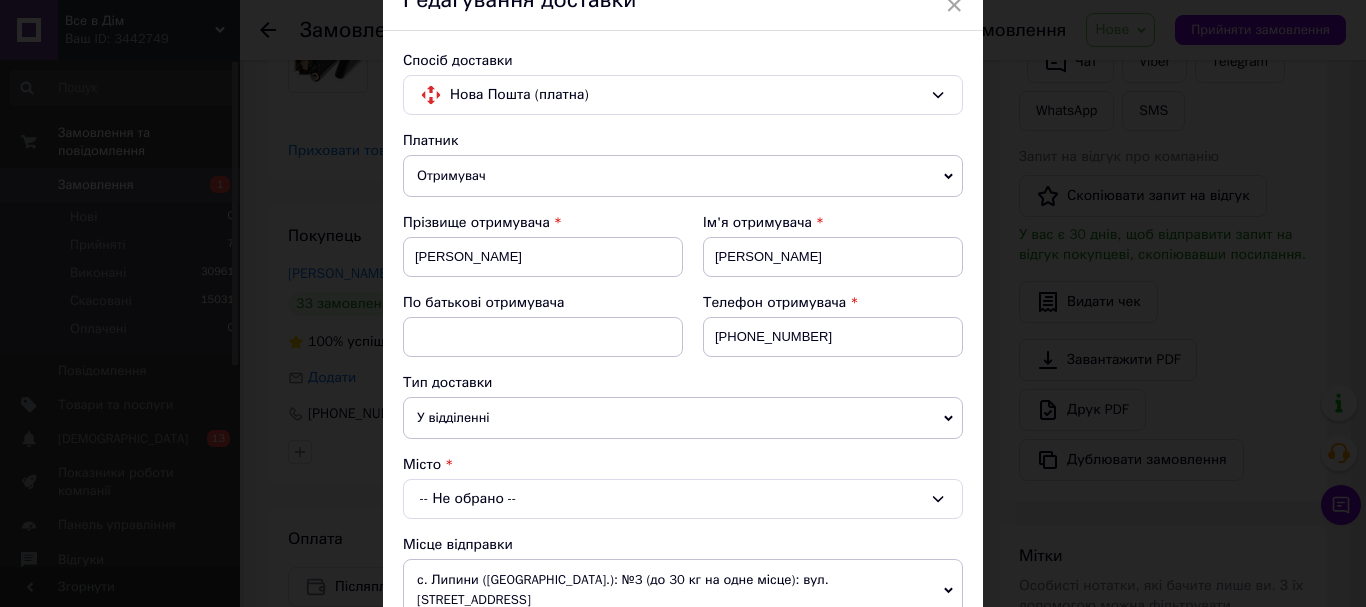 scroll, scrollTop: 0, scrollLeft: 0, axis: both 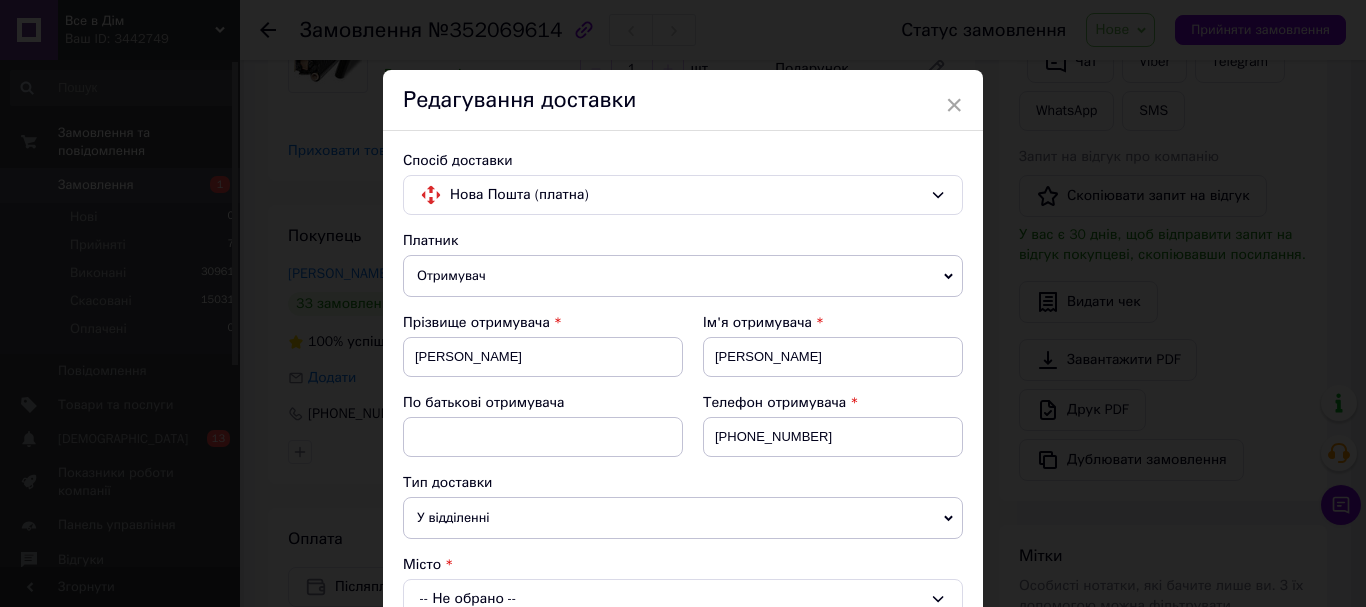 click on "Отримувач" at bounding box center (683, 276) 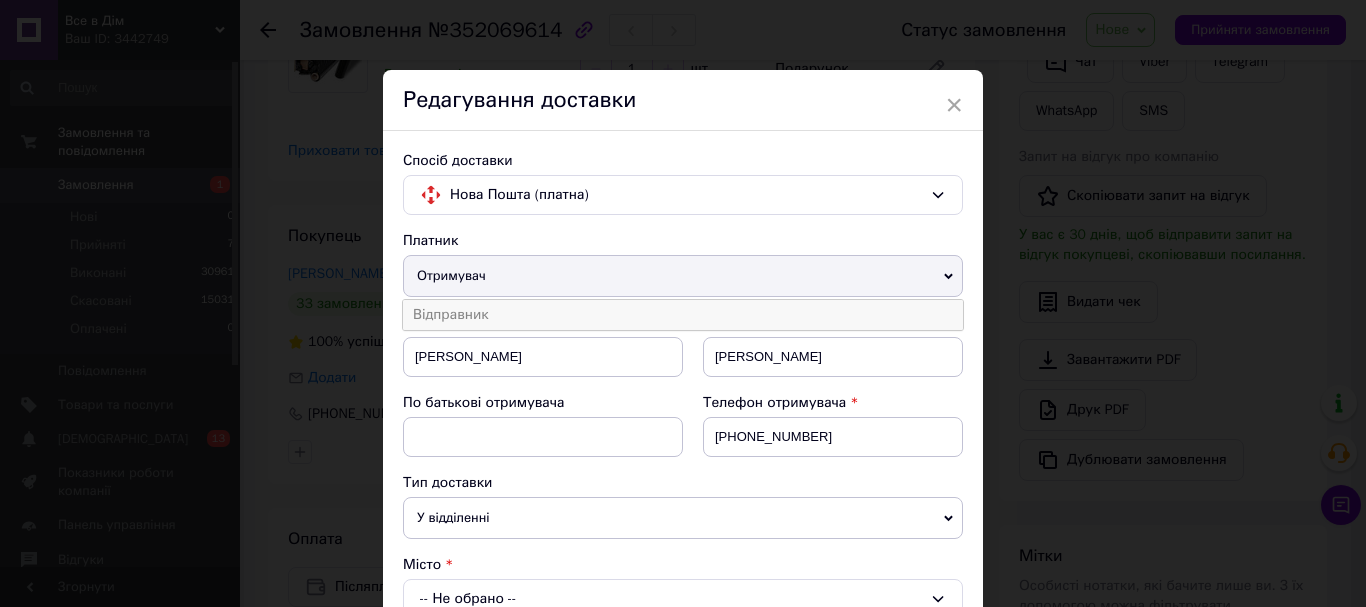 click on "Відправник" at bounding box center [683, 315] 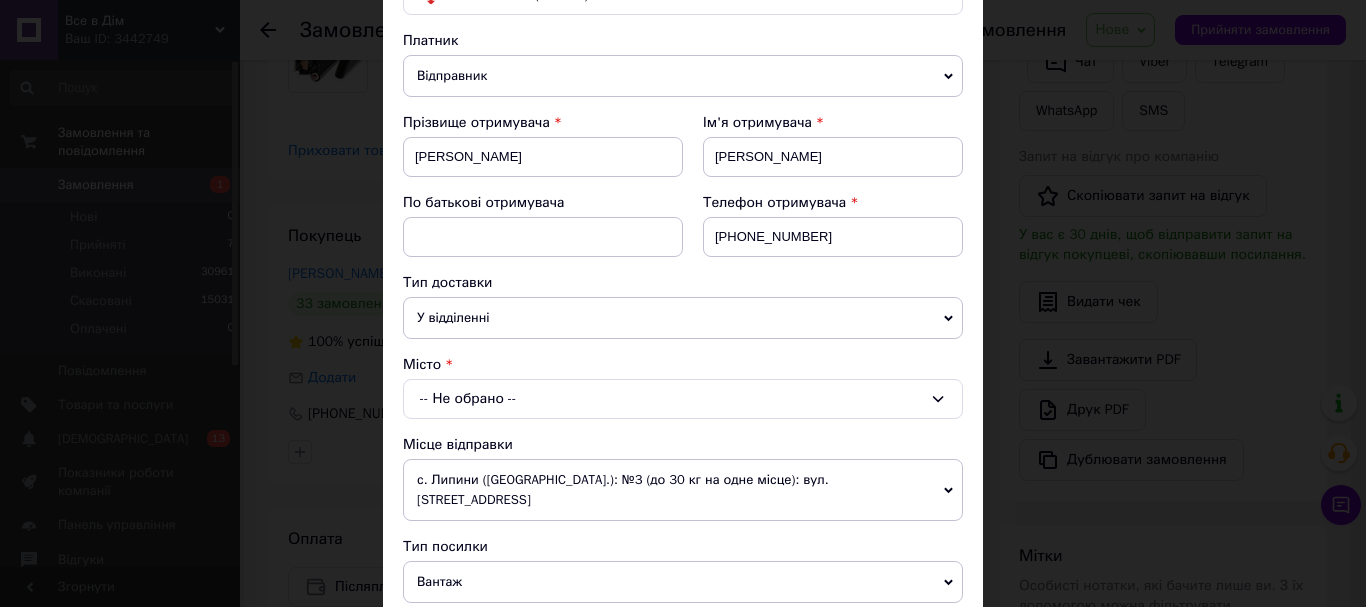 scroll, scrollTop: 300, scrollLeft: 0, axis: vertical 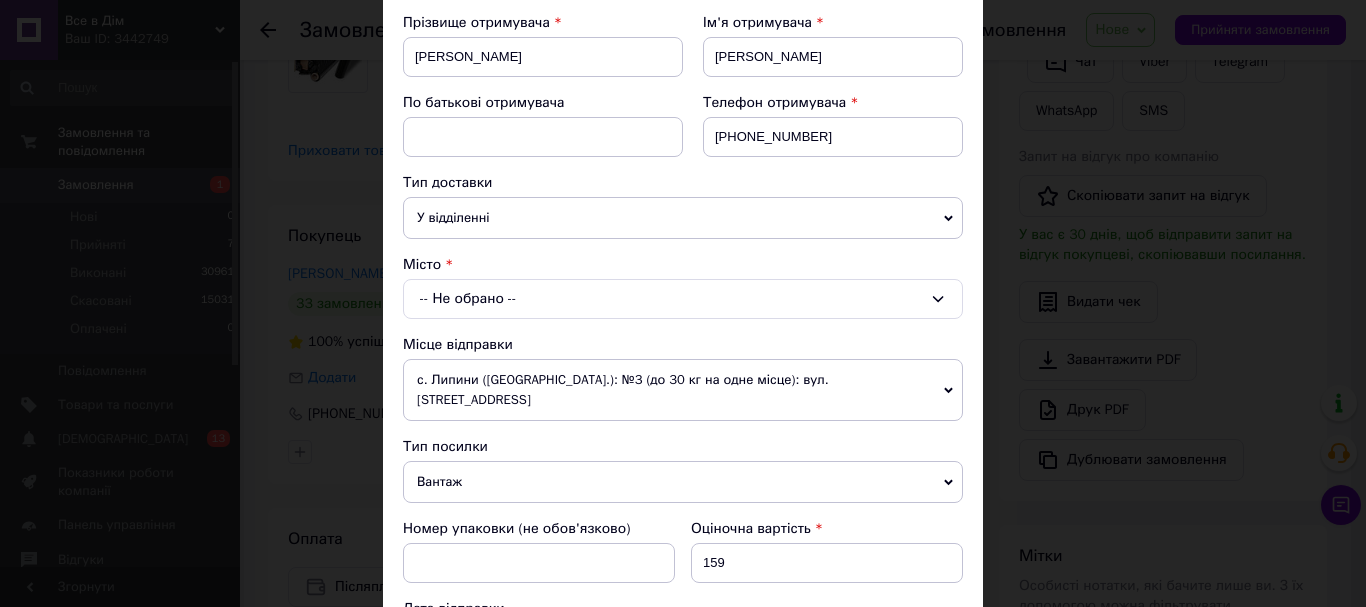 click on "-- Не обрано --" at bounding box center (683, 299) 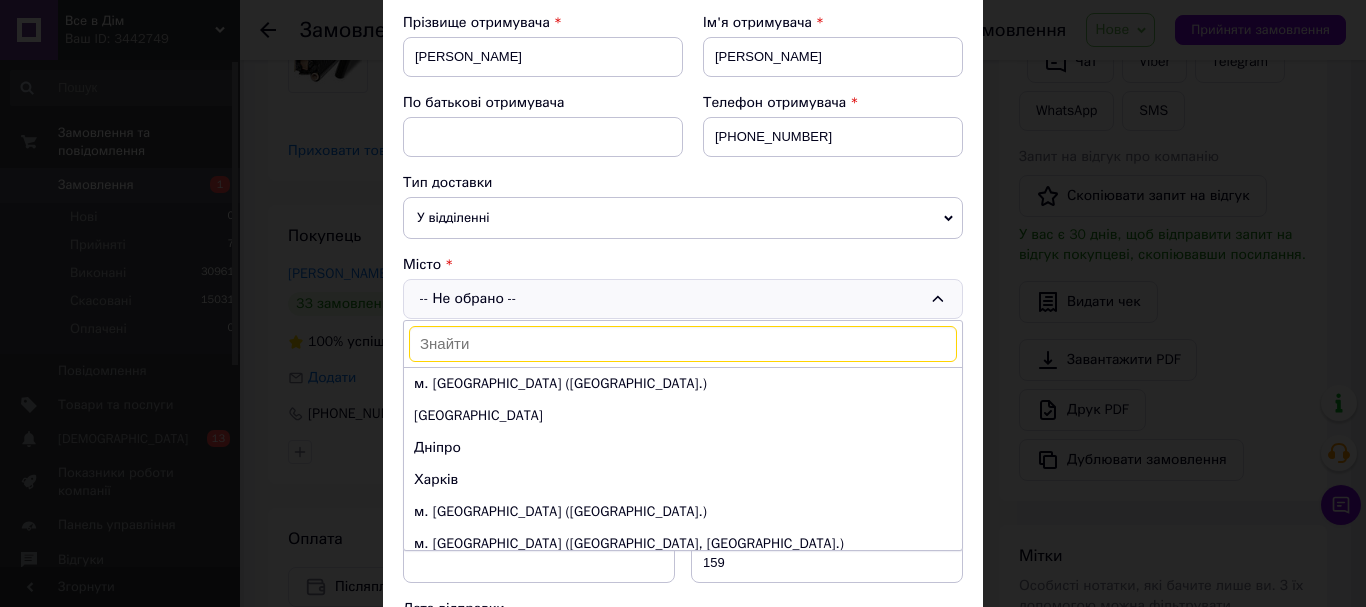 click at bounding box center [683, 344] 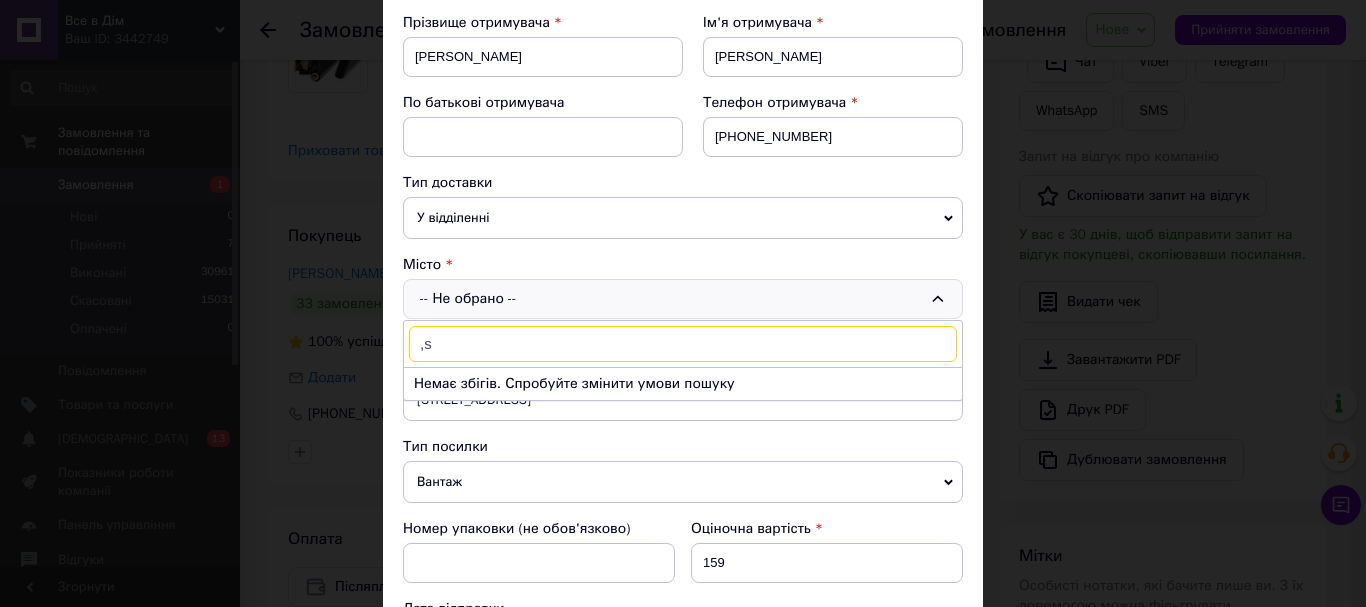 type on "," 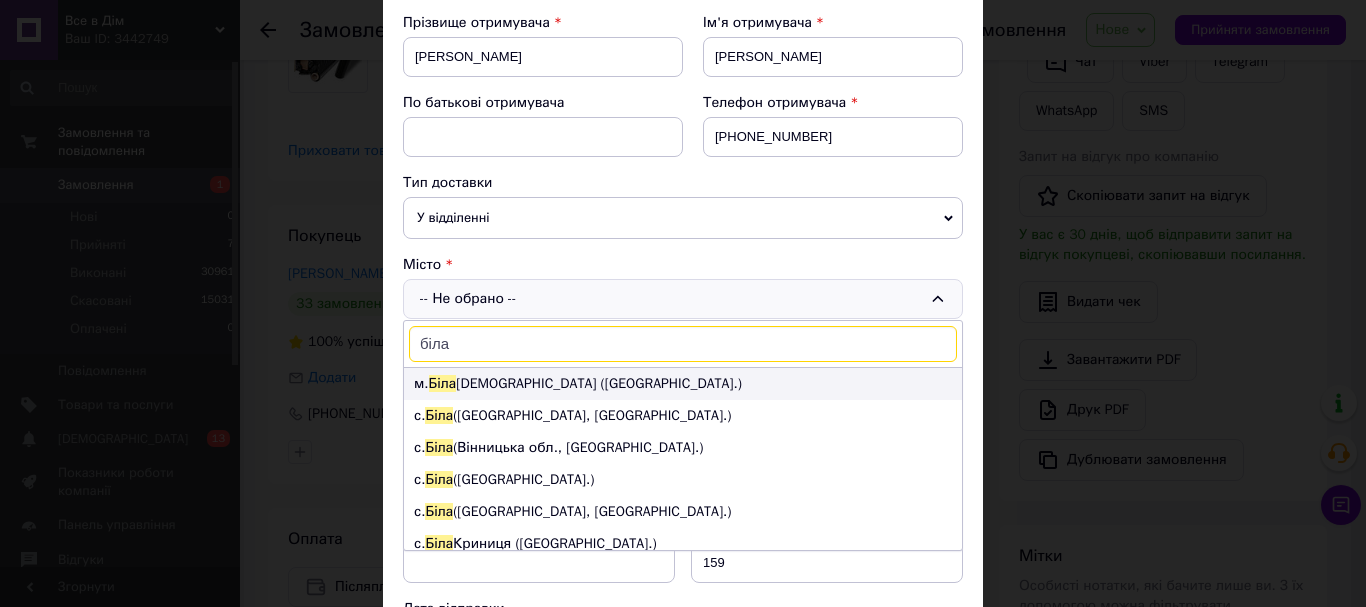 type on "біла" 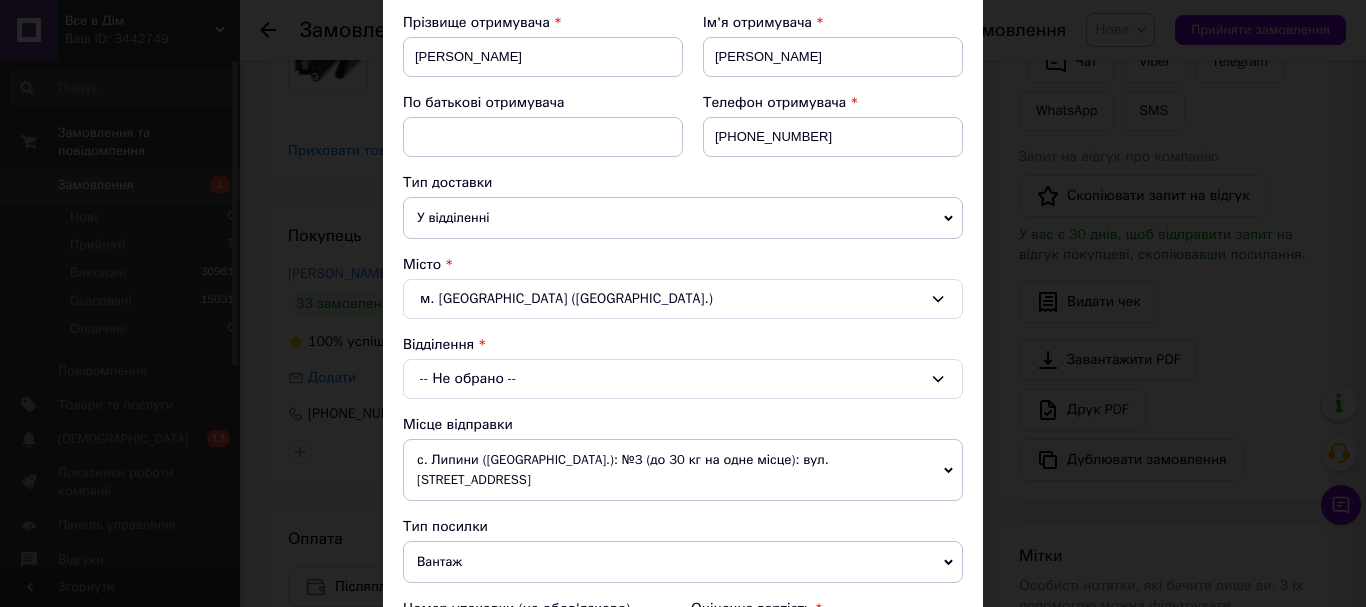 click on "-- Не обрано --" at bounding box center (683, 379) 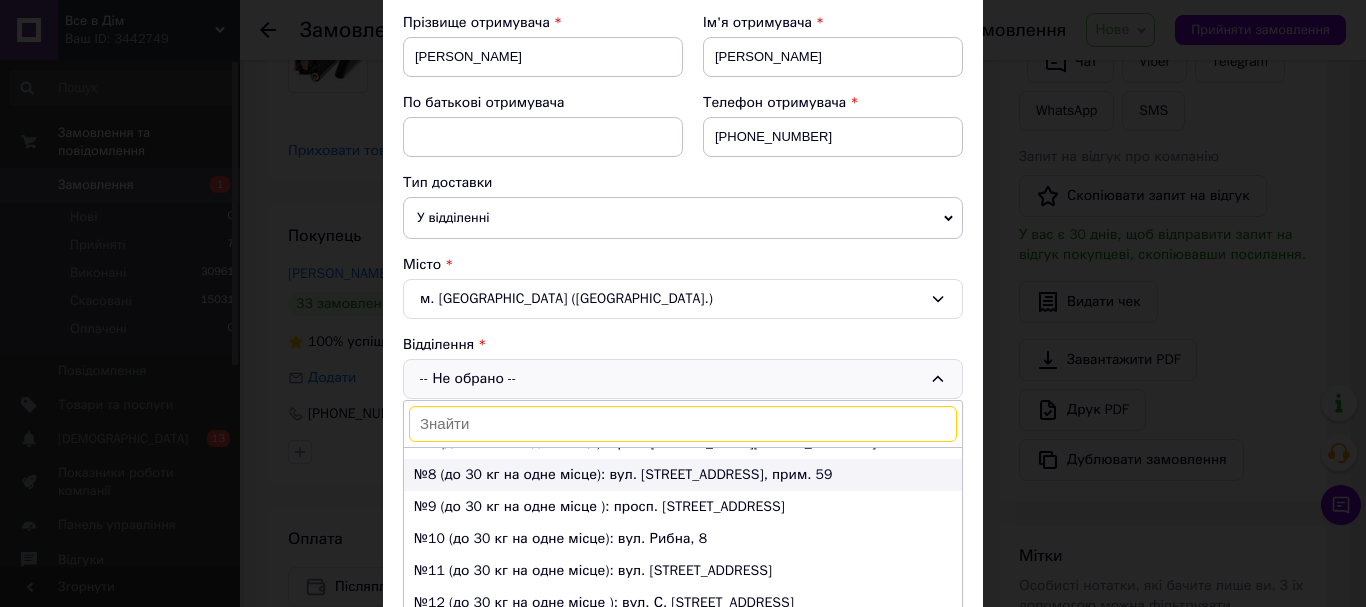 scroll, scrollTop: 200, scrollLeft: 0, axis: vertical 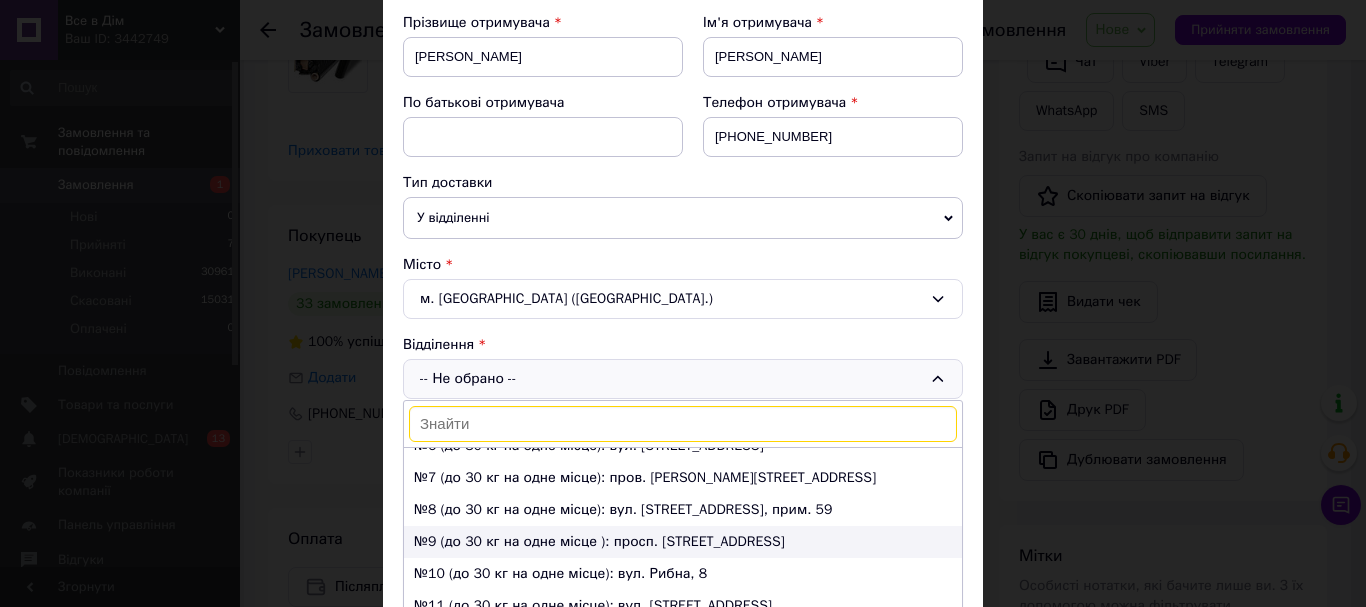 click on "№9 (до 30 кг на одне місце ): просп. Незалежності, 62Б" at bounding box center [683, 542] 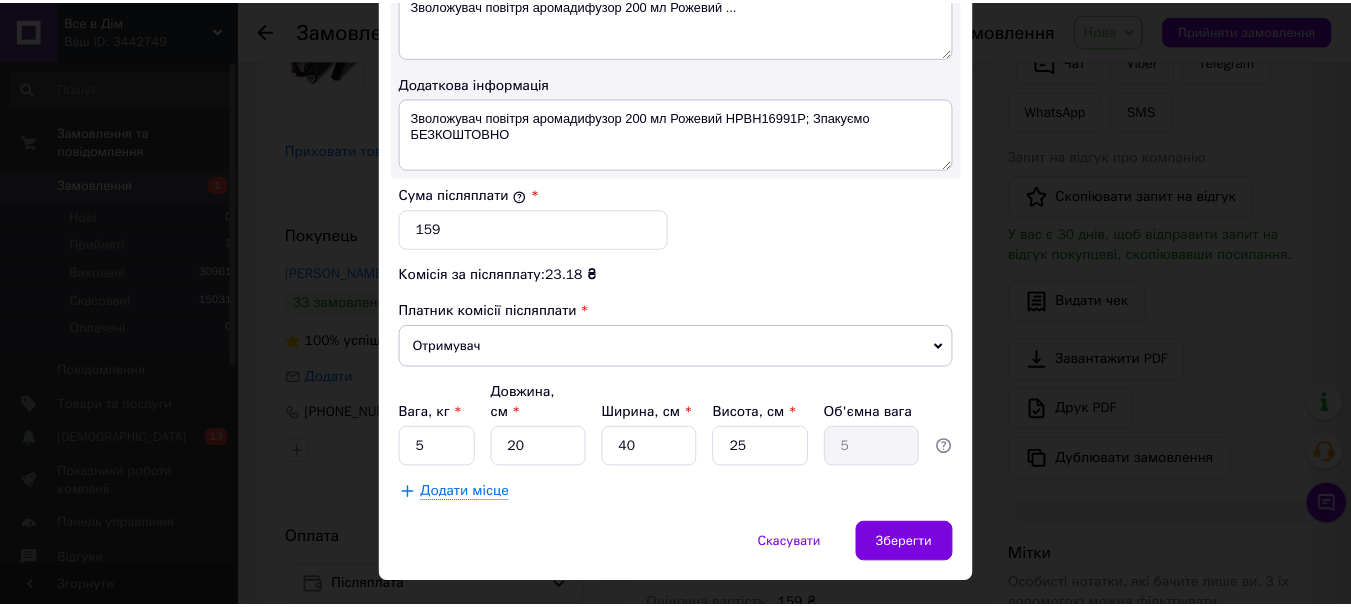 scroll, scrollTop: 1143, scrollLeft: 0, axis: vertical 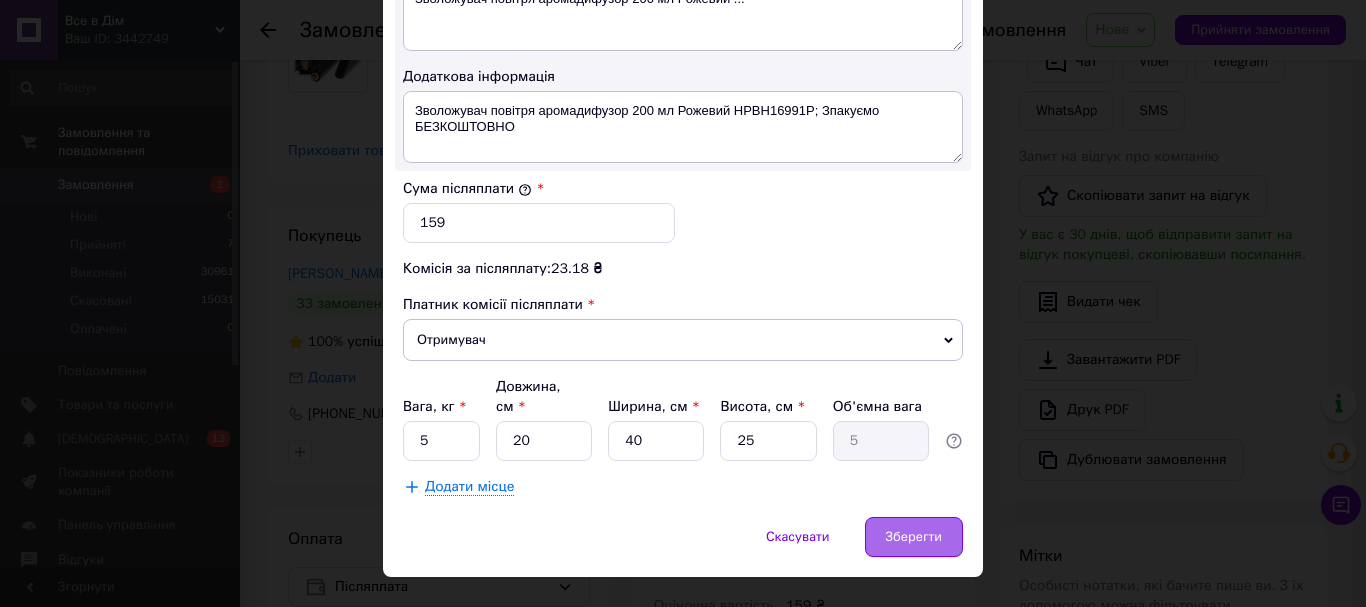 click on "Зберегти" at bounding box center (914, 537) 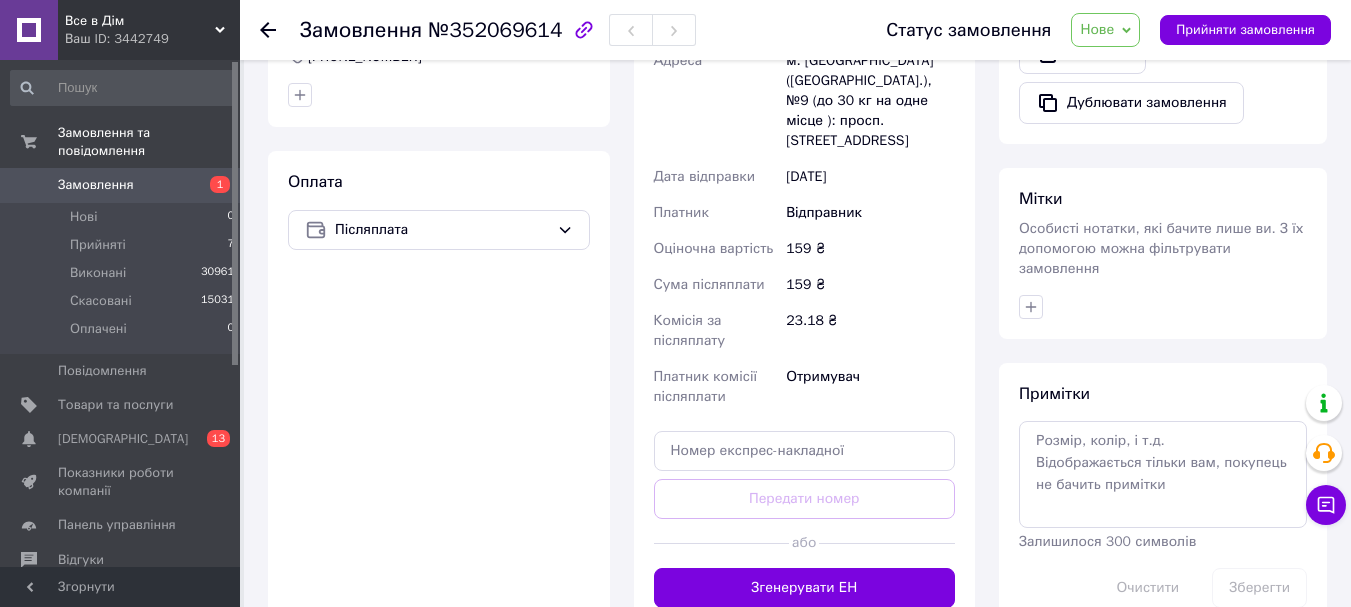 scroll, scrollTop: 778, scrollLeft: 0, axis: vertical 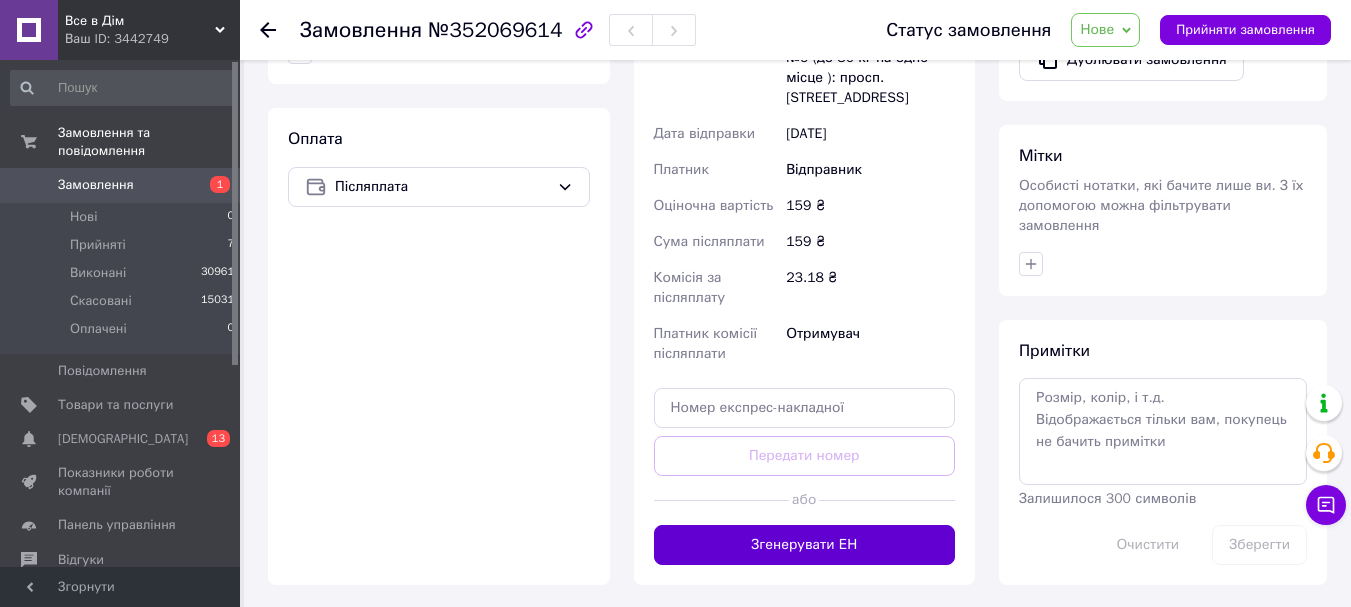click on "Згенерувати ЕН" at bounding box center (805, 545) 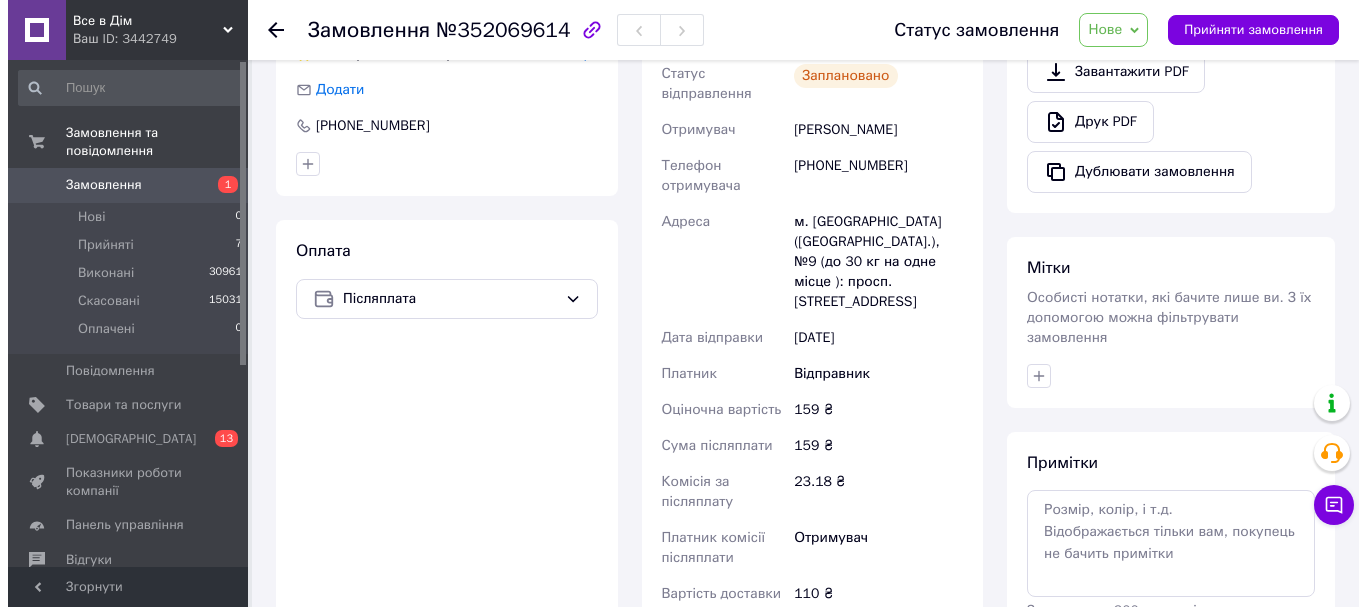 scroll, scrollTop: 478, scrollLeft: 0, axis: vertical 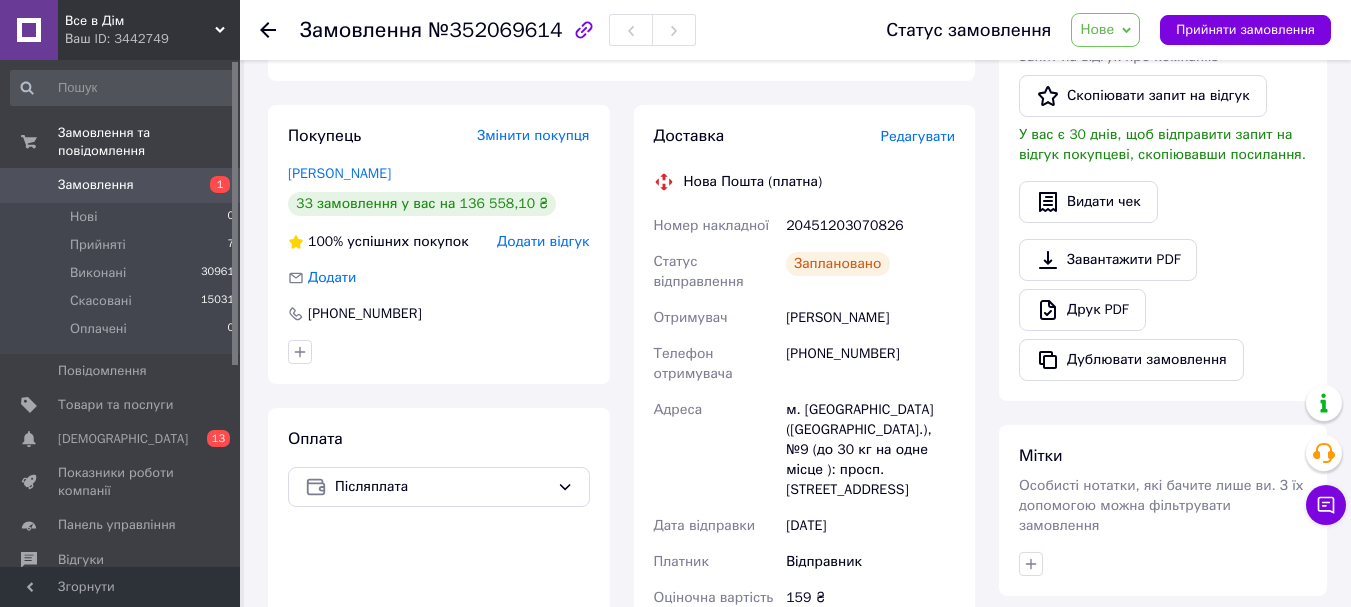 click on "Редагувати" at bounding box center (918, 136) 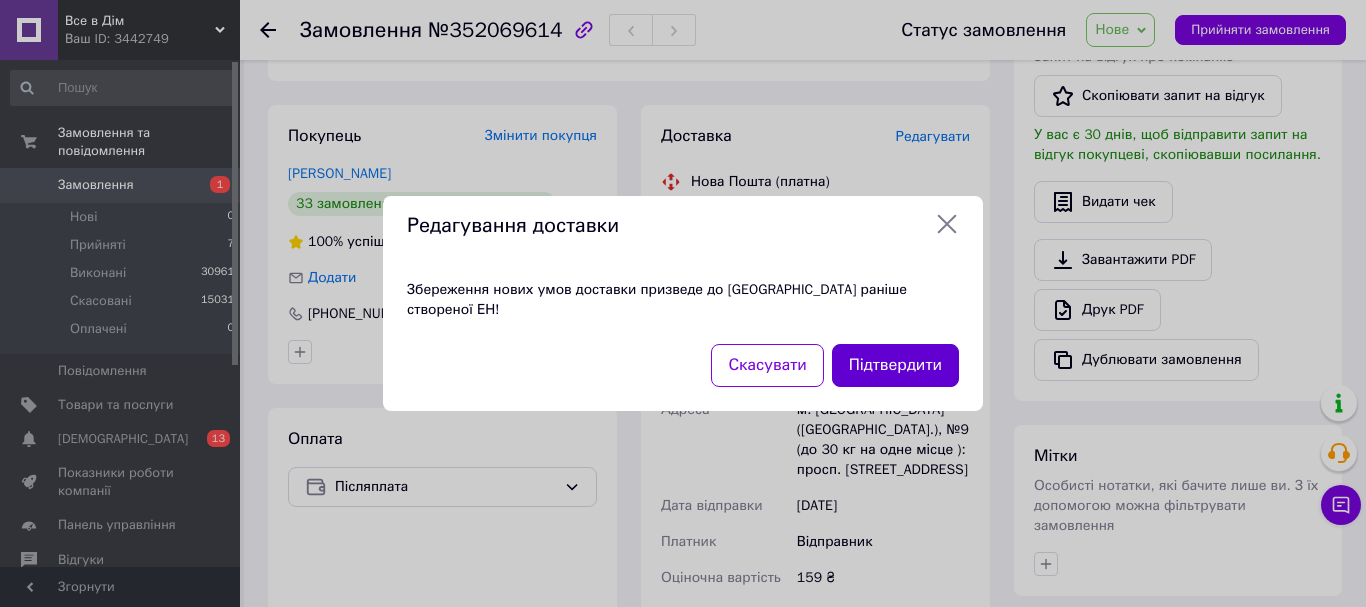 click on "Підтвердити" at bounding box center (895, 365) 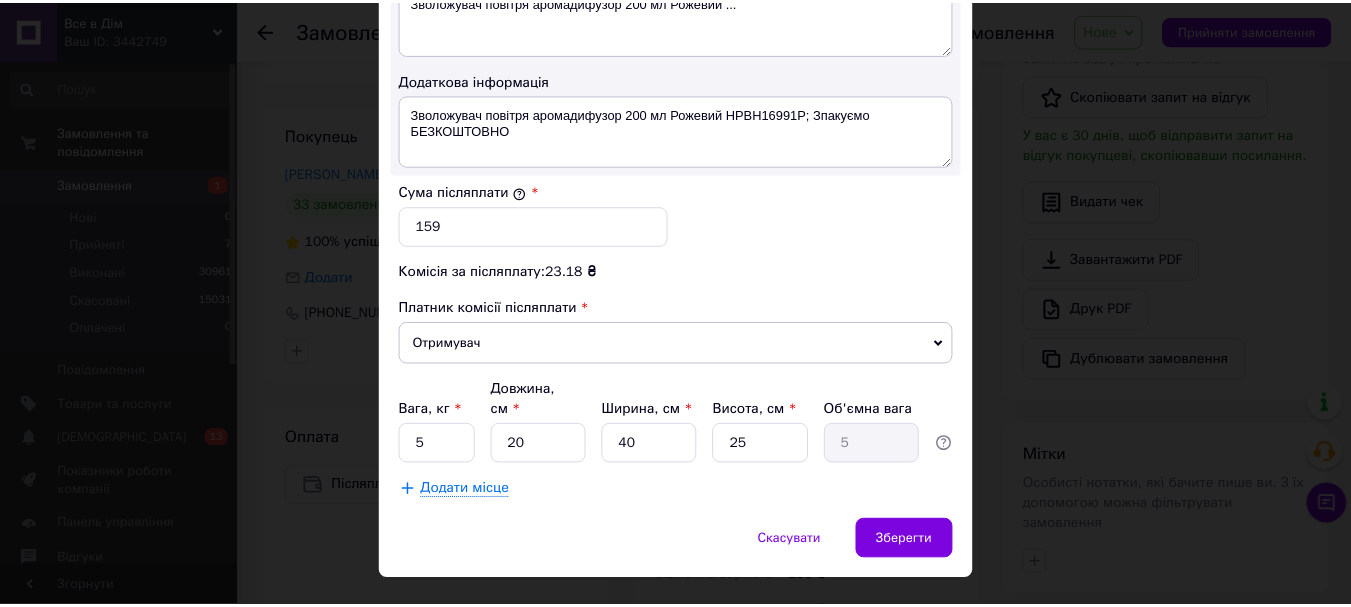 scroll, scrollTop: 1143, scrollLeft: 0, axis: vertical 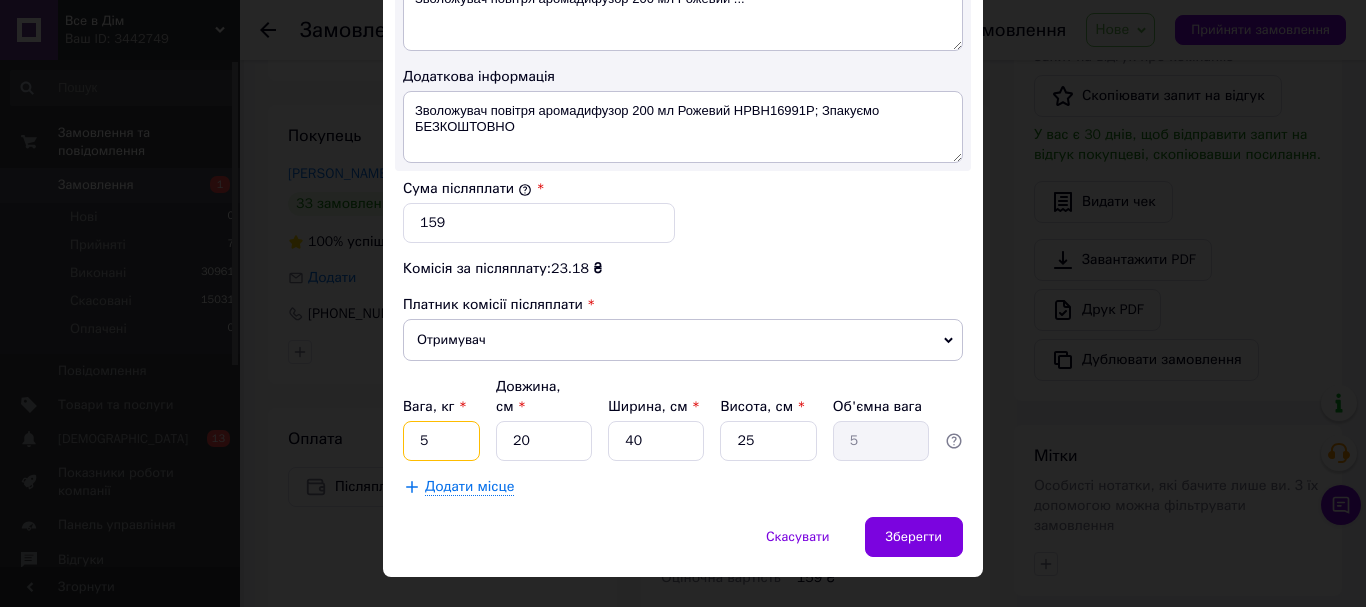 click on "5" at bounding box center (441, 441) 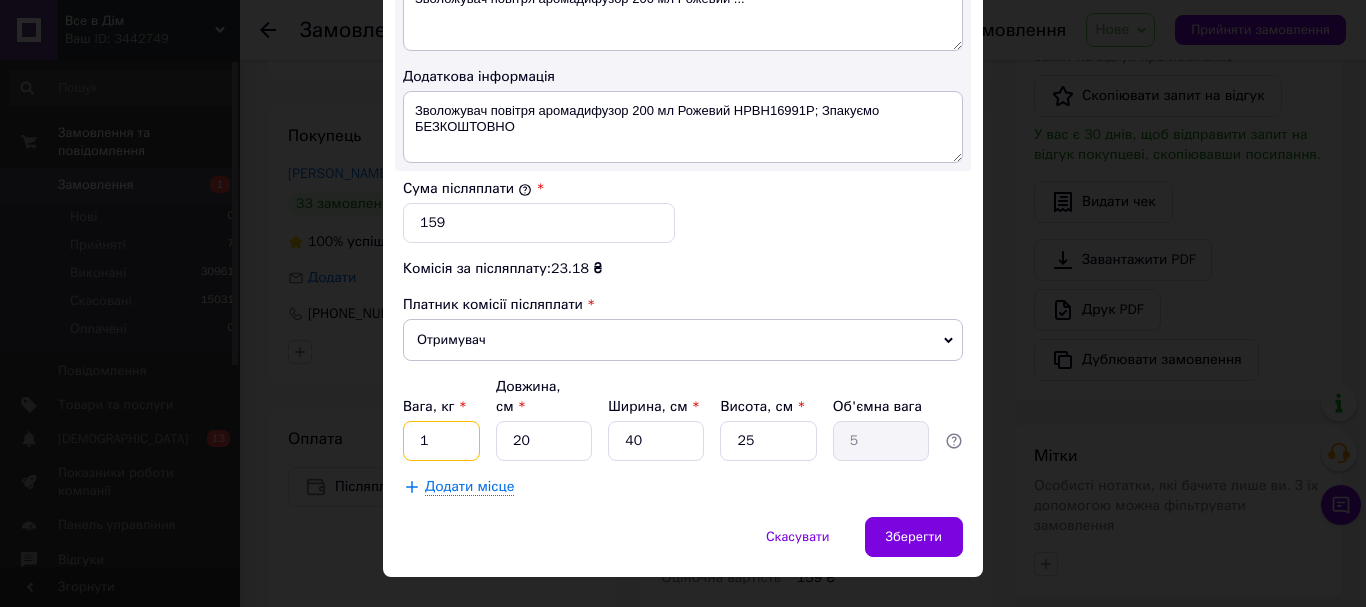 type on "1" 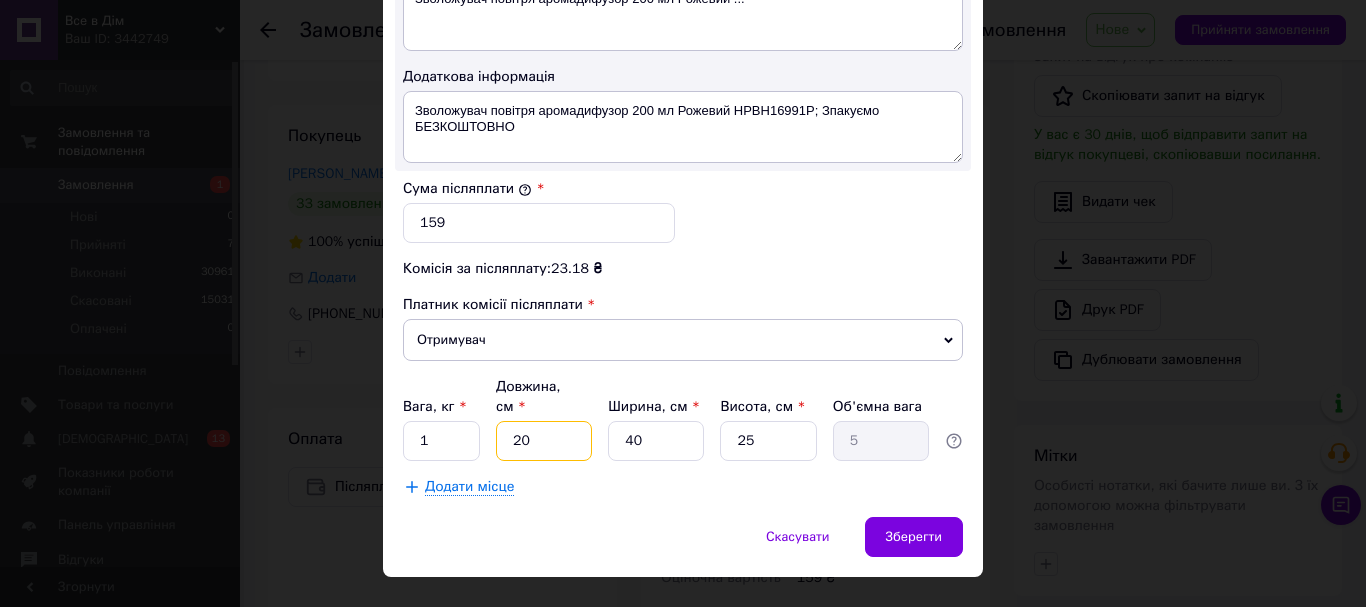 click on "20" at bounding box center [544, 441] 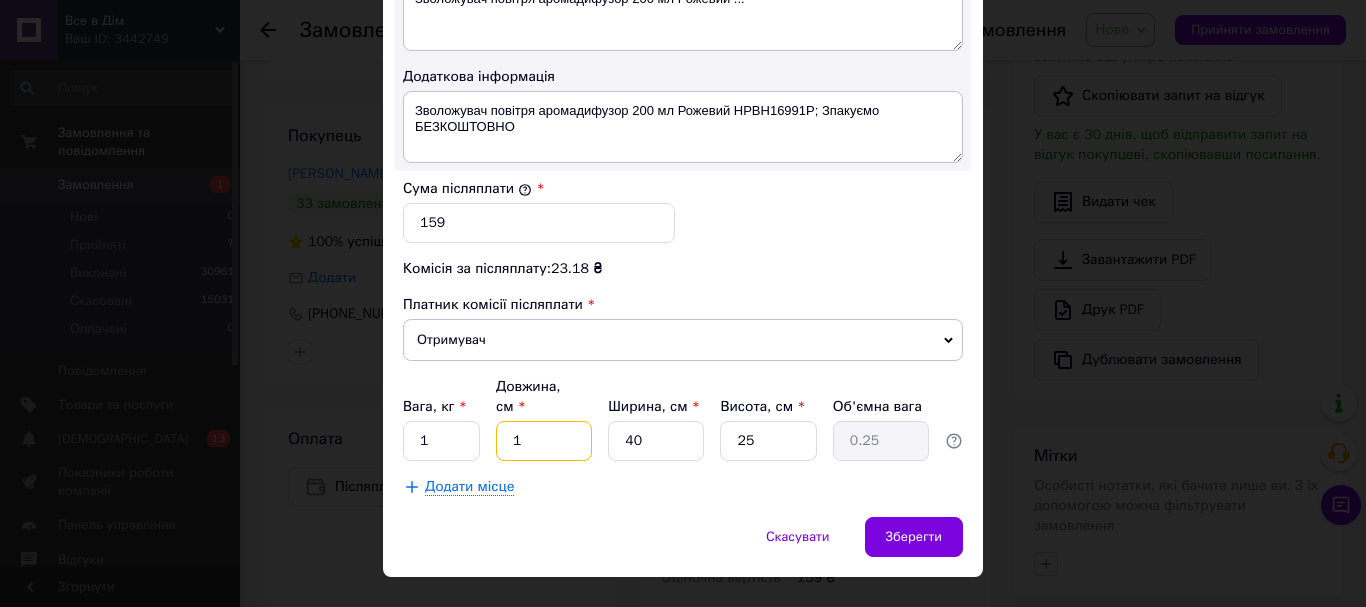 type on "11" 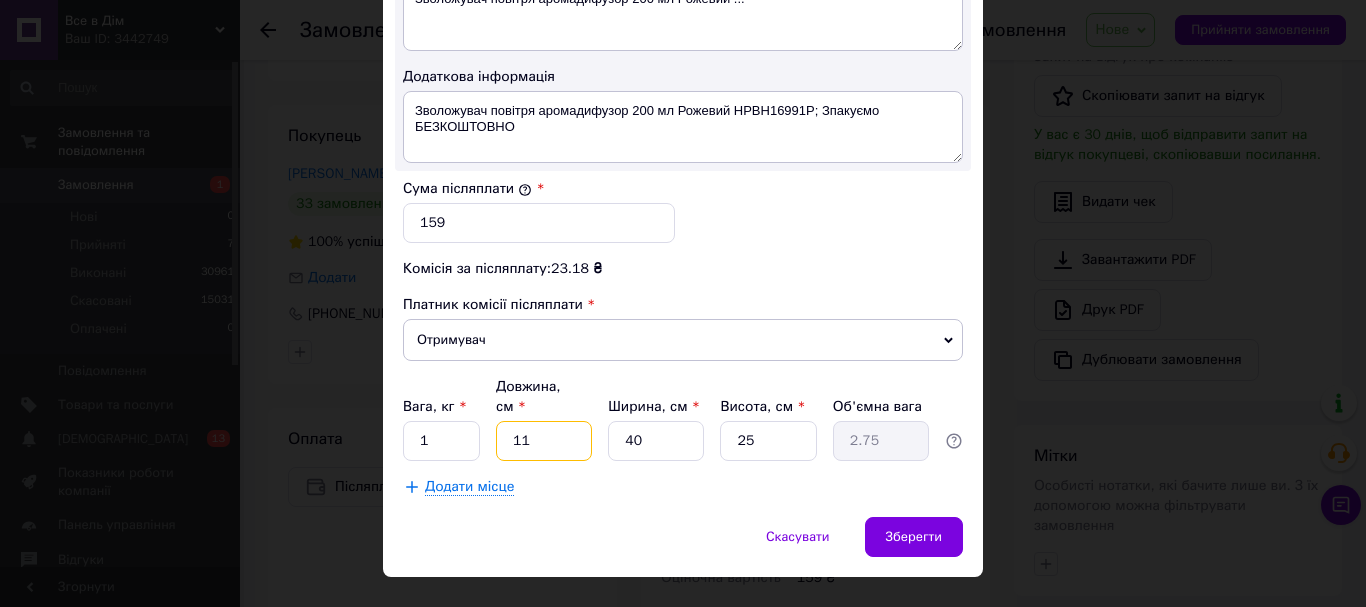 type on "11" 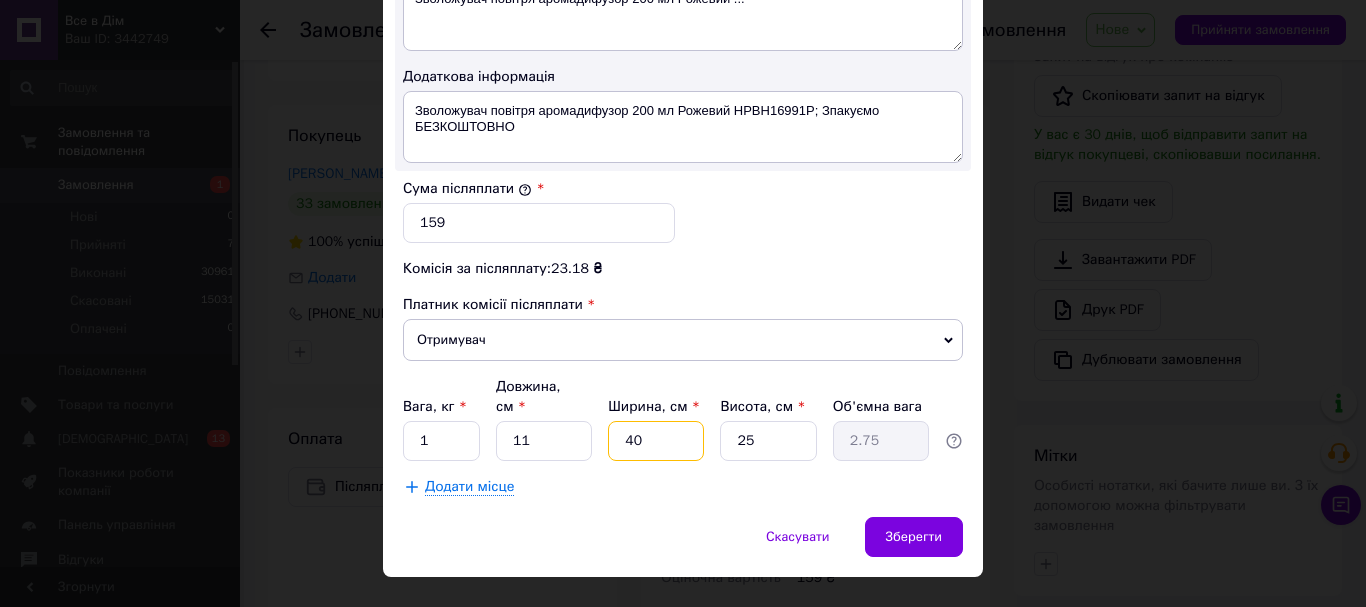 click on "40" at bounding box center (656, 441) 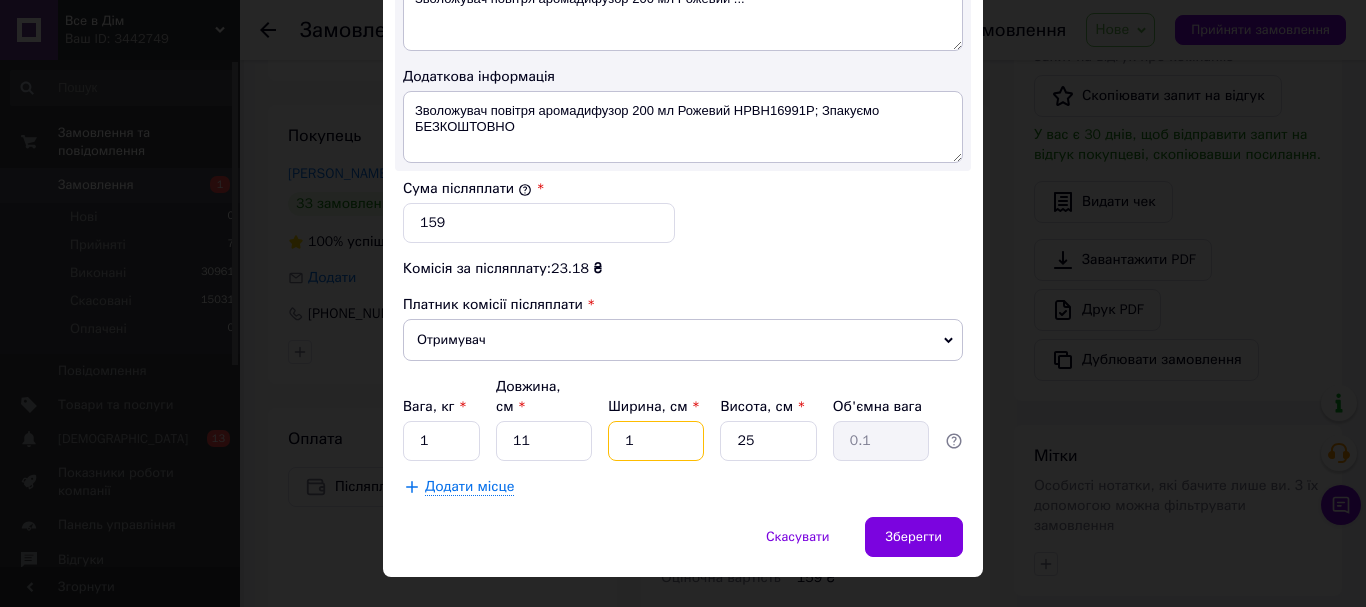 type on "11" 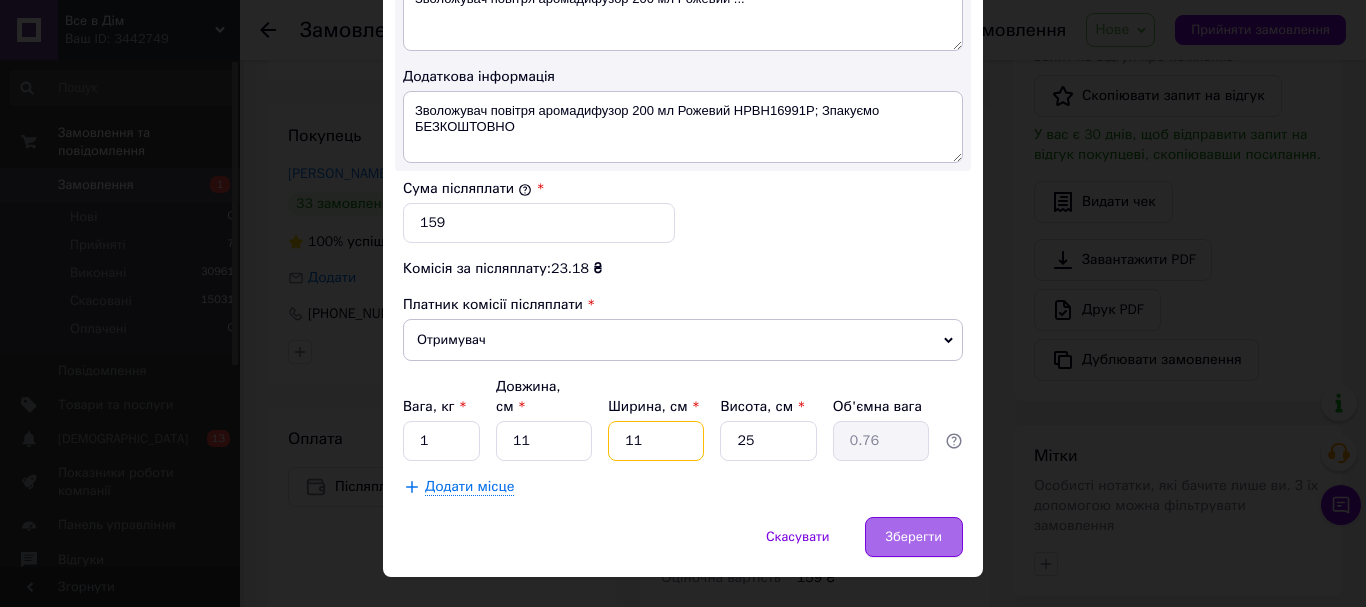 type on "11" 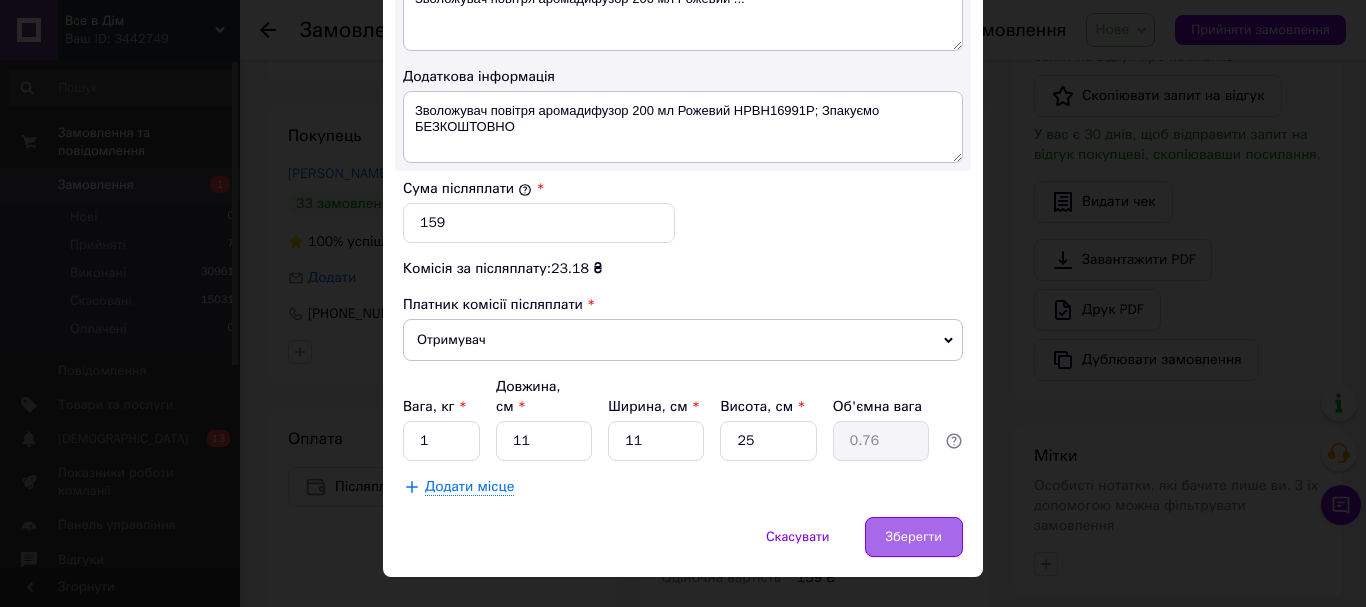 click on "Зберегти" at bounding box center [914, 537] 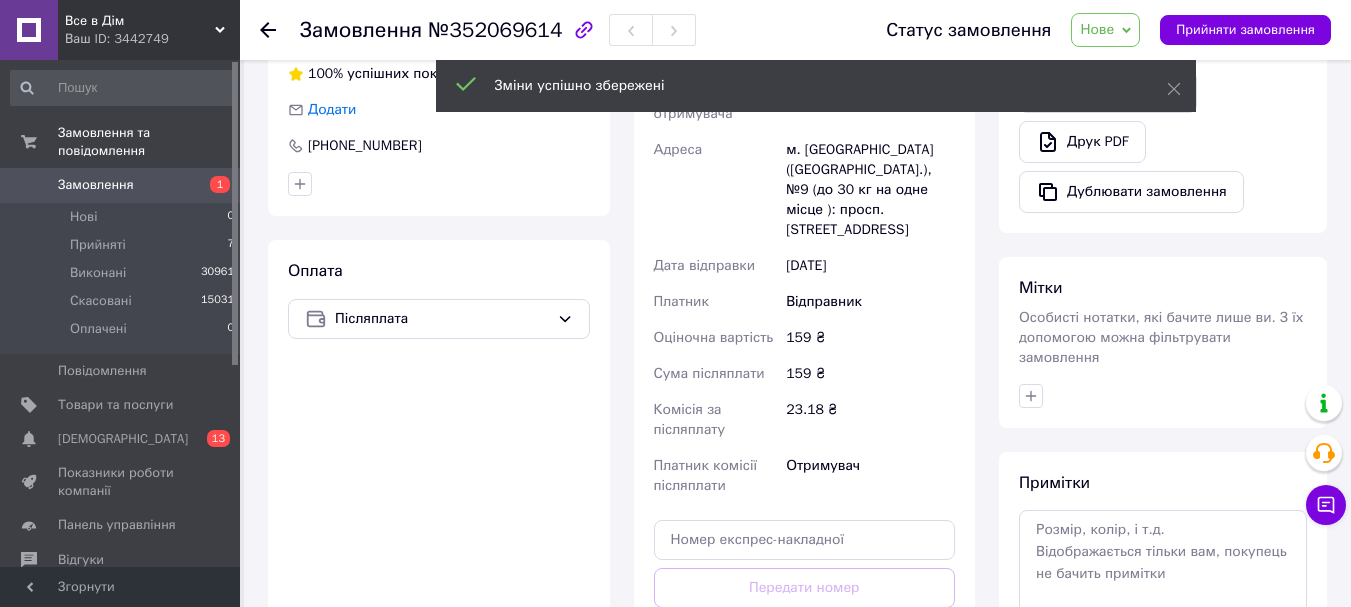 scroll, scrollTop: 778, scrollLeft: 0, axis: vertical 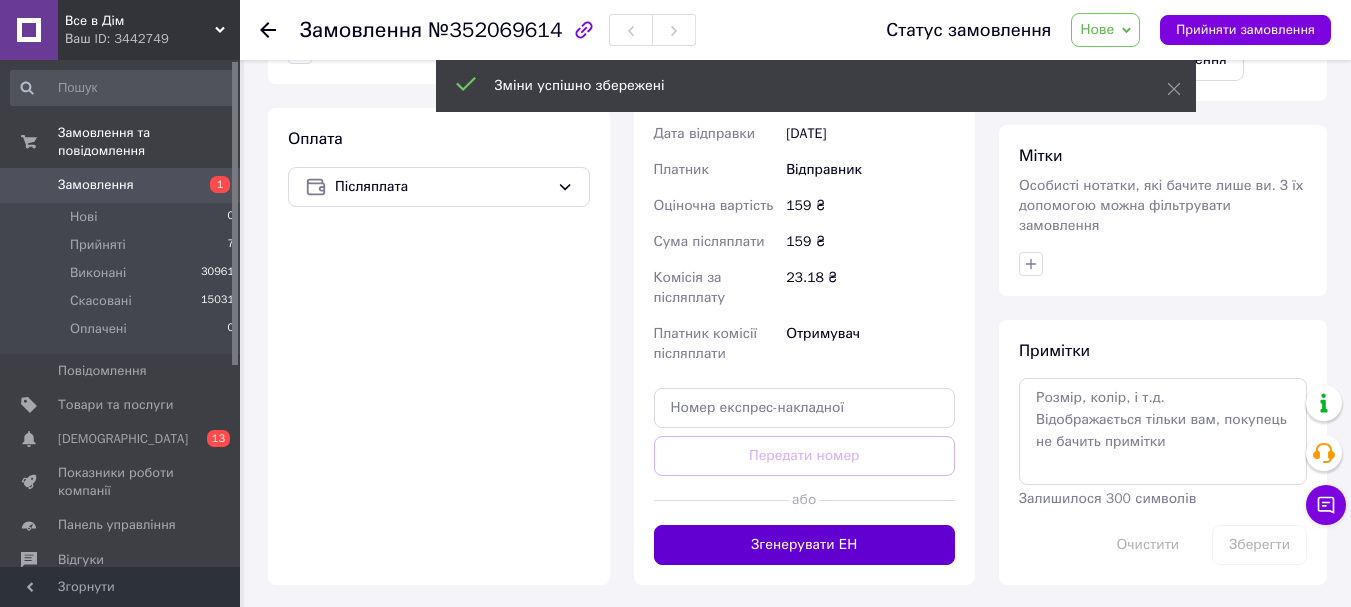 click on "Згенерувати ЕН" at bounding box center (805, 545) 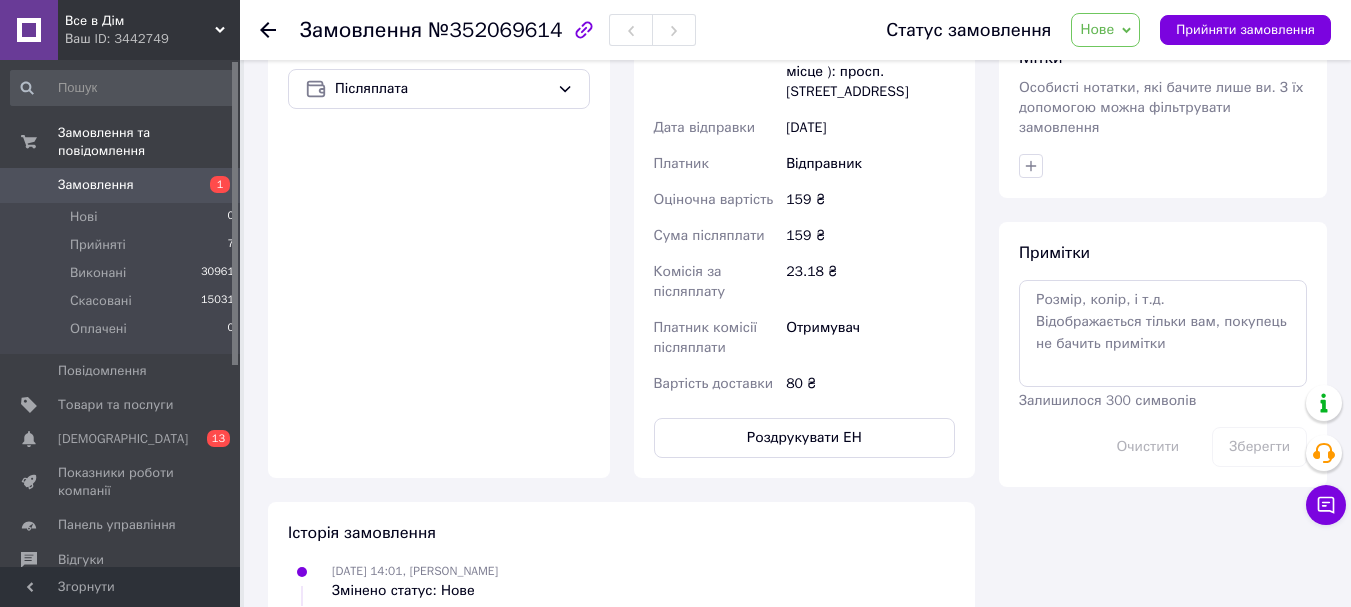 scroll, scrollTop: 878, scrollLeft: 0, axis: vertical 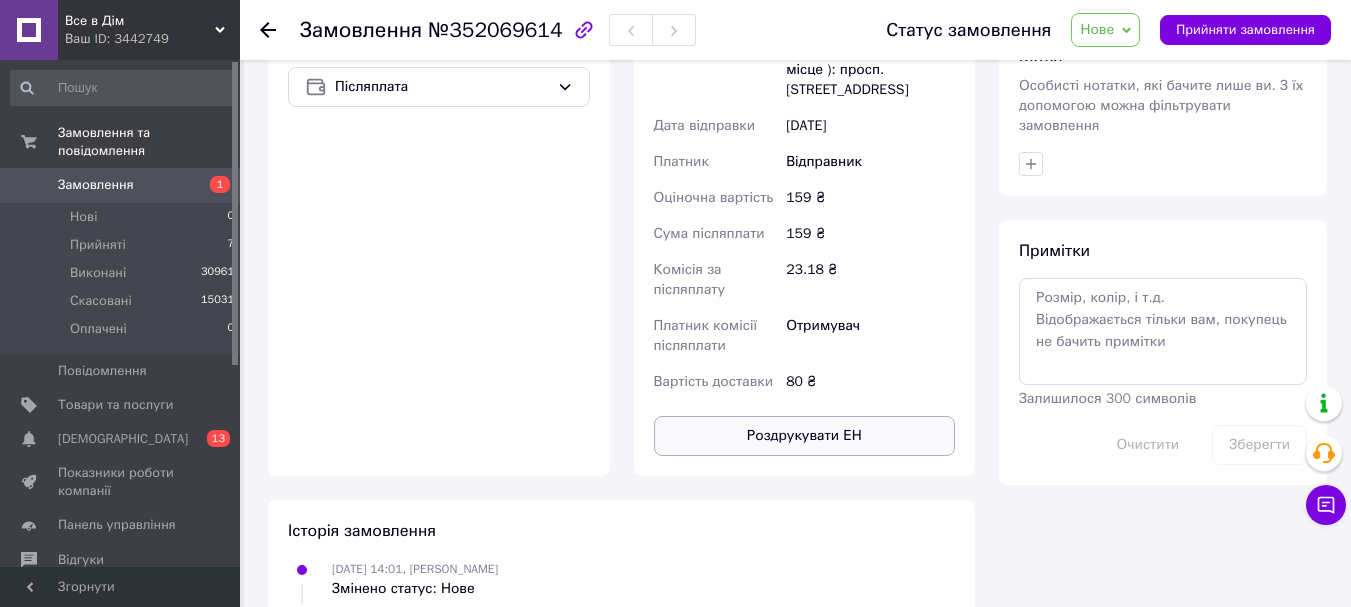 click on "Роздрукувати ЕН" at bounding box center (805, 436) 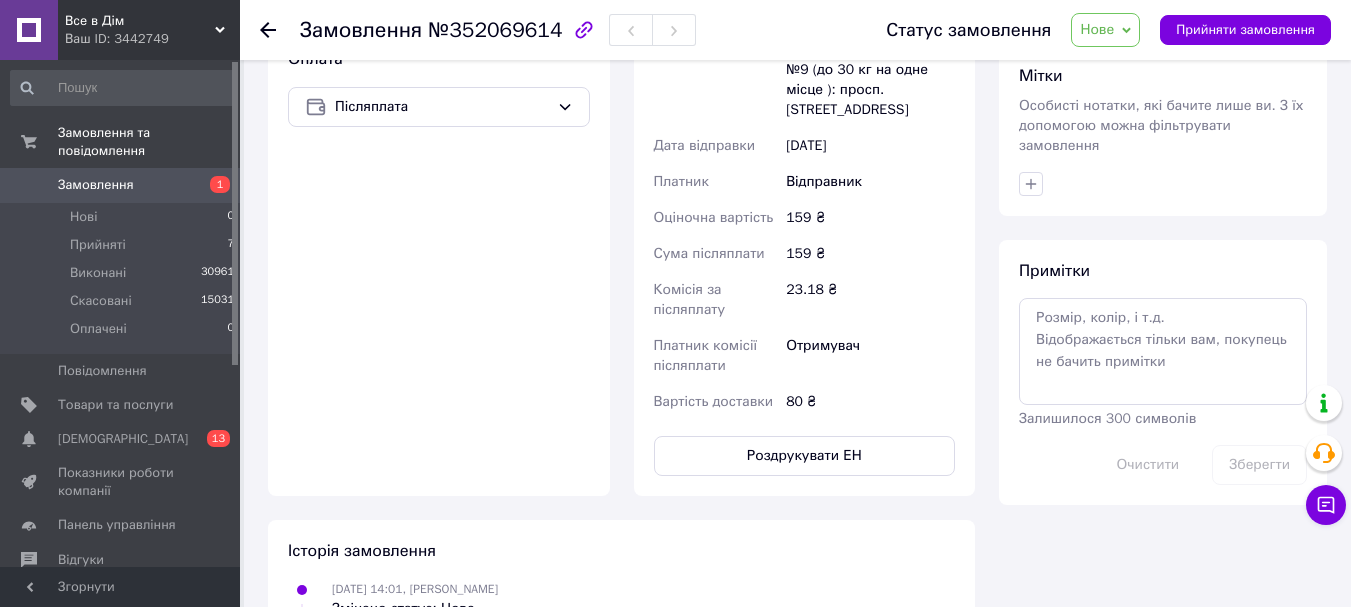 scroll, scrollTop: 578, scrollLeft: 0, axis: vertical 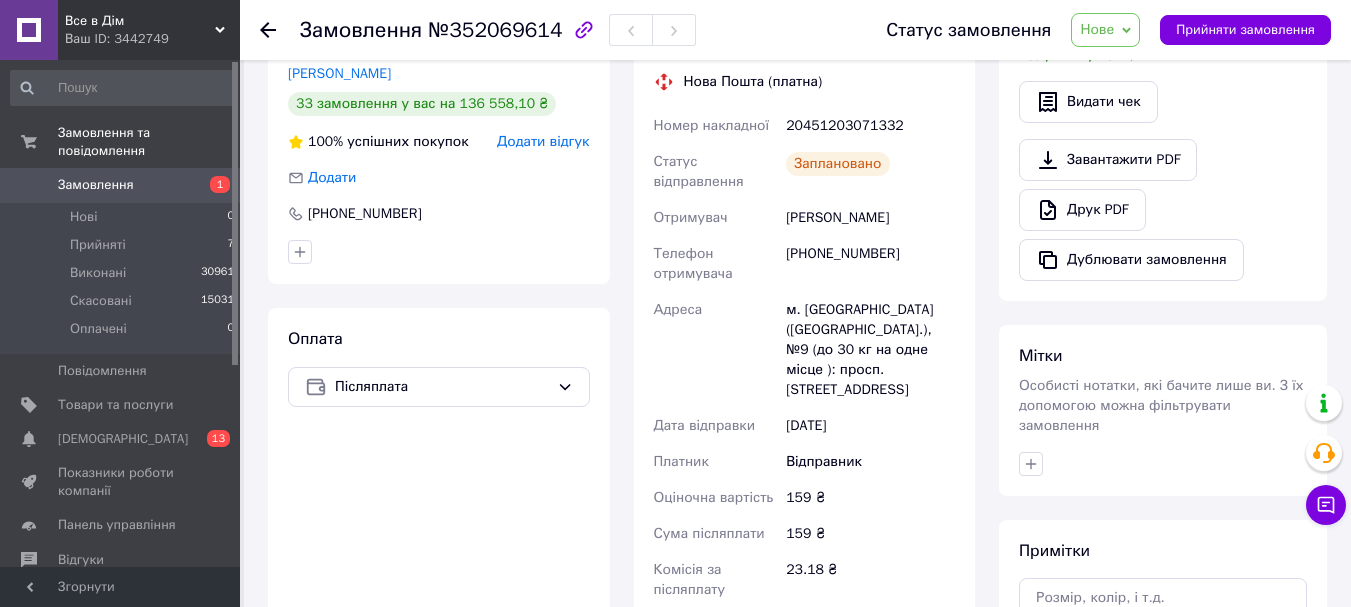 click on "Нове" at bounding box center (1105, 30) 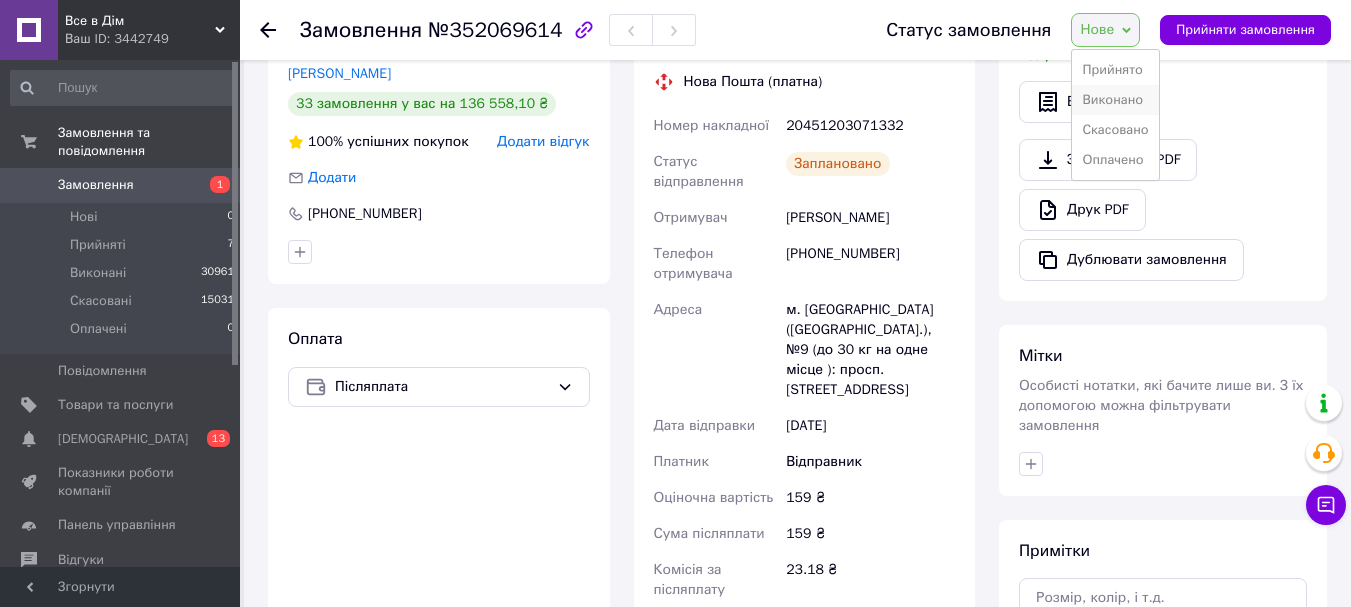 click on "Виконано" at bounding box center (1115, 100) 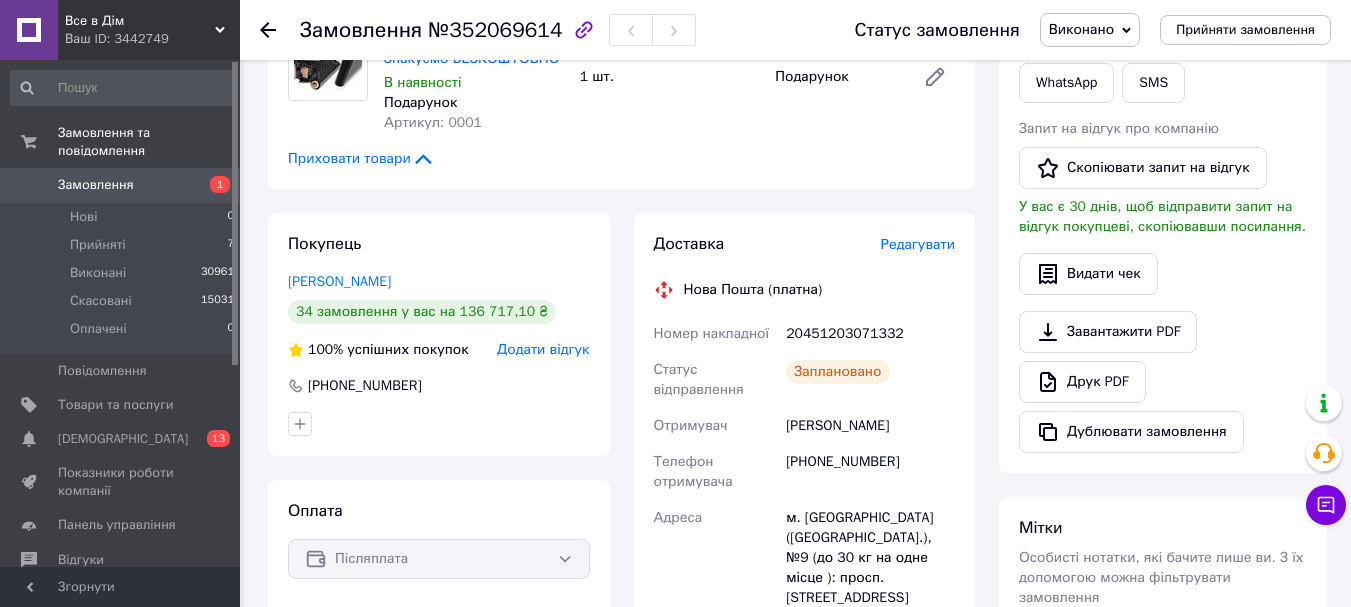 scroll, scrollTop: 378, scrollLeft: 0, axis: vertical 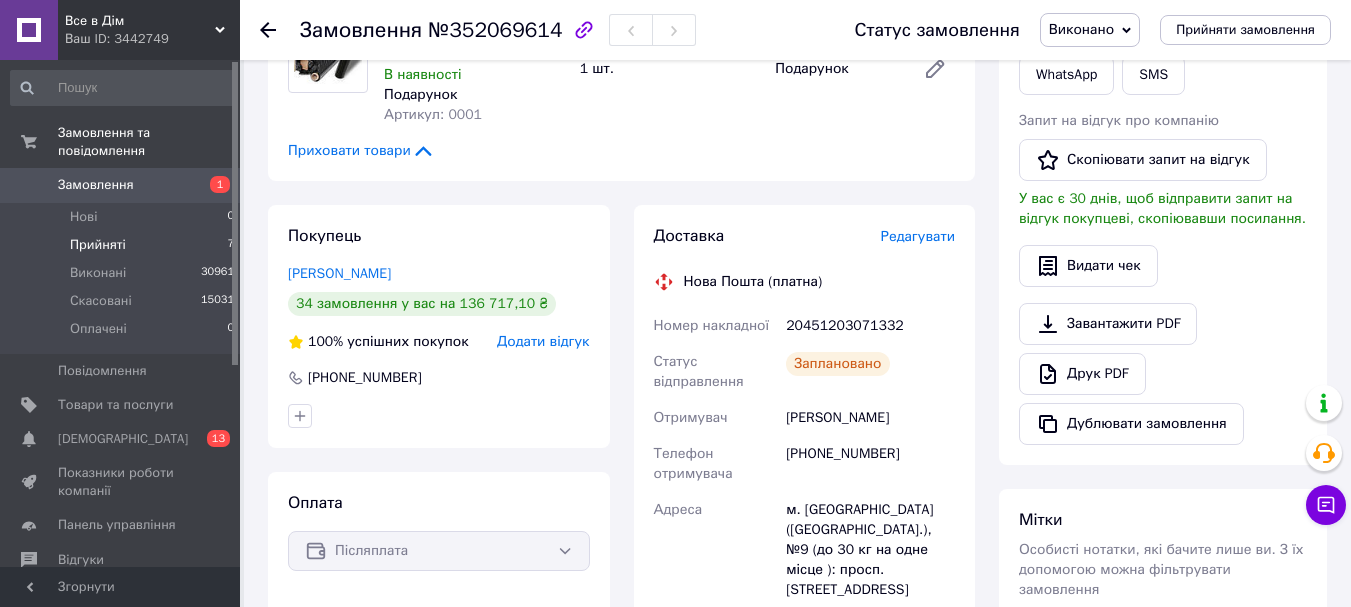 click on "Прийняті" at bounding box center (98, 245) 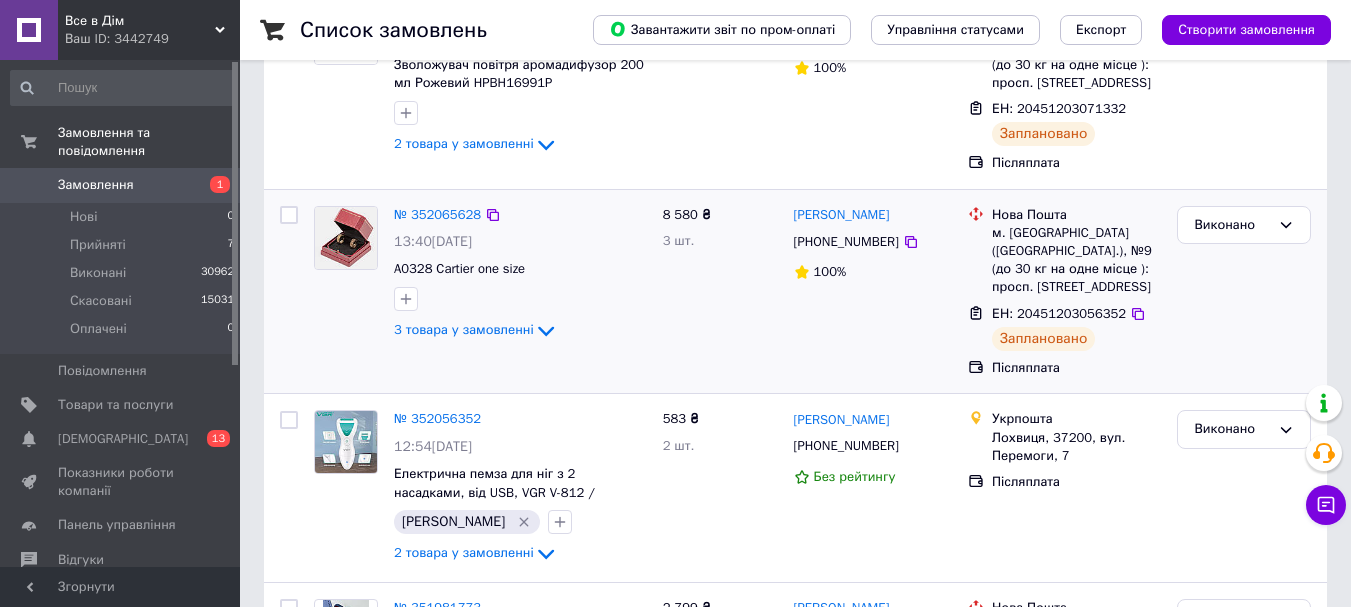 scroll, scrollTop: 400, scrollLeft: 0, axis: vertical 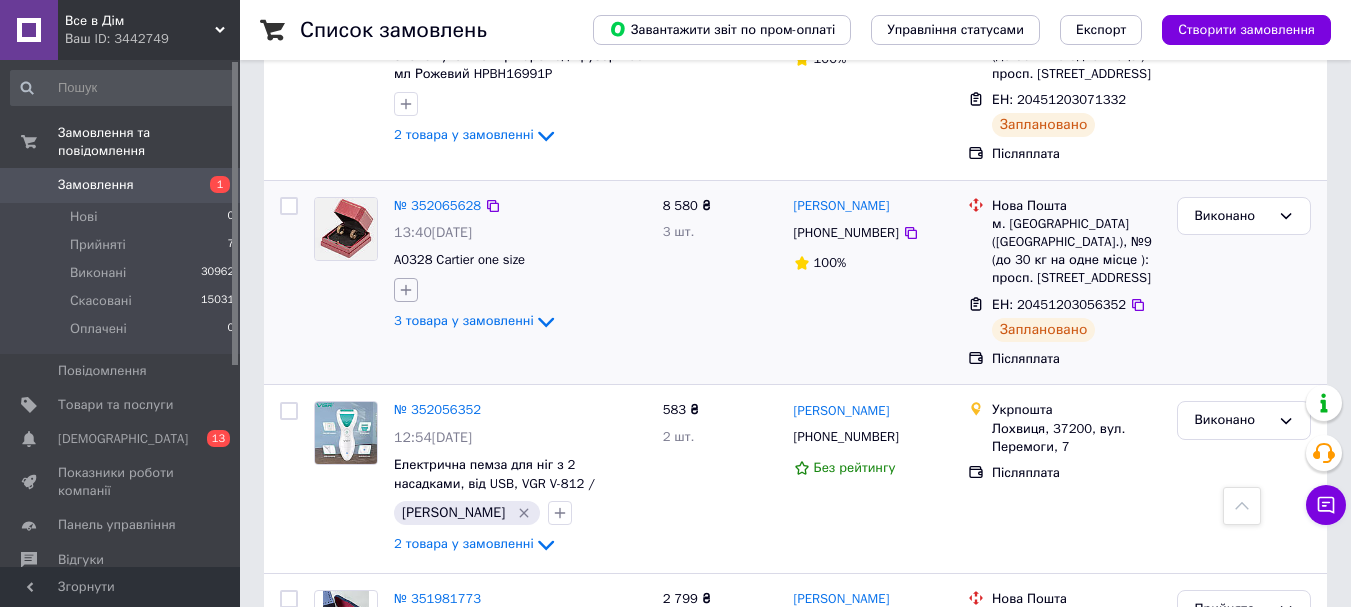 click 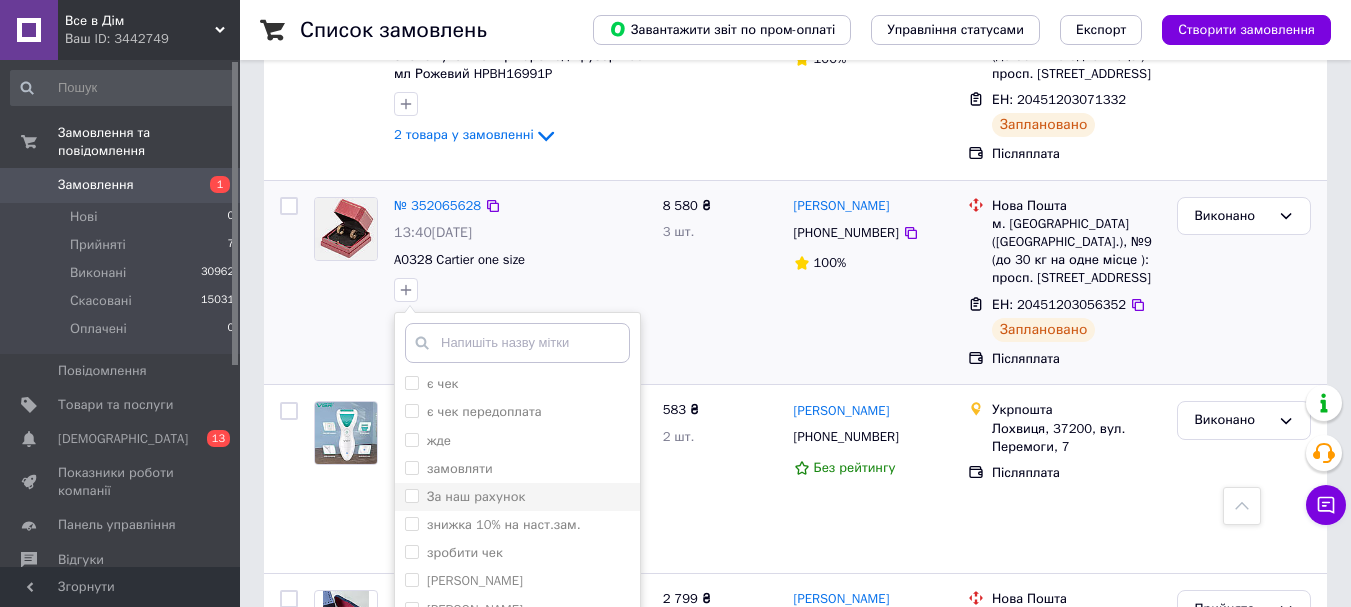 scroll, scrollTop: 300, scrollLeft: 0, axis: vertical 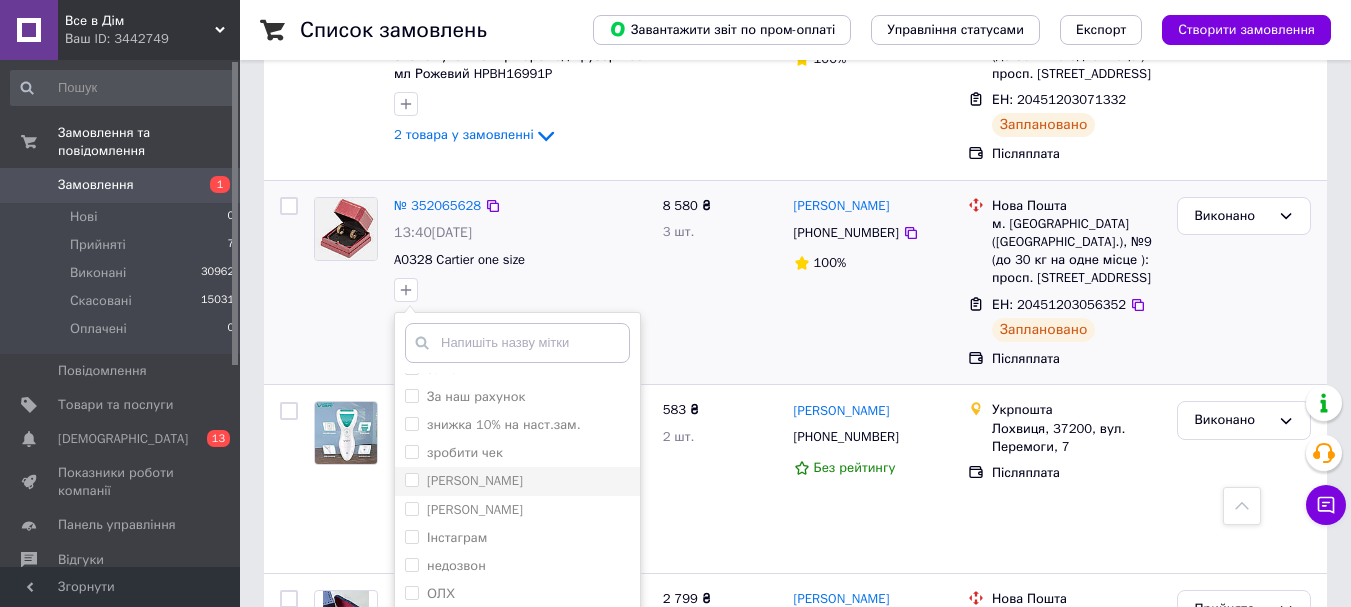 click on "[PERSON_NAME]" at bounding box center (411, 479) 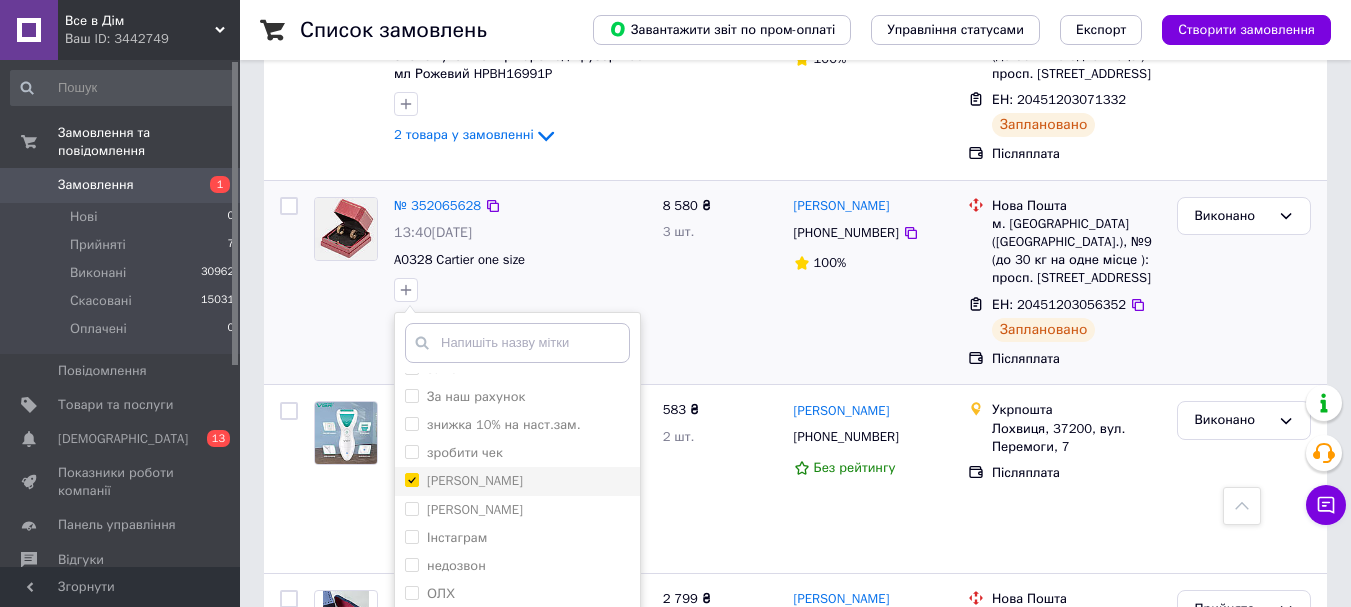 checkbox on "true" 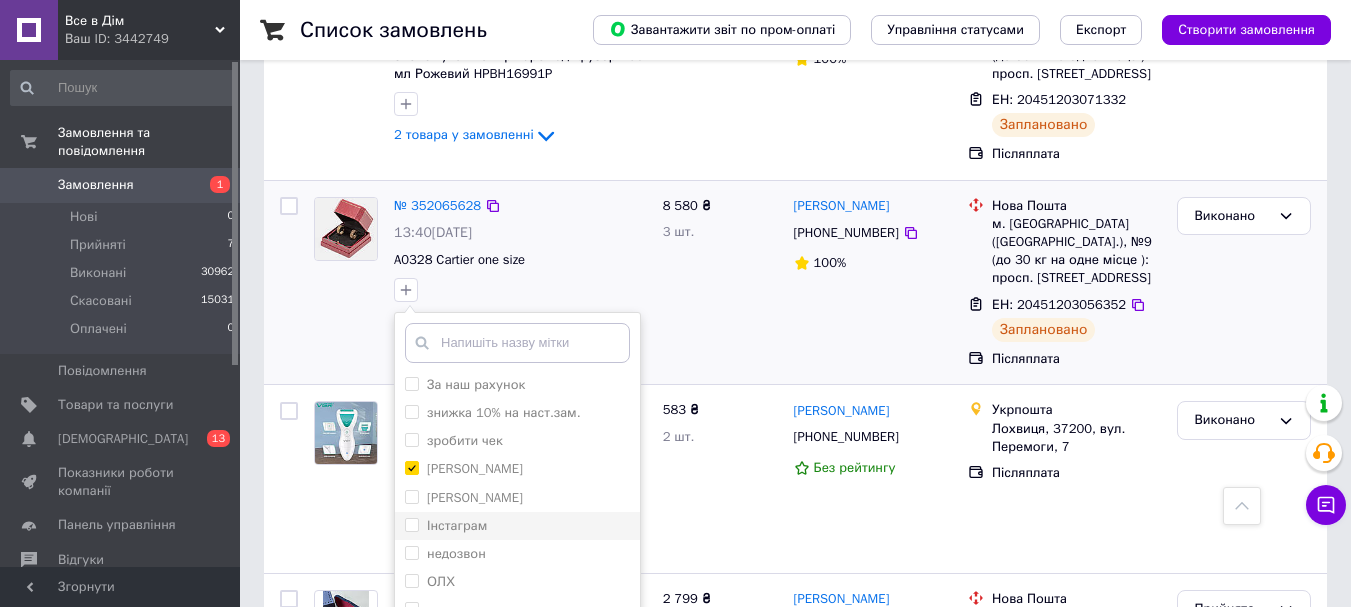 scroll, scrollTop: 348, scrollLeft: 0, axis: vertical 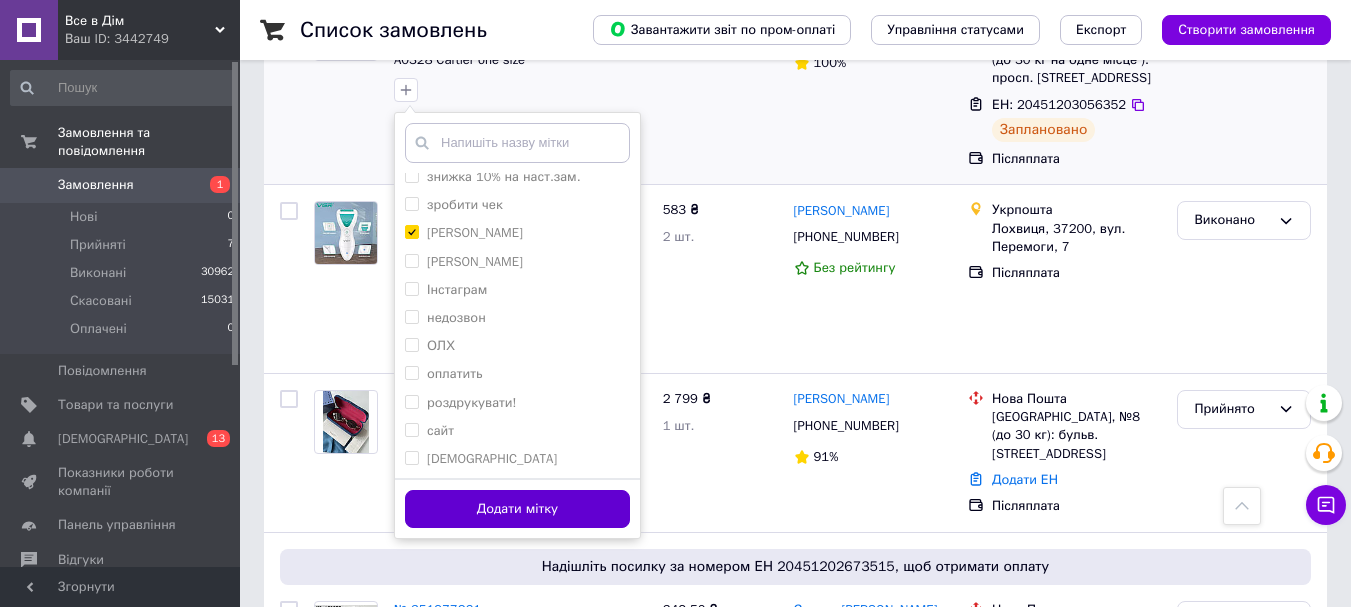 click on "Додати мітку" at bounding box center [517, 509] 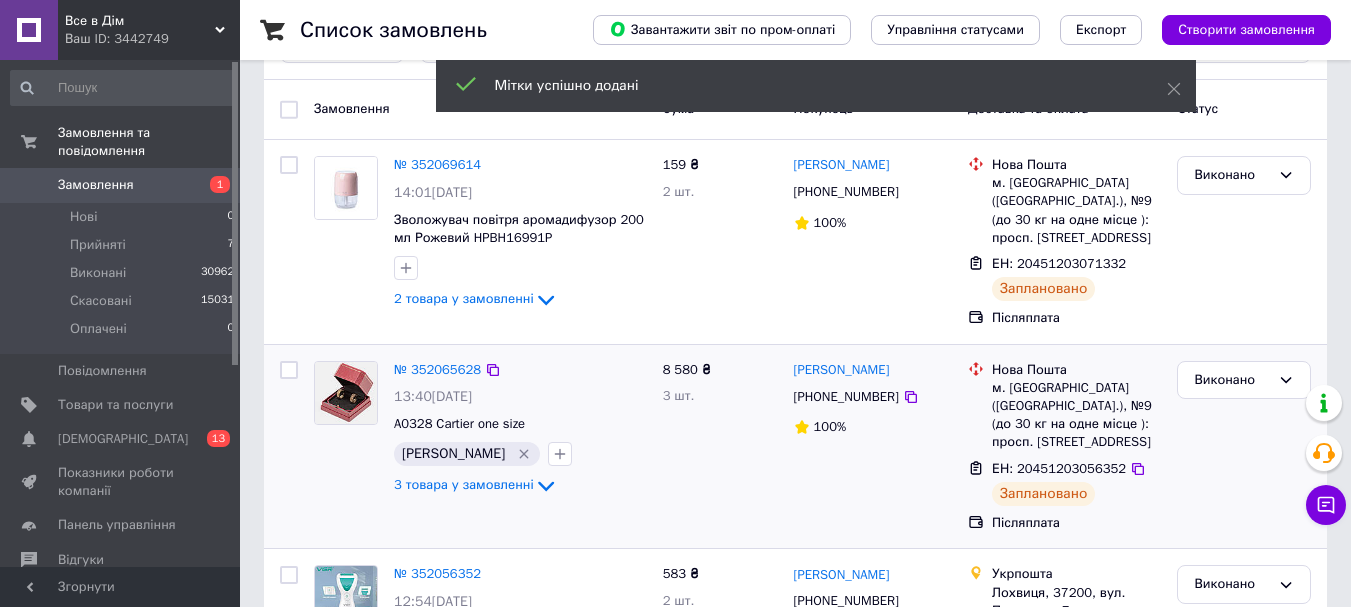 scroll, scrollTop: 200, scrollLeft: 0, axis: vertical 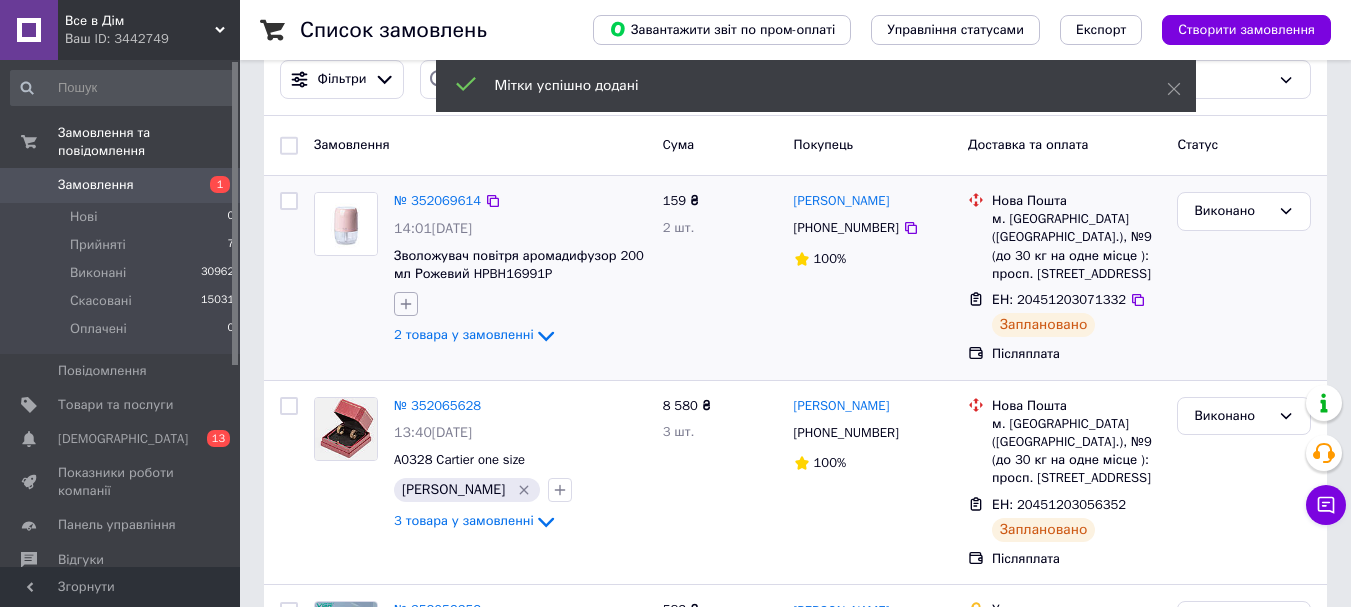 click 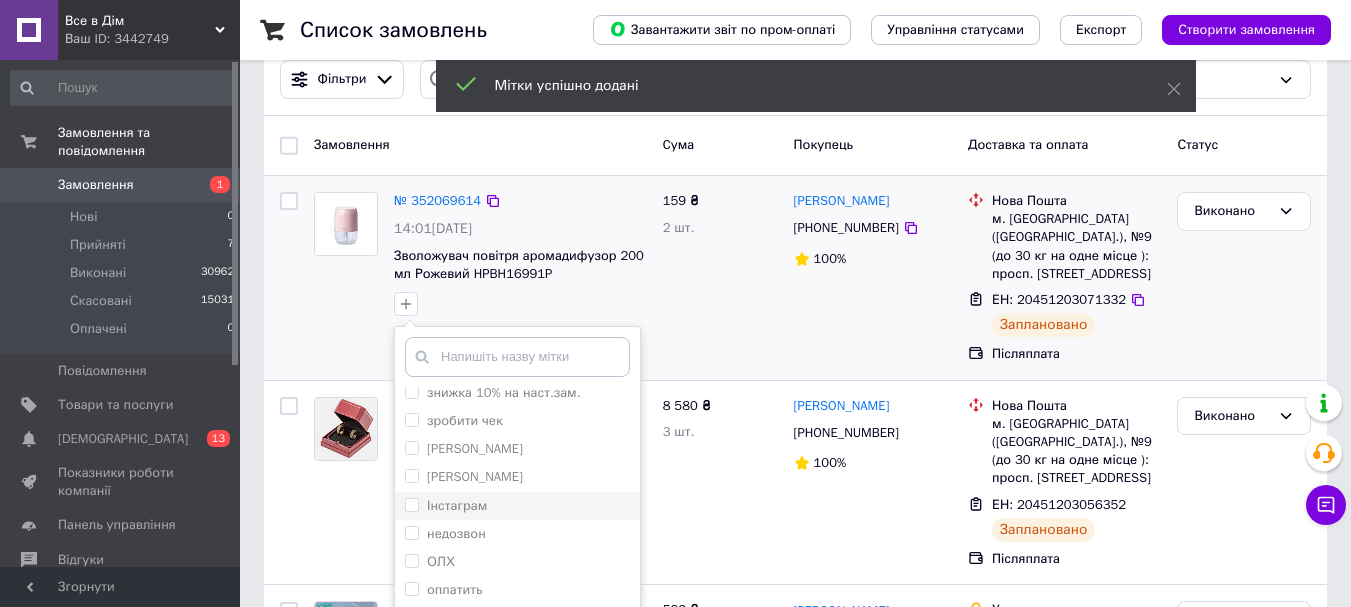 scroll, scrollTop: 348, scrollLeft: 0, axis: vertical 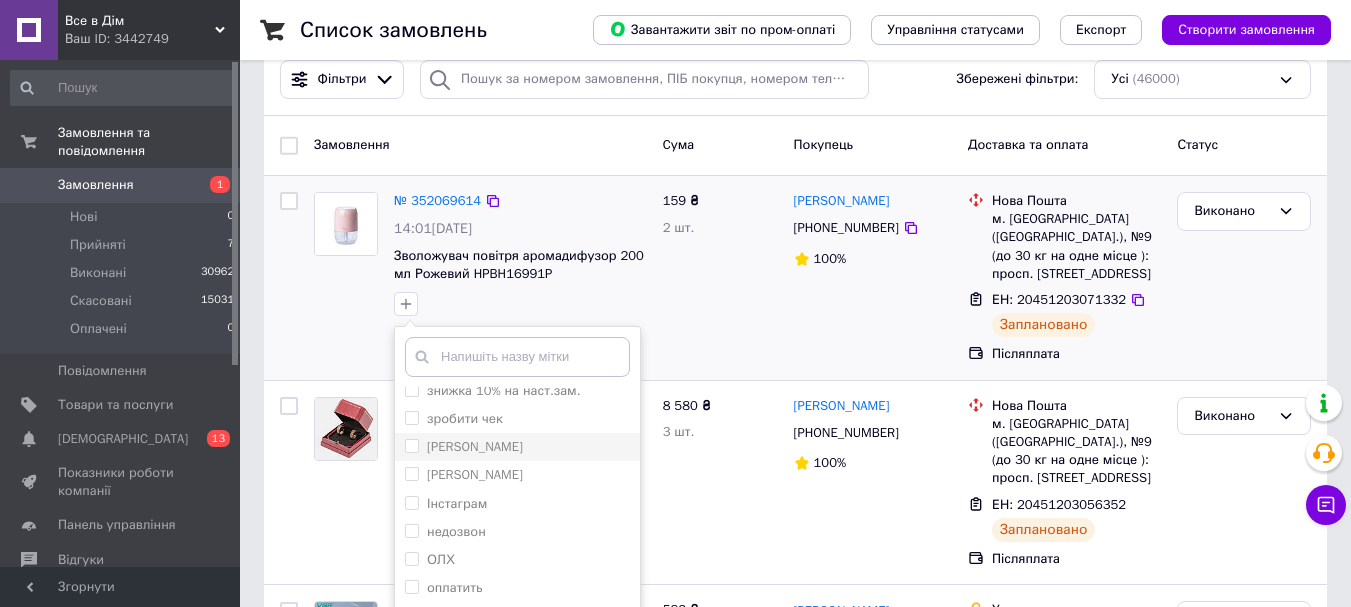 click on "[PERSON_NAME]" at bounding box center (411, 445) 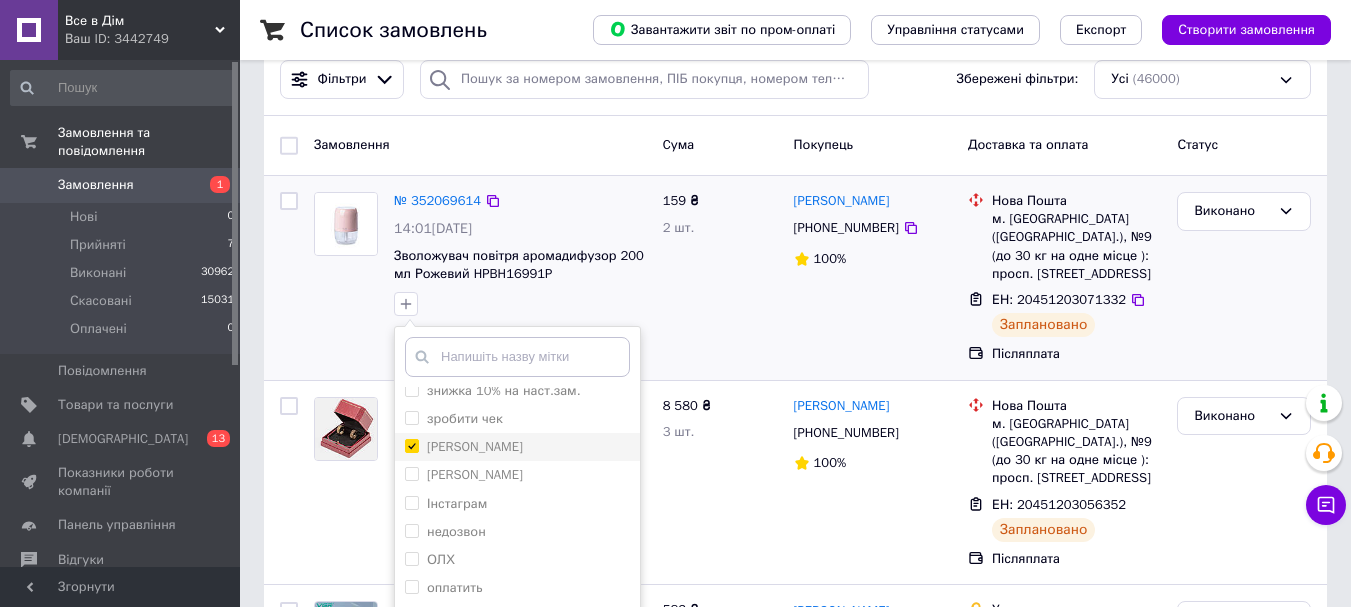 checkbox on "true" 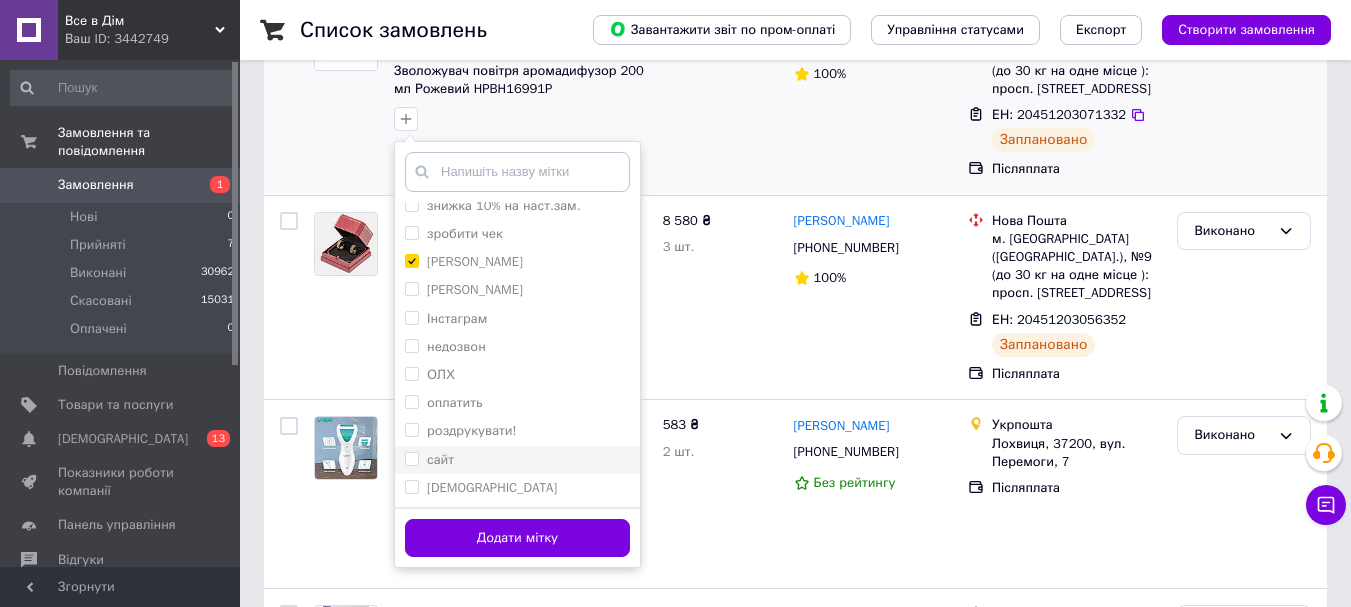 scroll, scrollTop: 400, scrollLeft: 0, axis: vertical 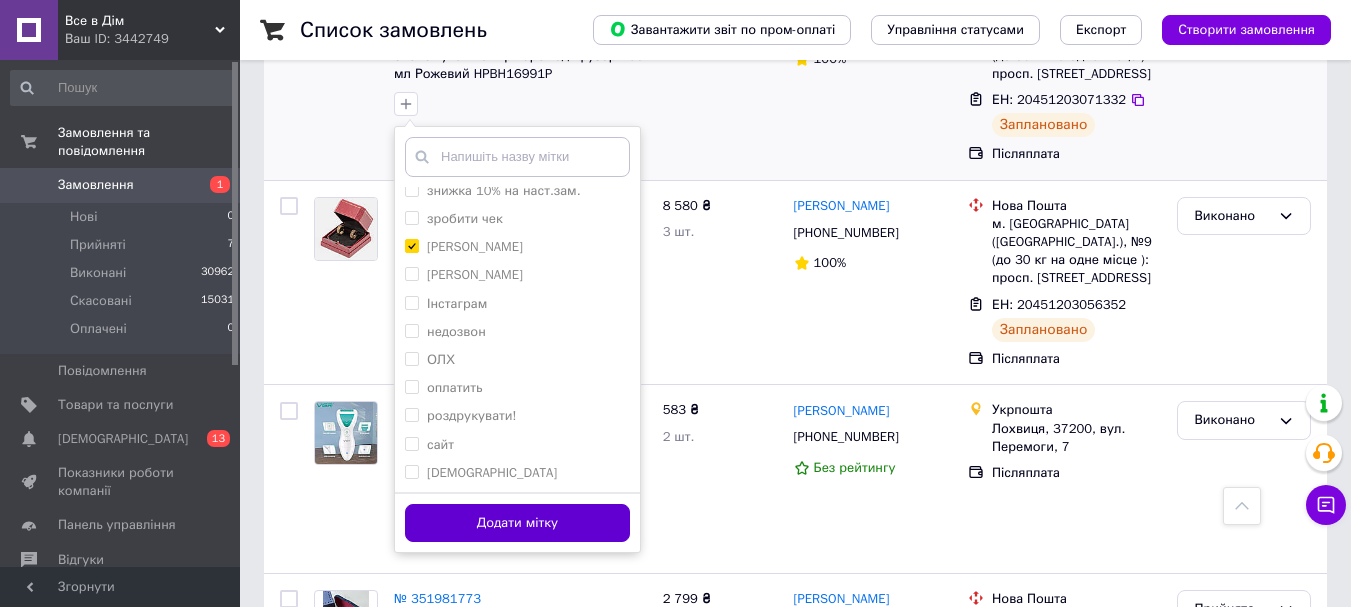 click on "Додати мітку" at bounding box center (517, 523) 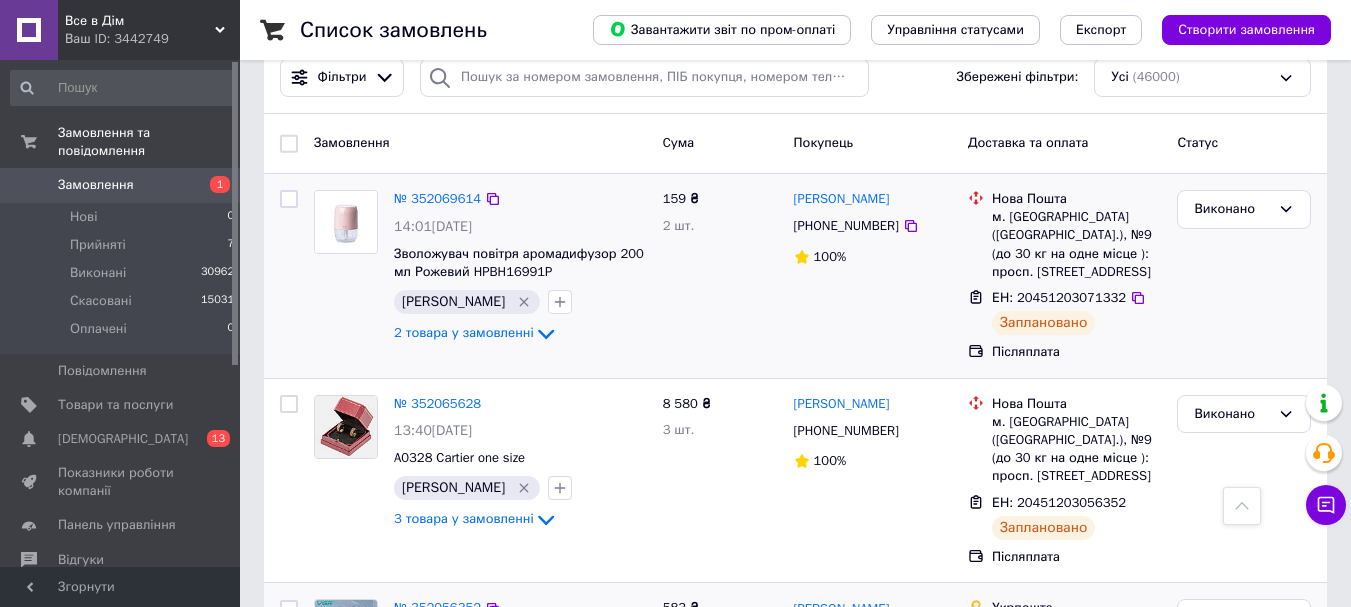 scroll, scrollTop: 200, scrollLeft: 0, axis: vertical 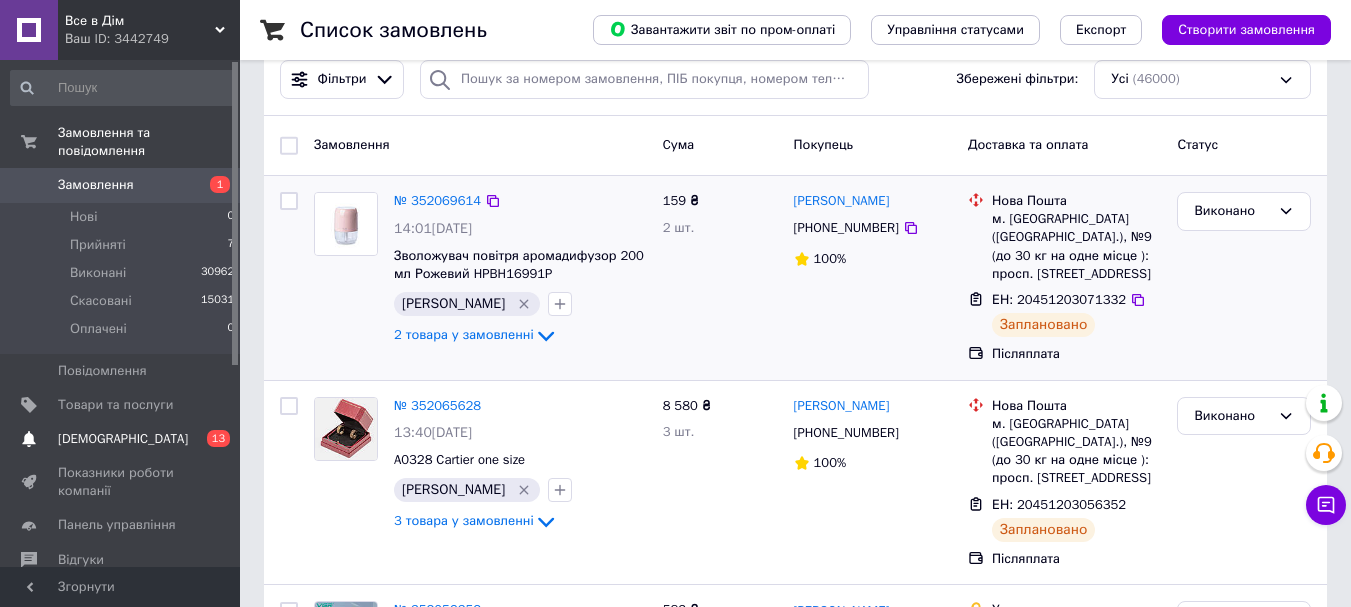 click on "[DEMOGRAPHIC_DATA]" at bounding box center [123, 439] 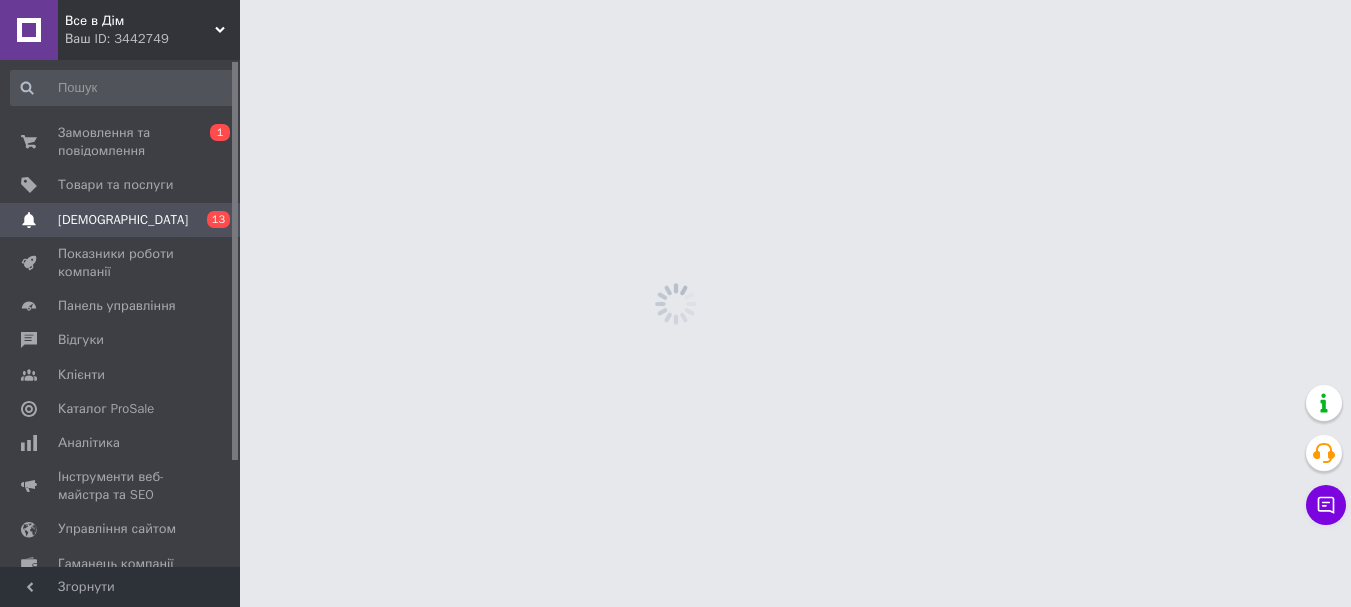 scroll, scrollTop: 0, scrollLeft: 0, axis: both 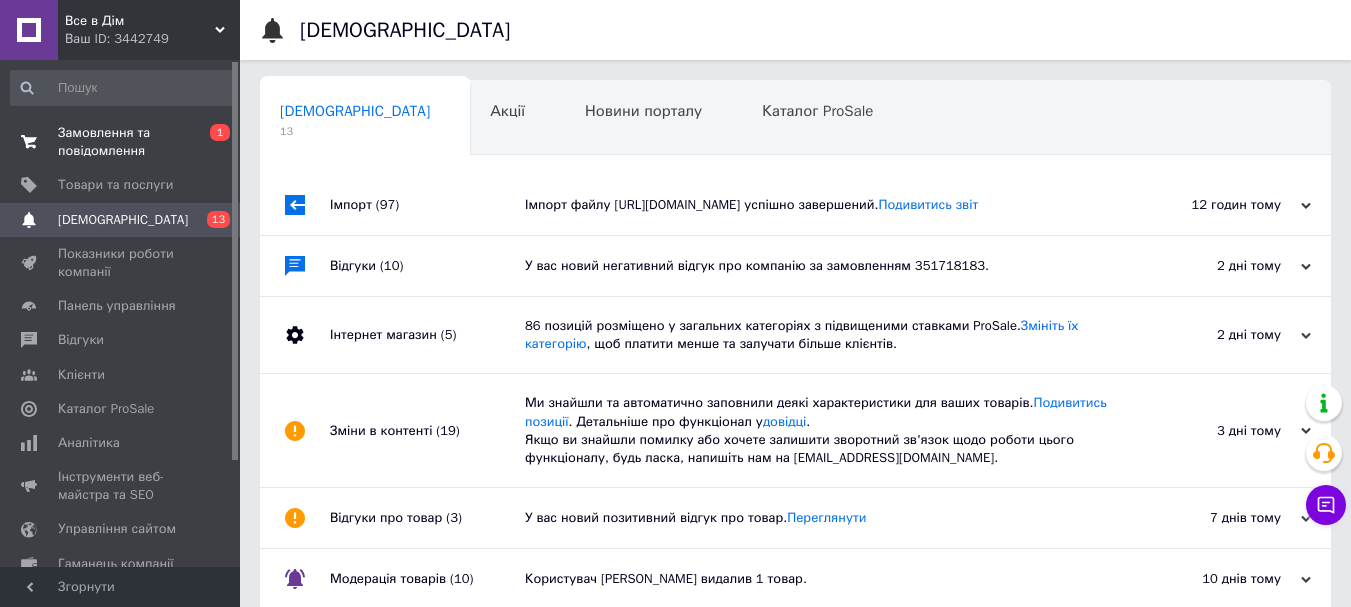click on "Замовлення та повідомлення" at bounding box center [121, 142] 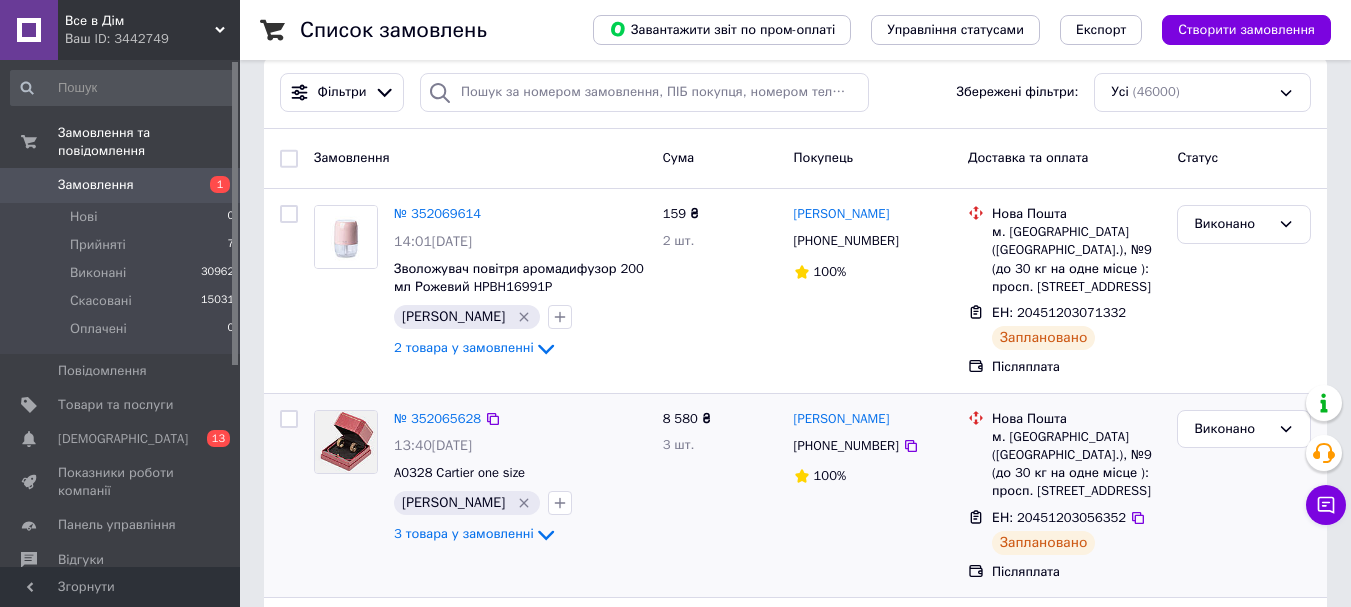 scroll, scrollTop: 200, scrollLeft: 0, axis: vertical 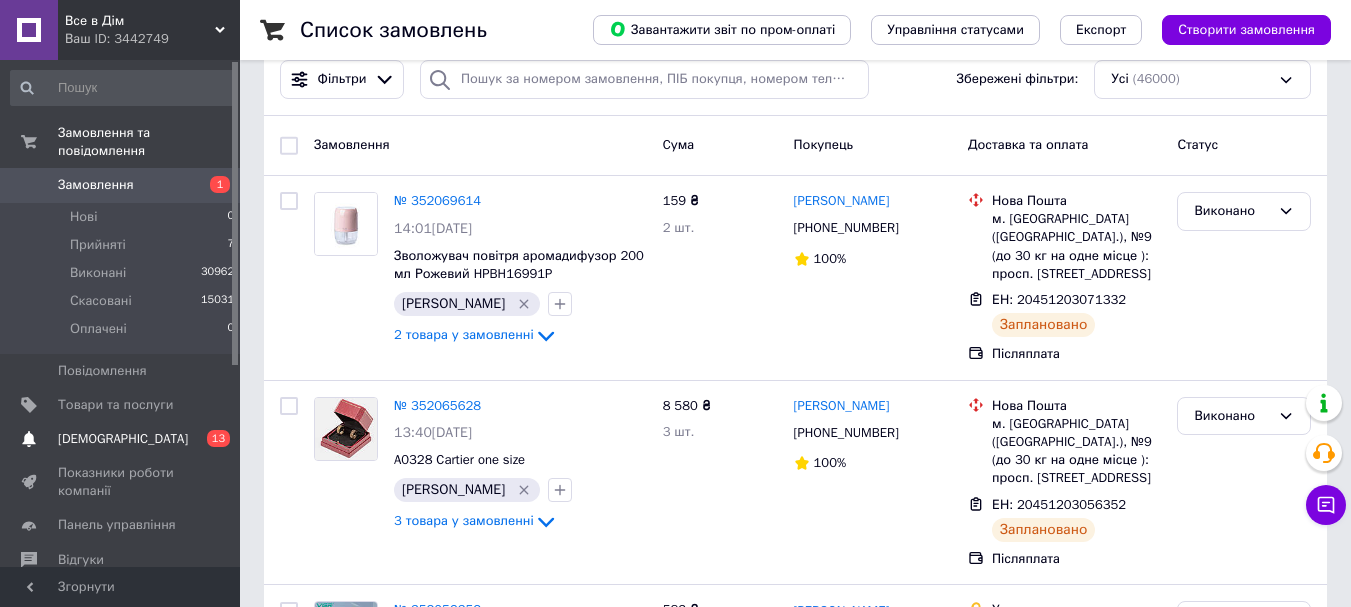 click on "[DEMOGRAPHIC_DATA]" at bounding box center (123, 439) 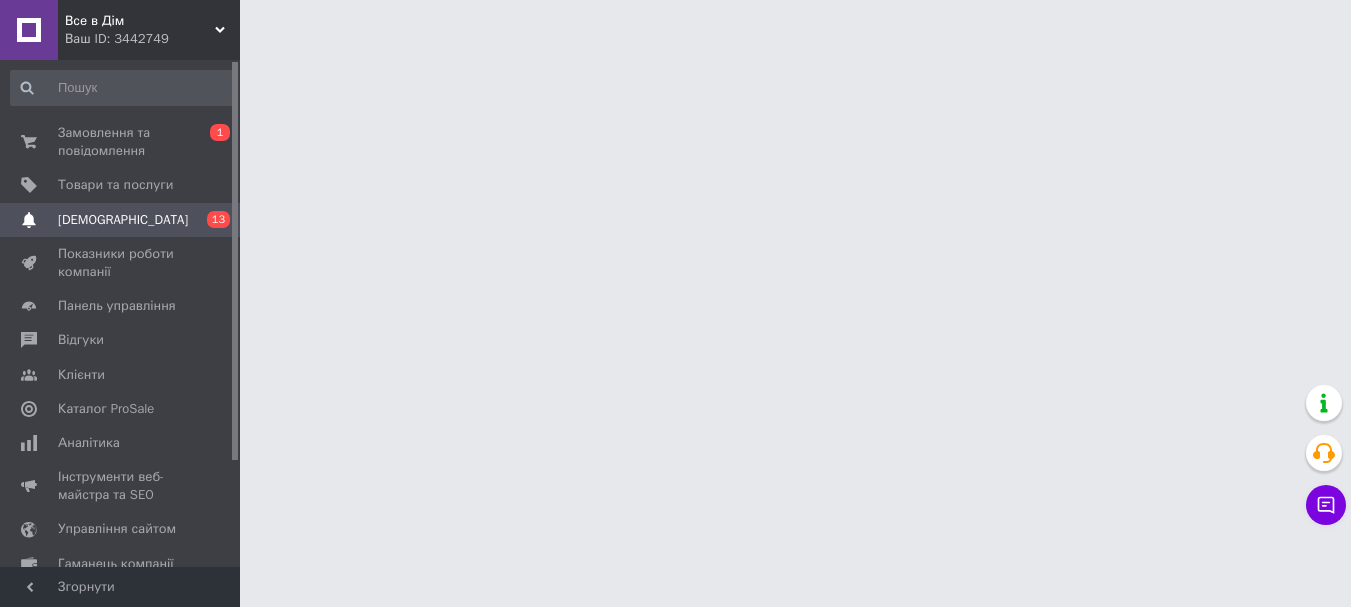 scroll, scrollTop: 0, scrollLeft: 0, axis: both 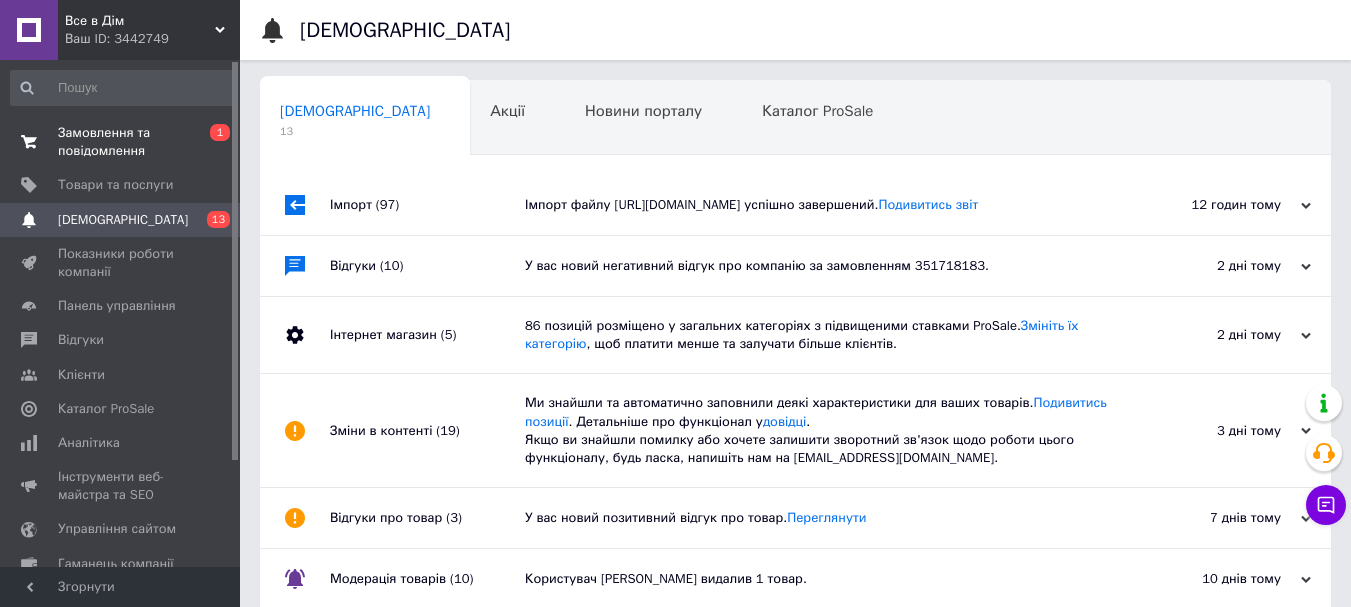 click on "Замовлення та повідомлення" at bounding box center (121, 142) 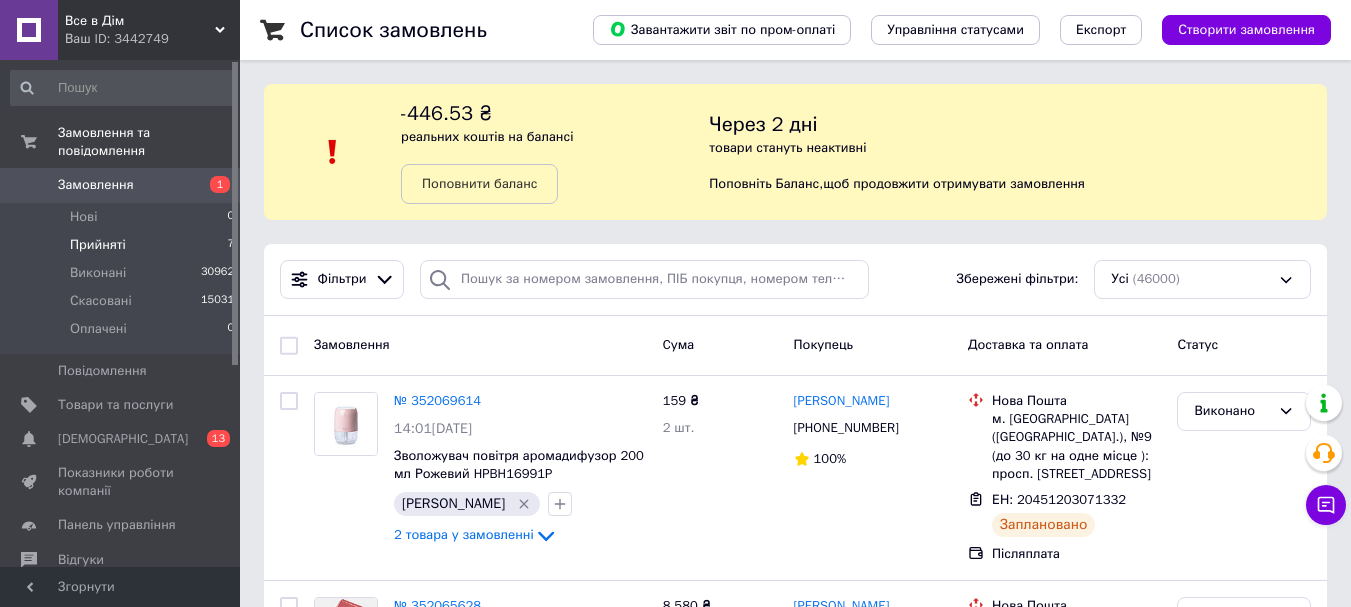 click on "Прийняті" at bounding box center [98, 245] 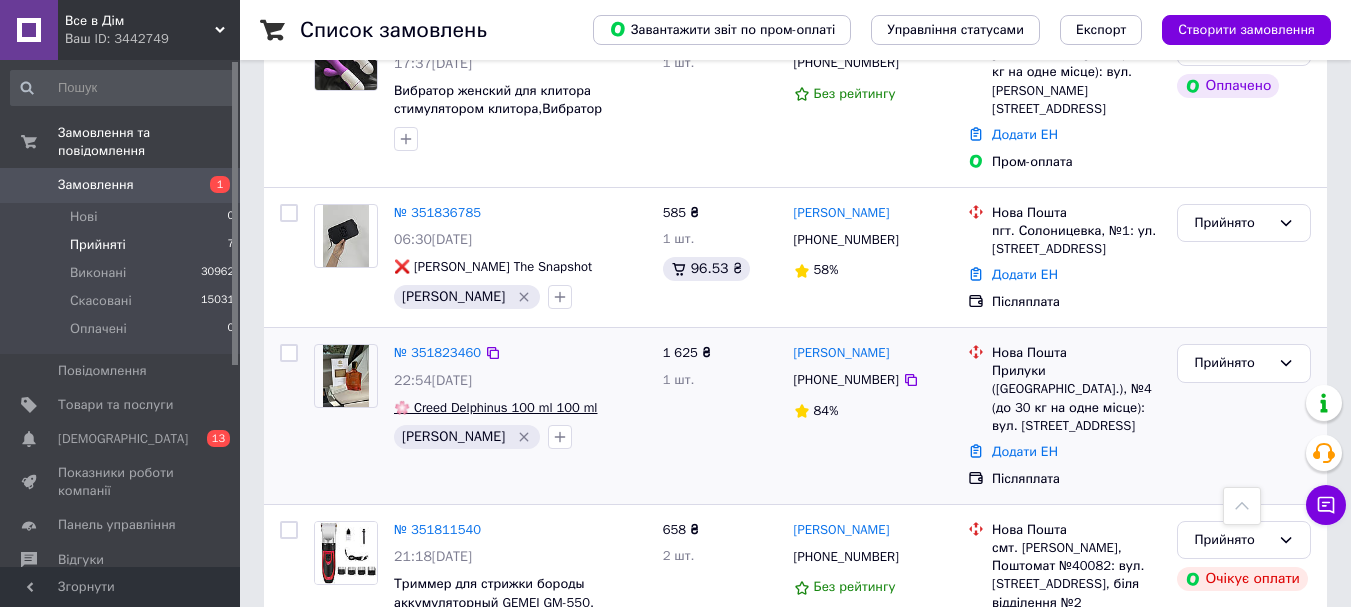 scroll, scrollTop: 700, scrollLeft: 0, axis: vertical 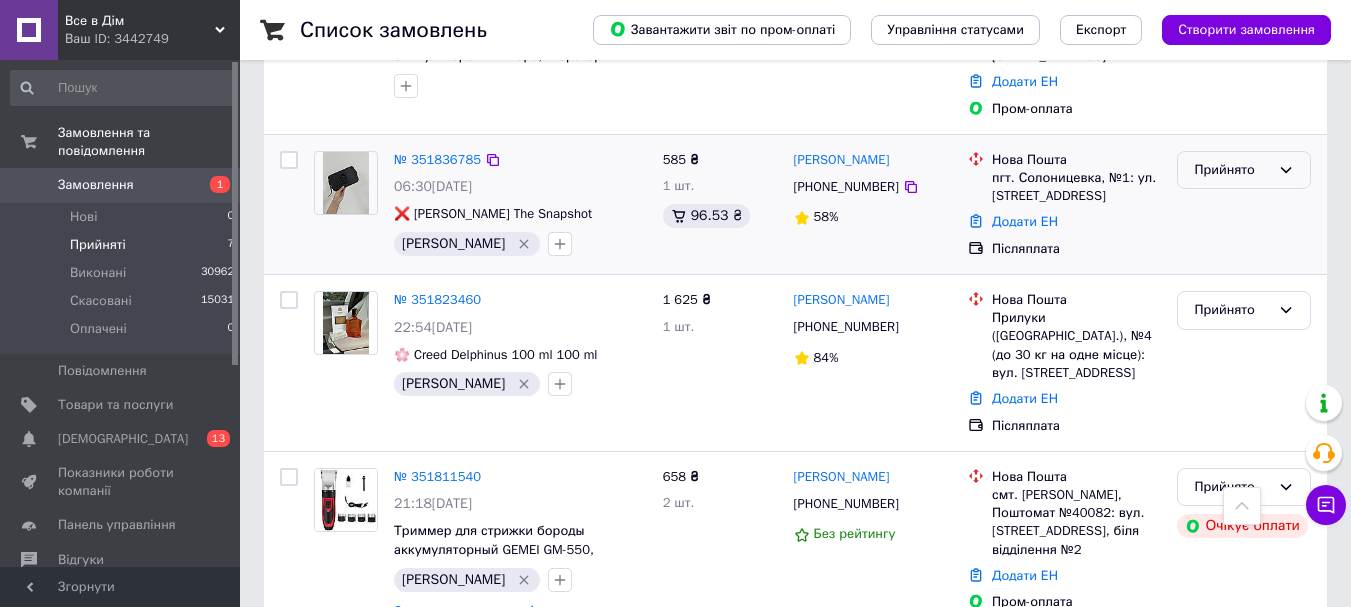 click 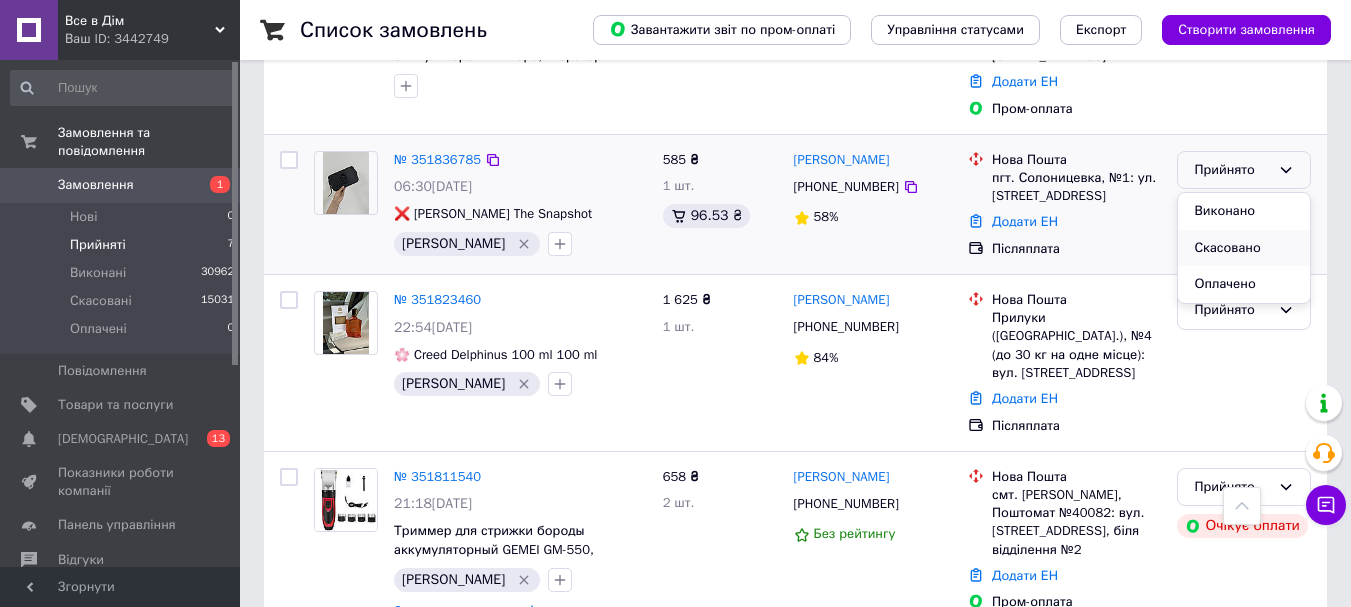 click on "Скасовано" at bounding box center [1244, 248] 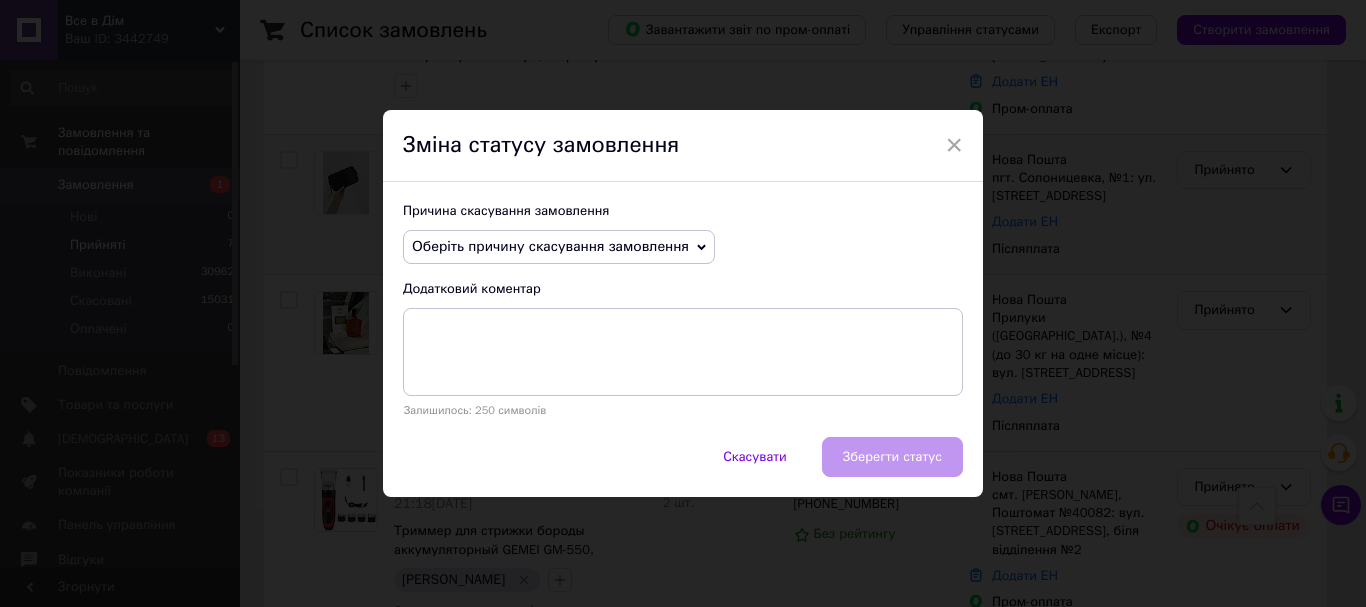 click 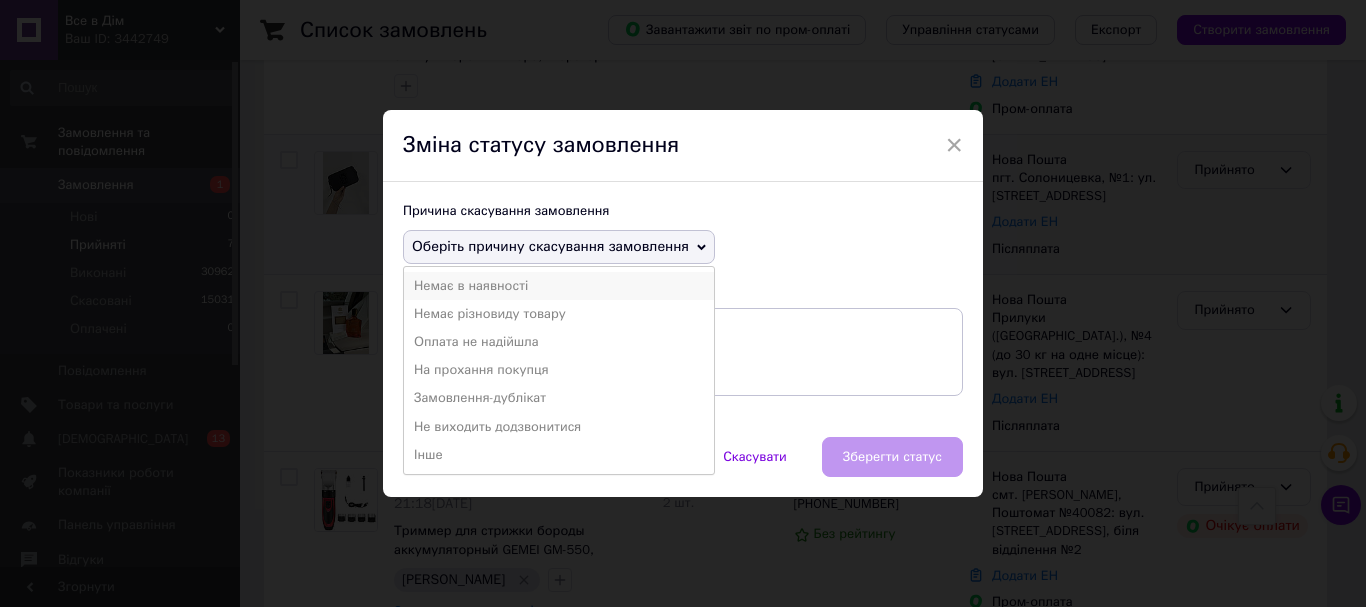 click on "Немає в наявності" at bounding box center (559, 286) 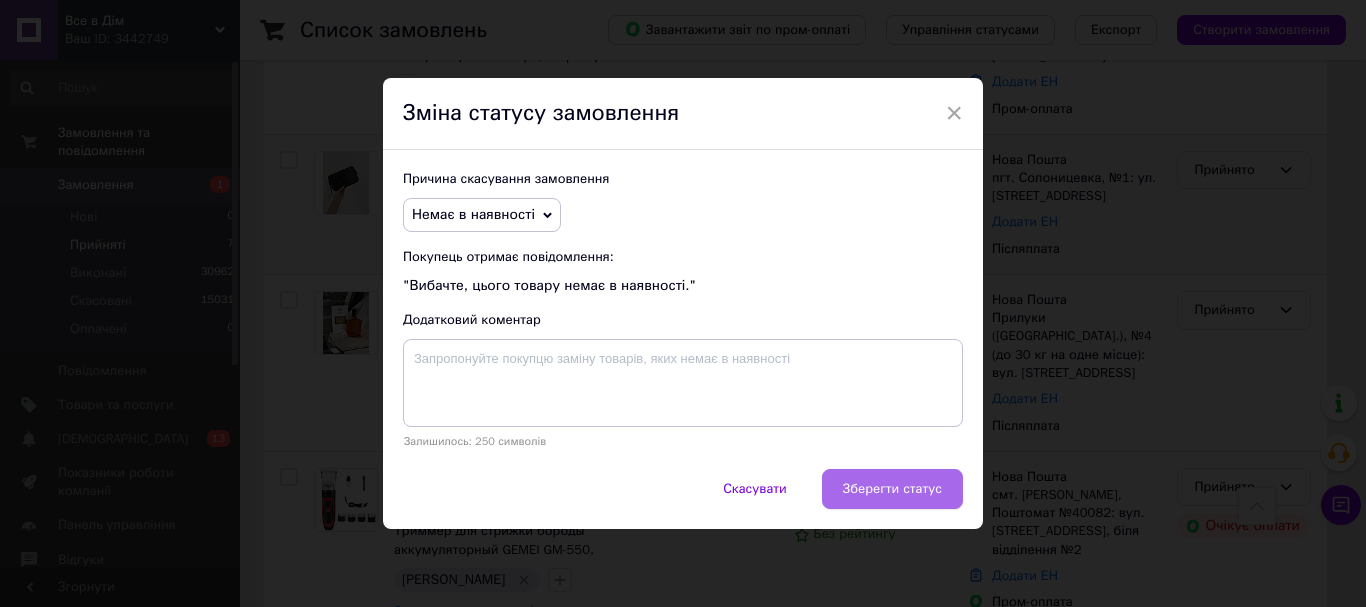 click on "Зберегти статус" at bounding box center (892, 489) 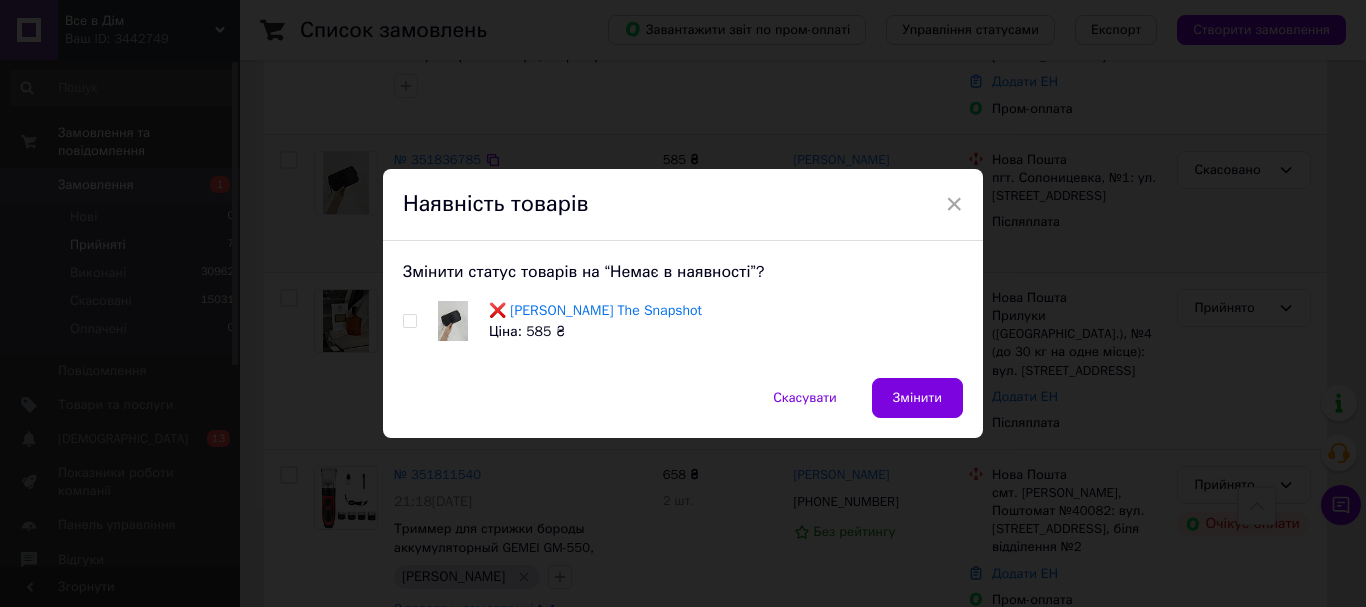 click at bounding box center (409, 321) 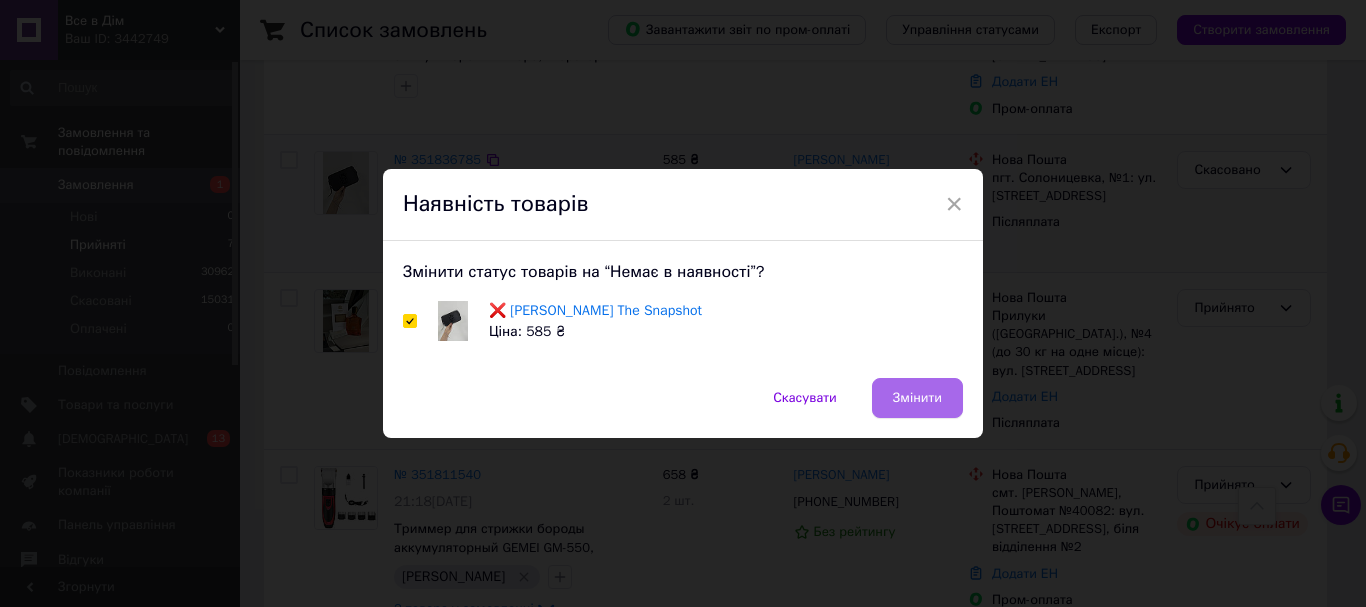 click on "Змінити" at bounding box center [917, 398] 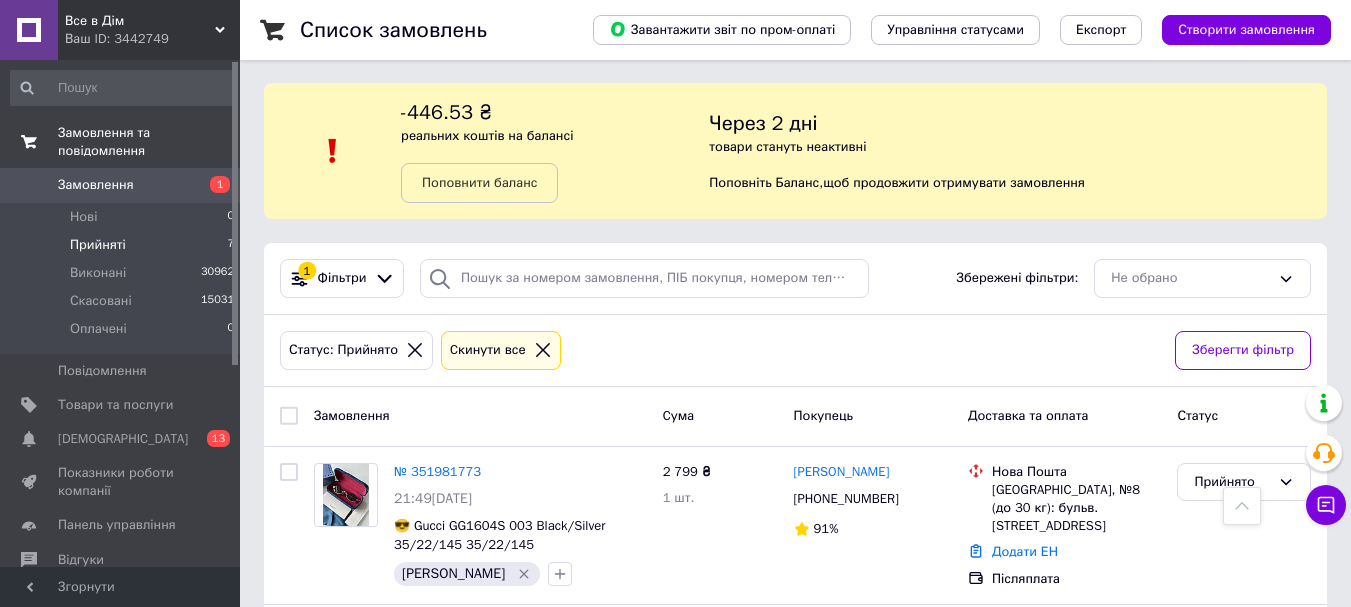 scroll, scrollTop: 0, scrollLeft: 0, axis: both 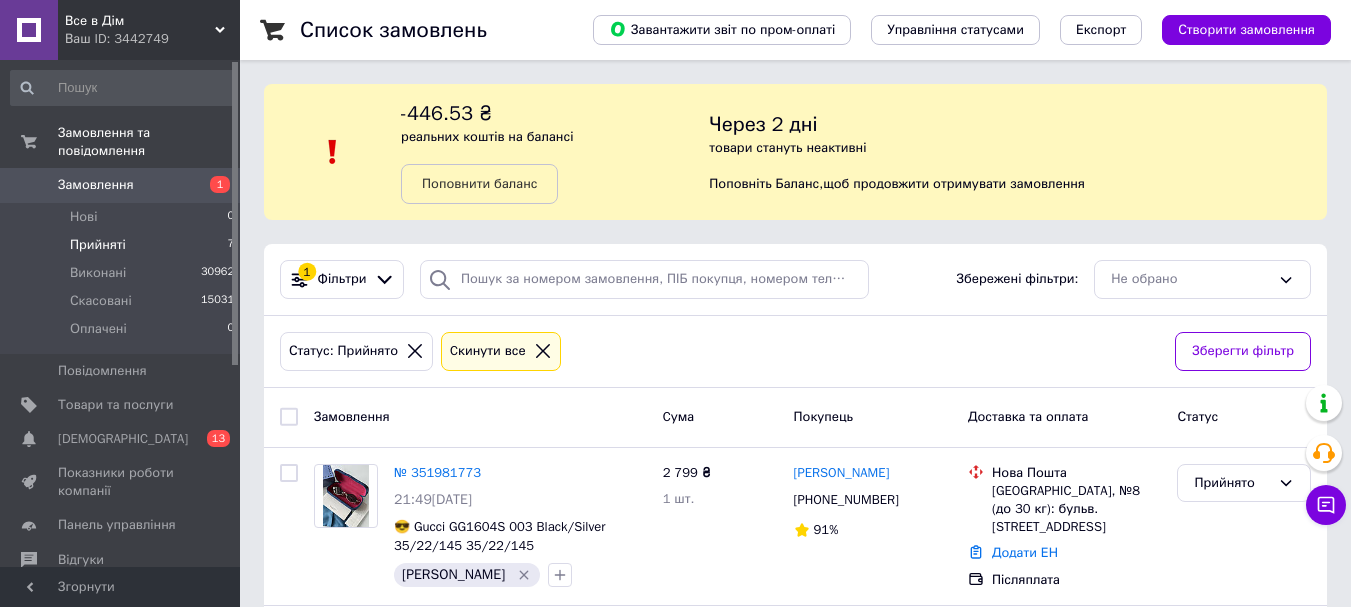 click on "Замовлення 1" at bounding box center (123, 185) 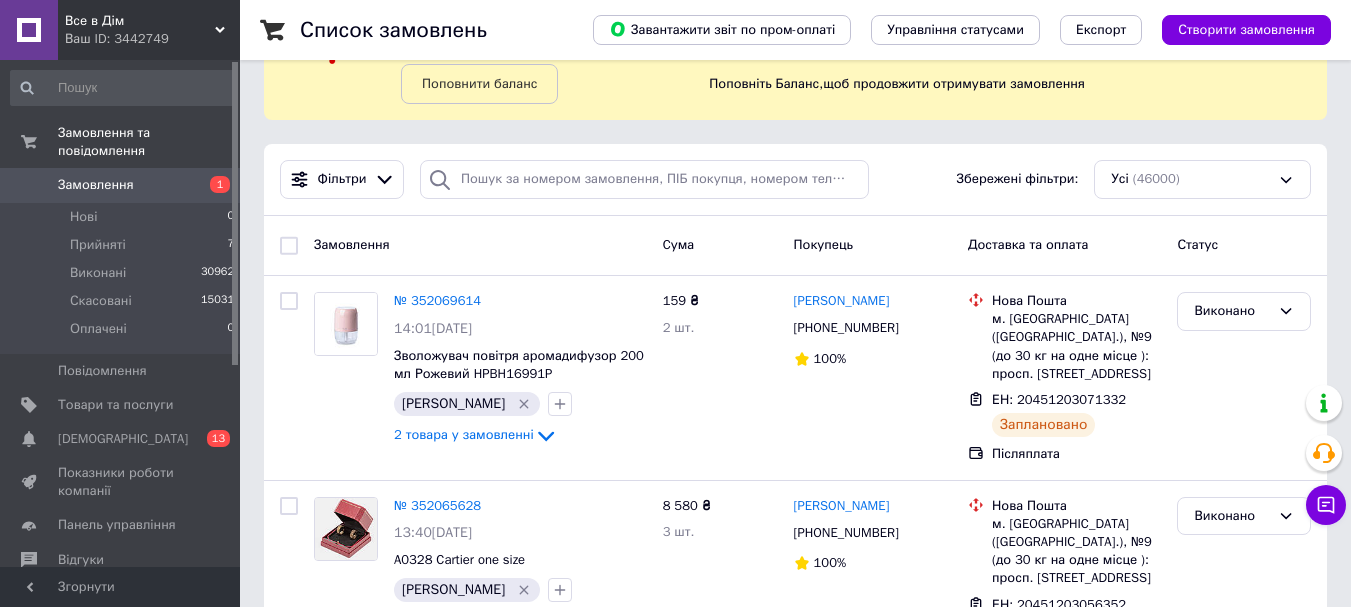 scroll, scrollTop: 200, scrollLeft: 0, axis: vertical 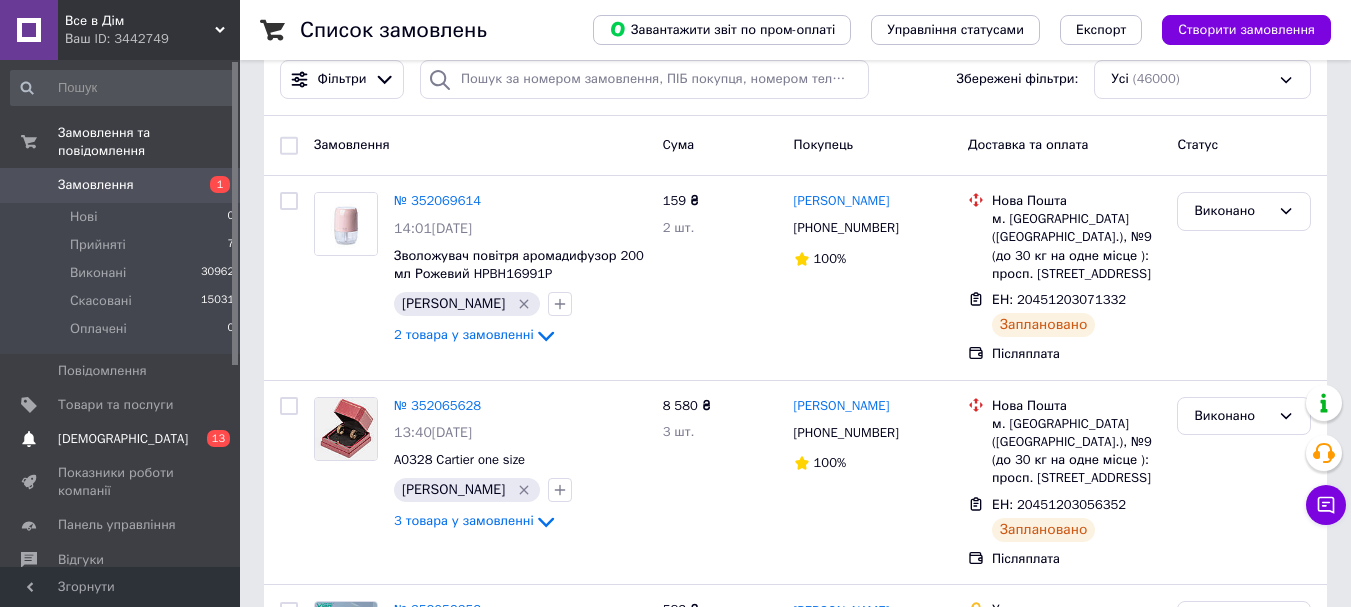 click on "[DEMOGRAPHIC_DATA]" at bounding box center [123, 439] 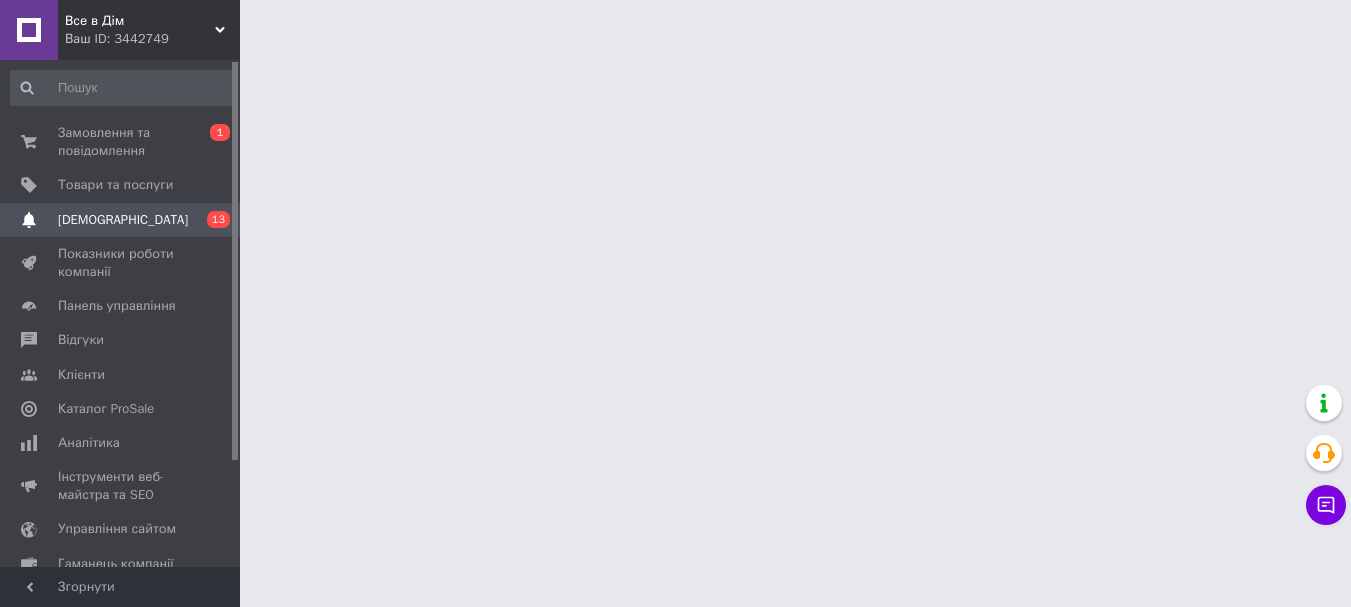 scroll, scrollTop: 0, scrollLeft: 0, axis: both 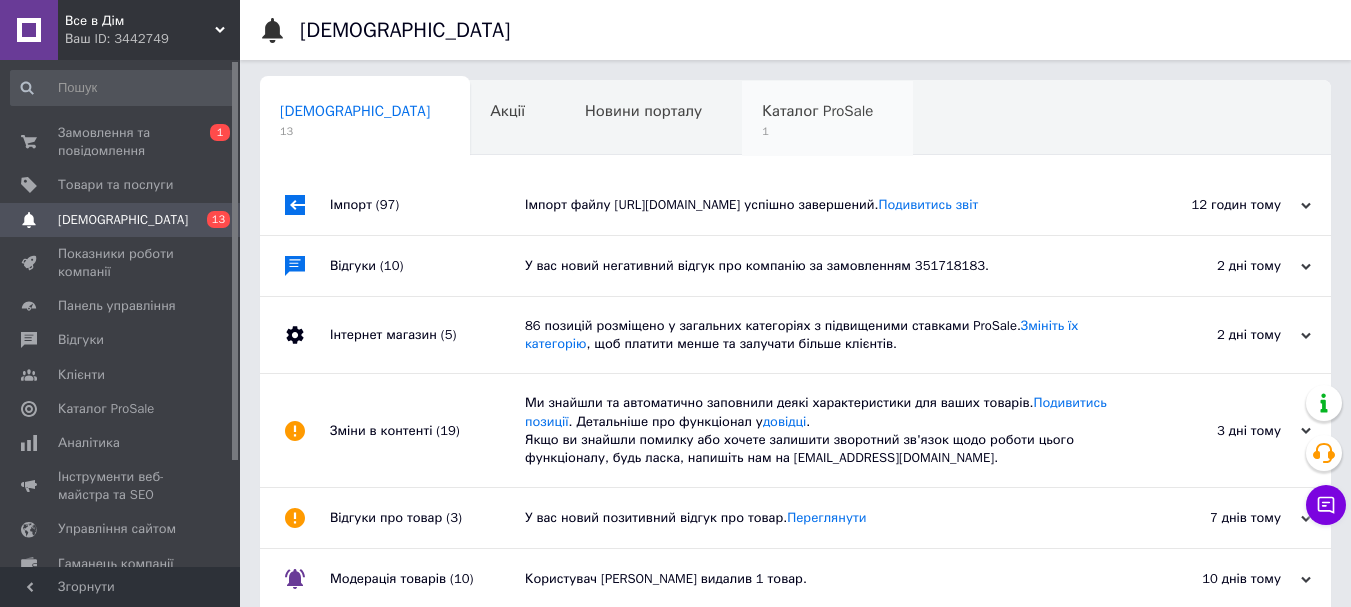 click on "Каталог ProSale" at bounding box center [817, 111] 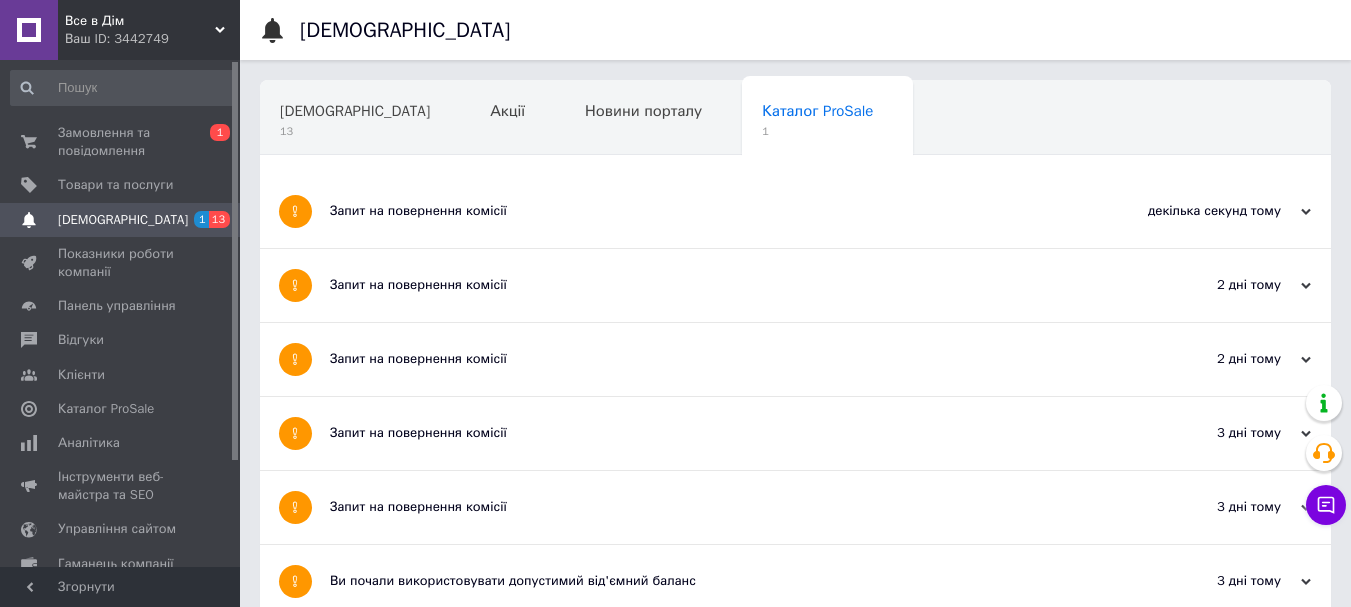 click on "Запит на повернення комісії" at bounding box center [720, 211] 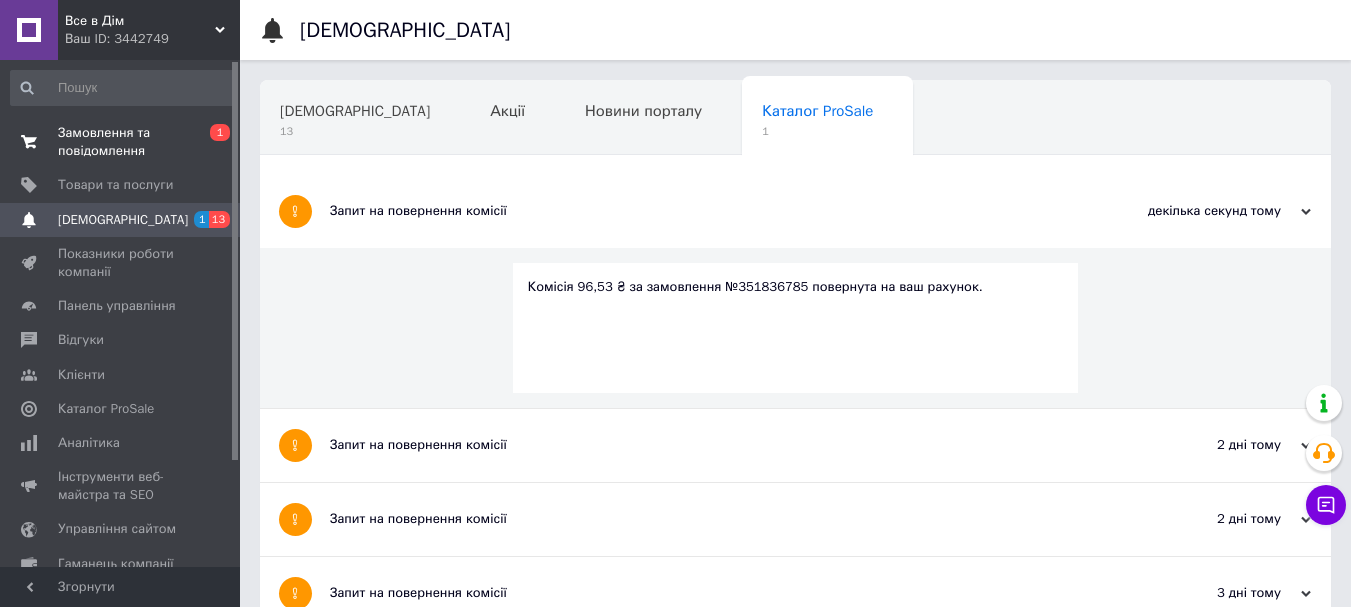 click on "Замовлення та повідомлення" at bounding box center [121, 142] 